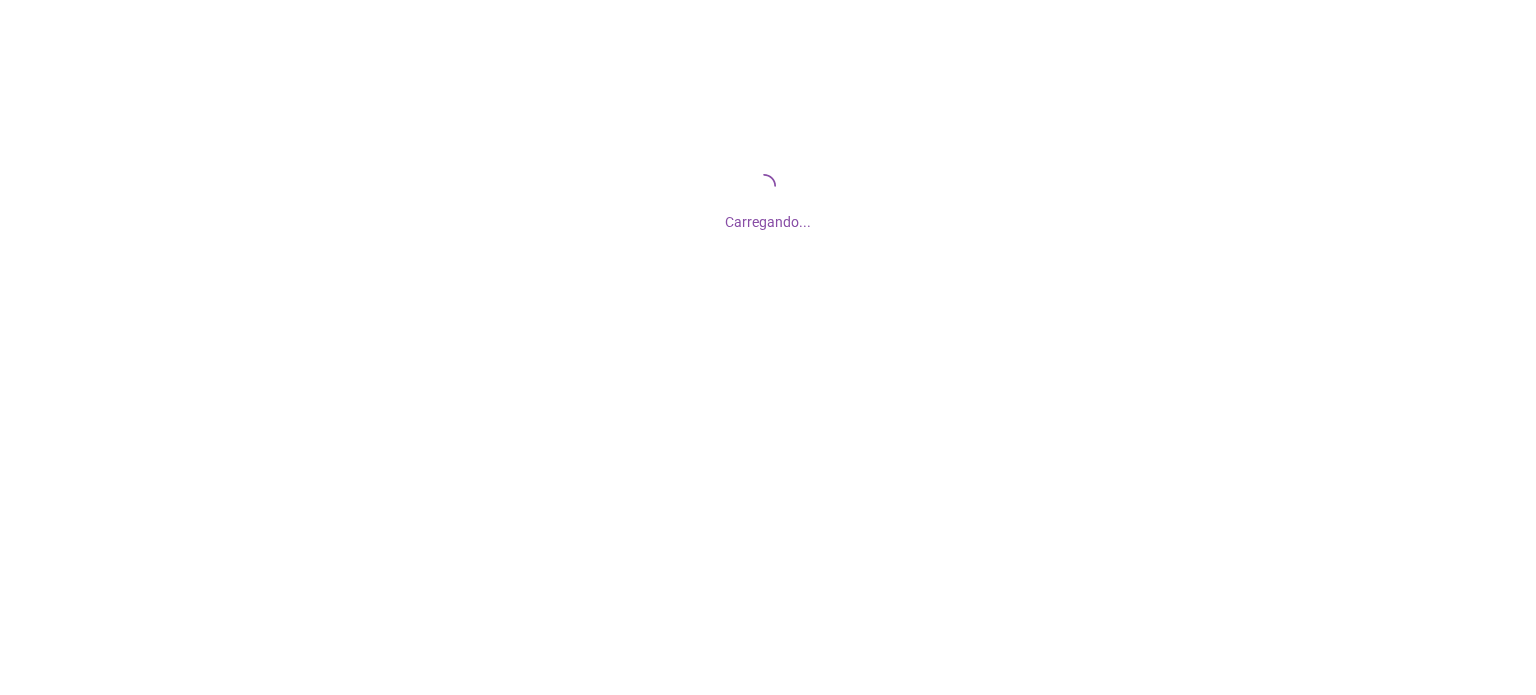 scroll, scrollTop: 0, scrollLeft: 0, axis: both 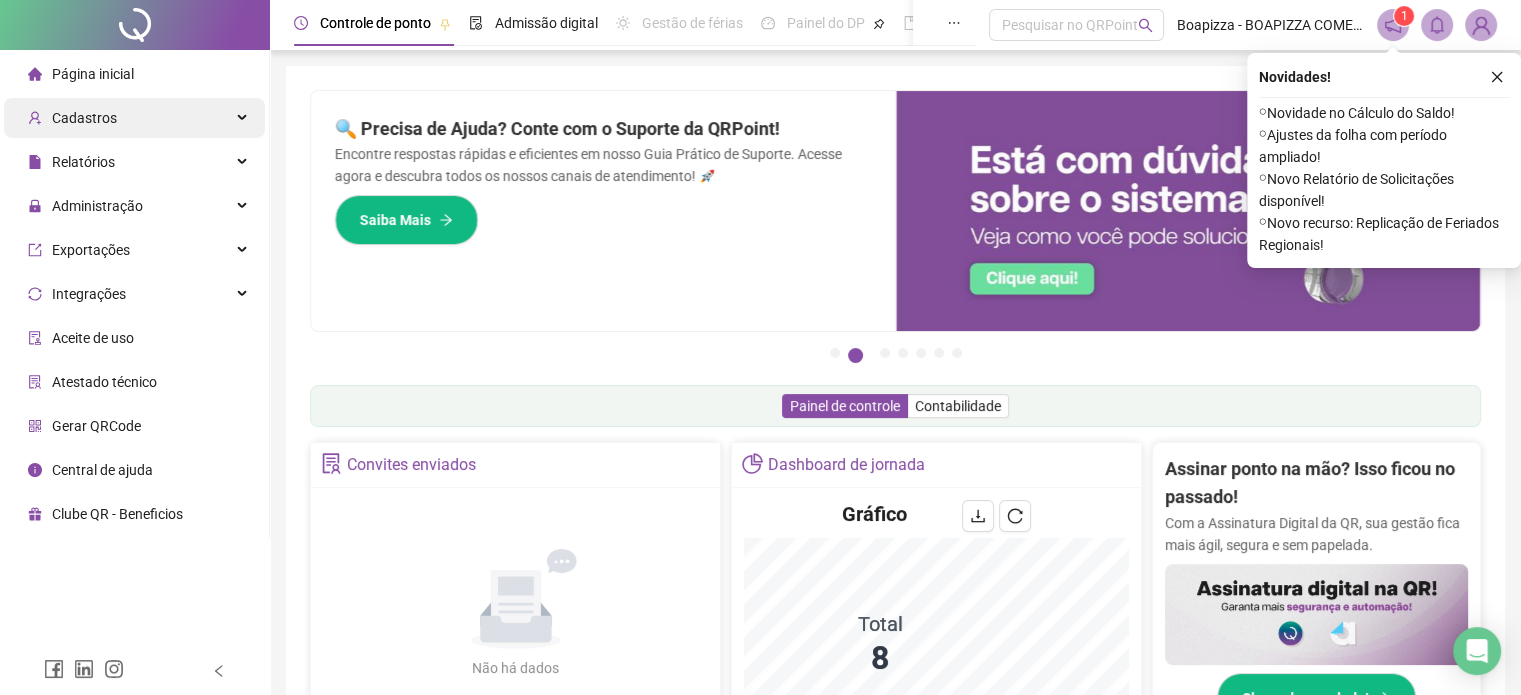 click on "Cadastros" at bounding box center (84, 118) 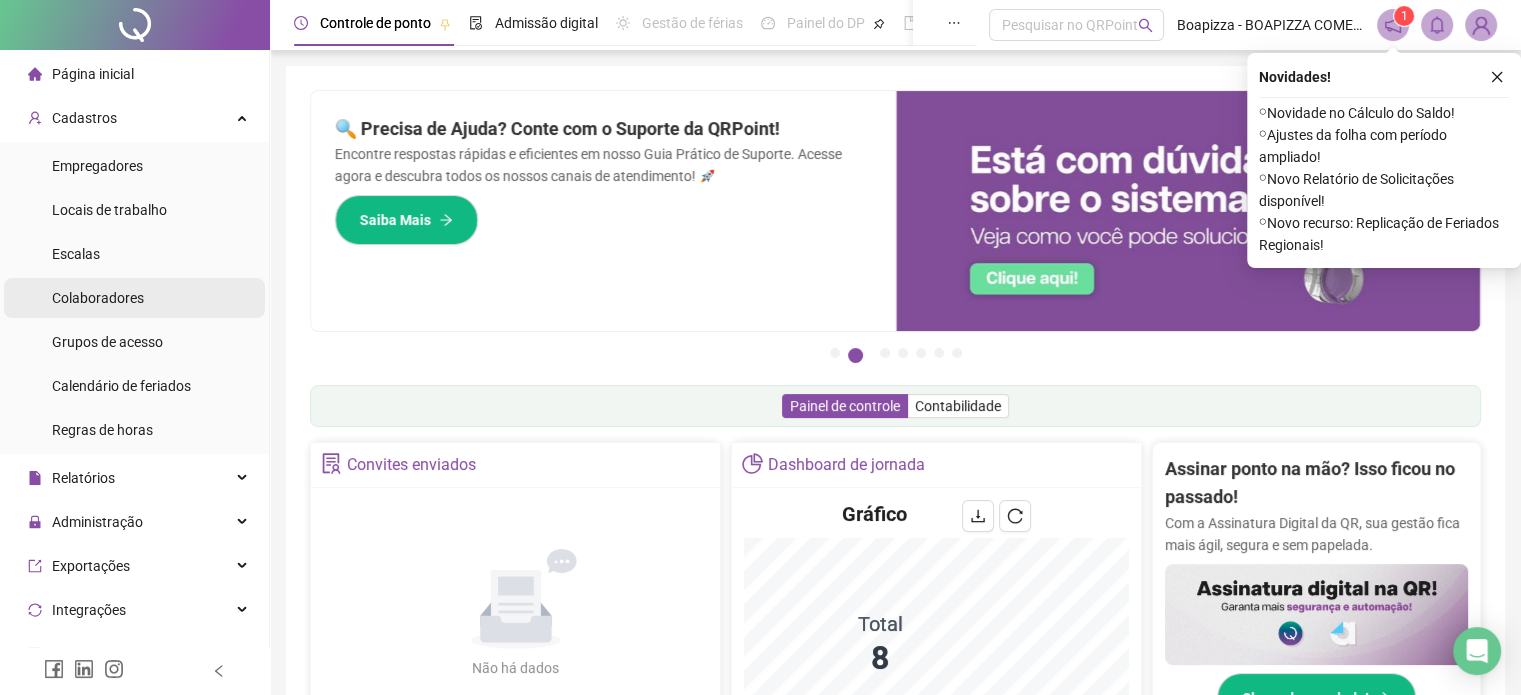 click on "Colaboradores" at bounding box center (98, 298) 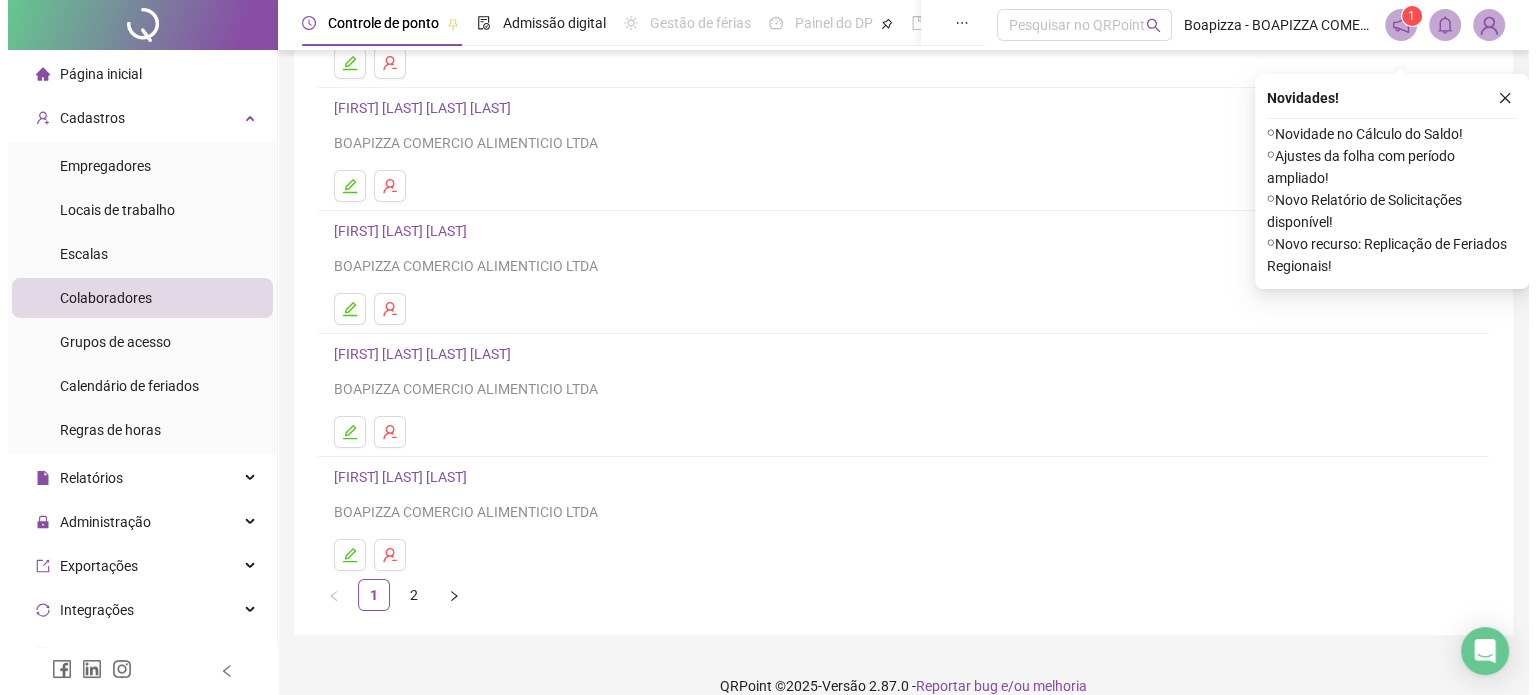 scroll, scrollTop: 271, scrollLeft: 0, axis: vertical 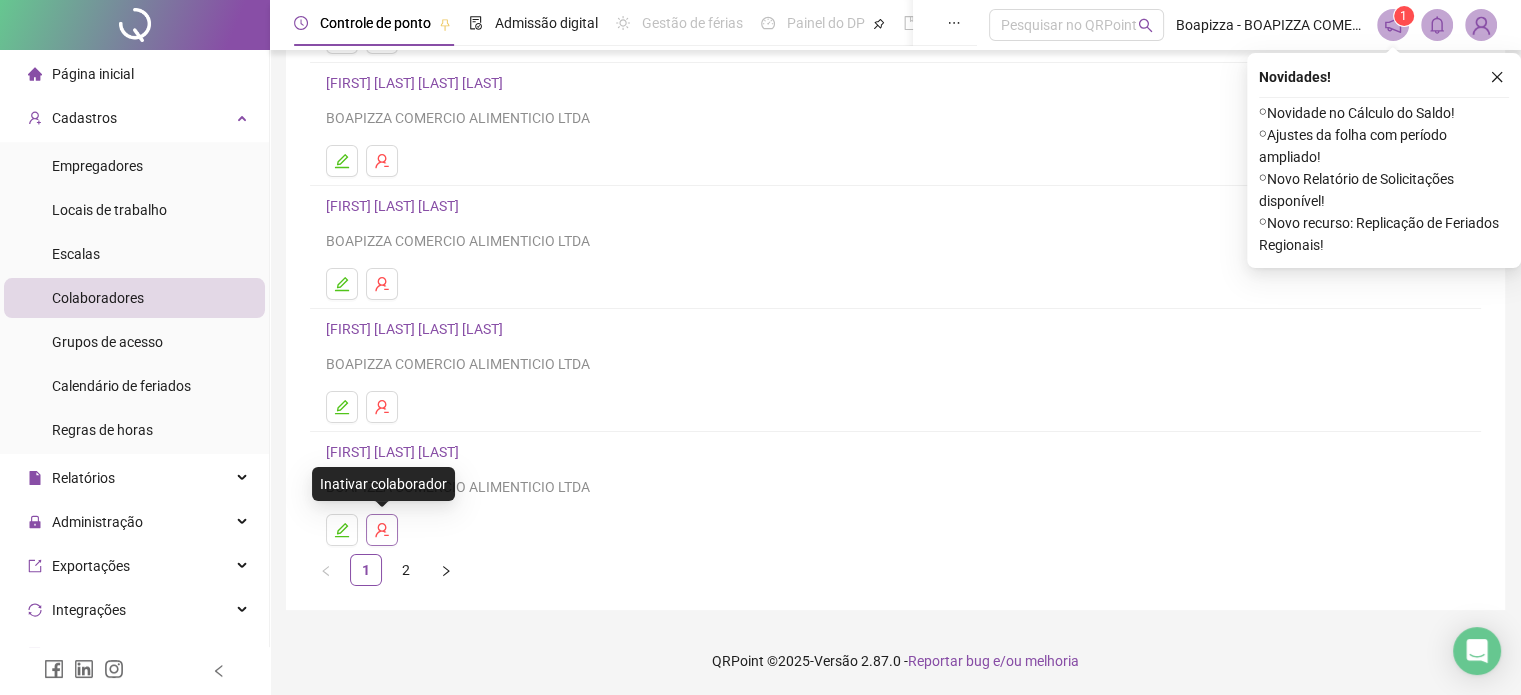 click 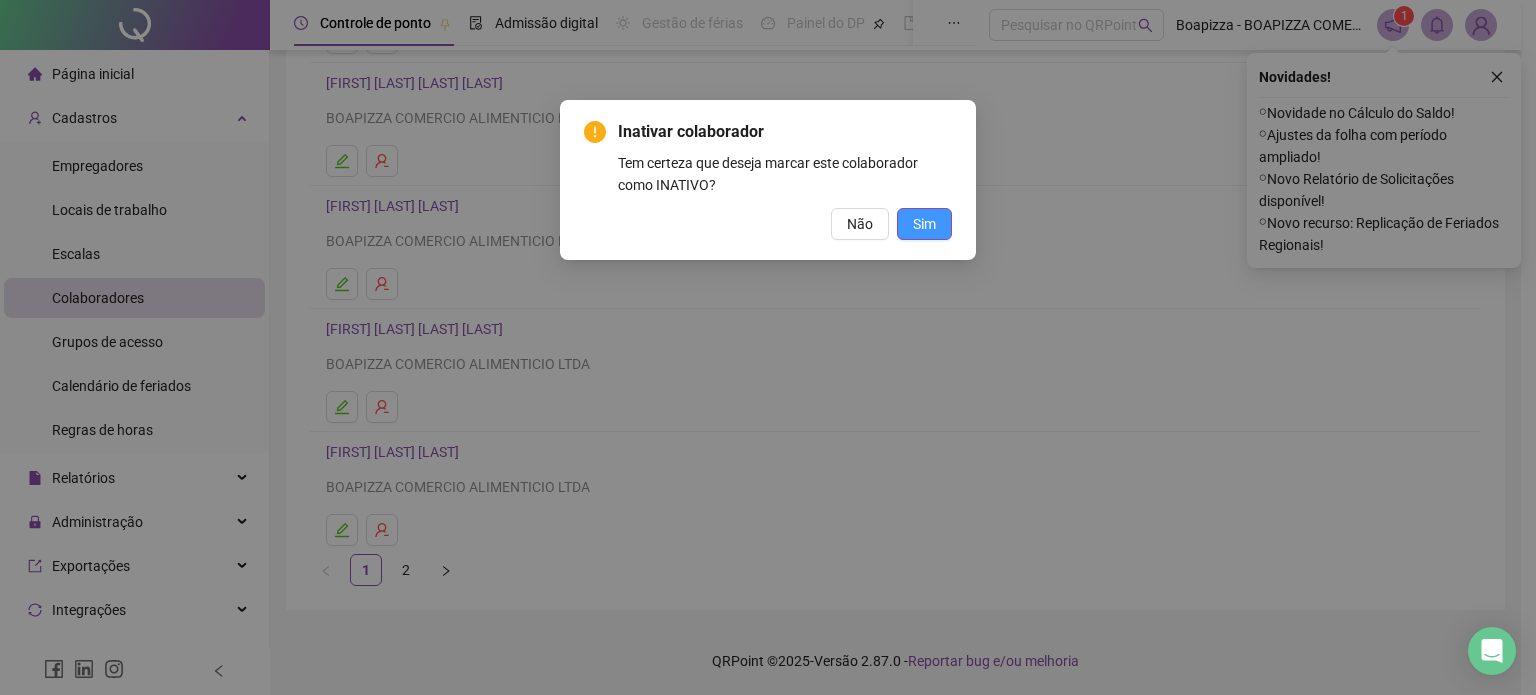 click on "Sim" at bounding box center (924, 224) 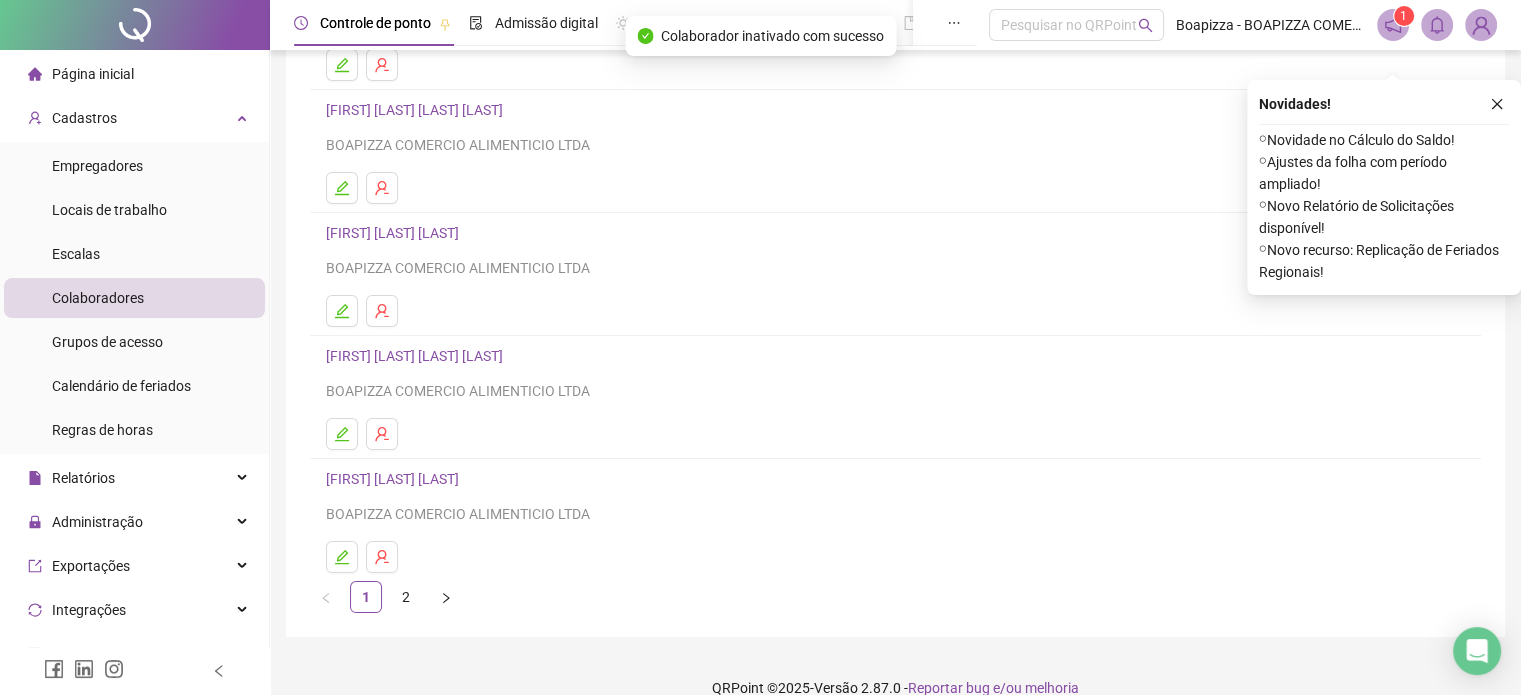 scroll, scrollTop: 271, scrollLeft: 0, axis: vertical 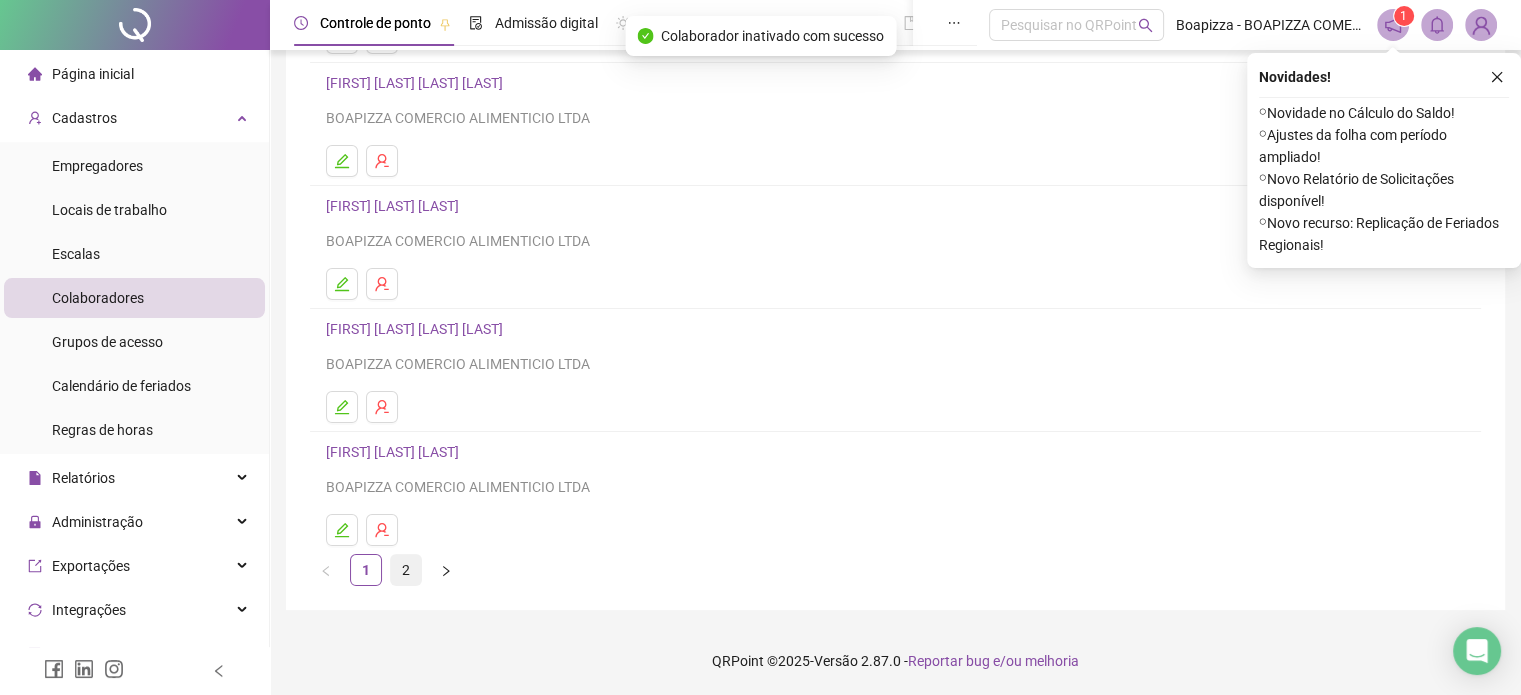 click on "2" at bounding box center (406, 570) 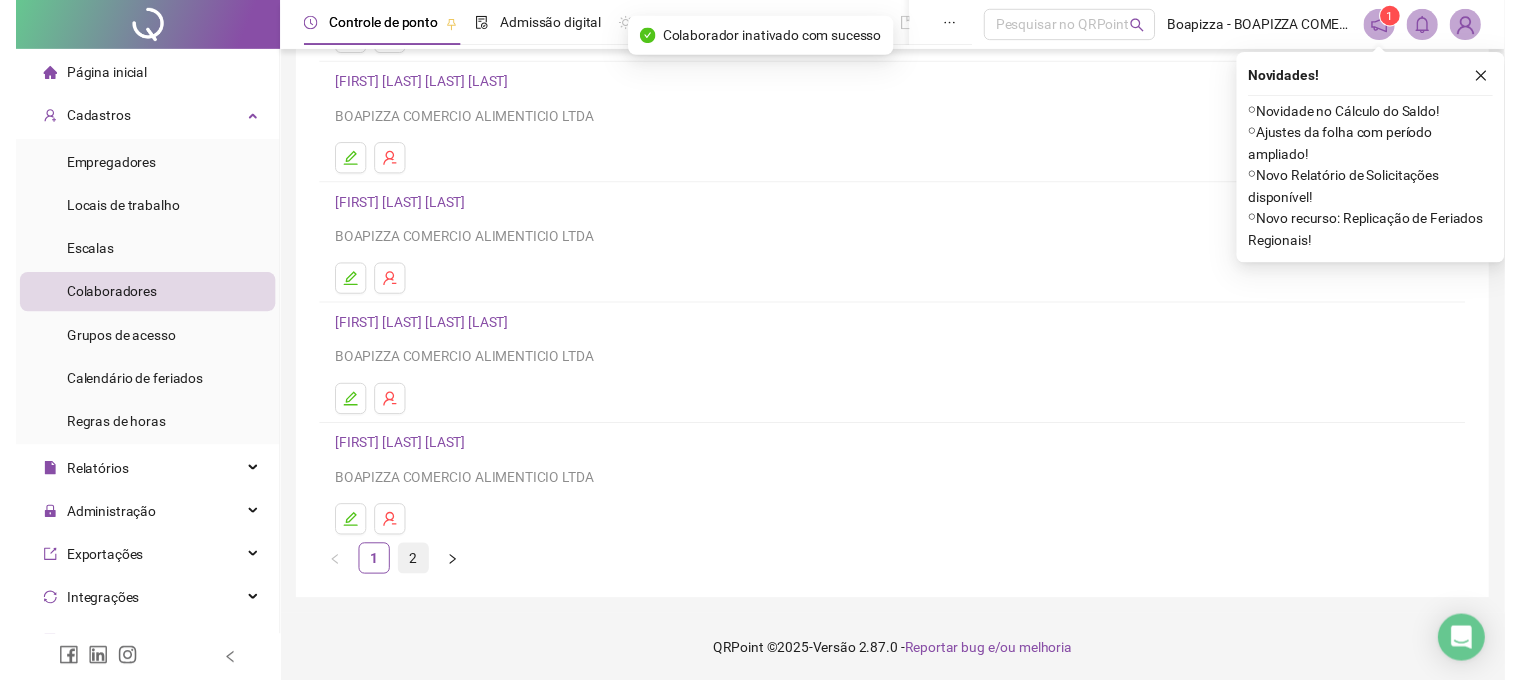 scroll, scrollTop: 0, scrollLeft: 0, axis: both 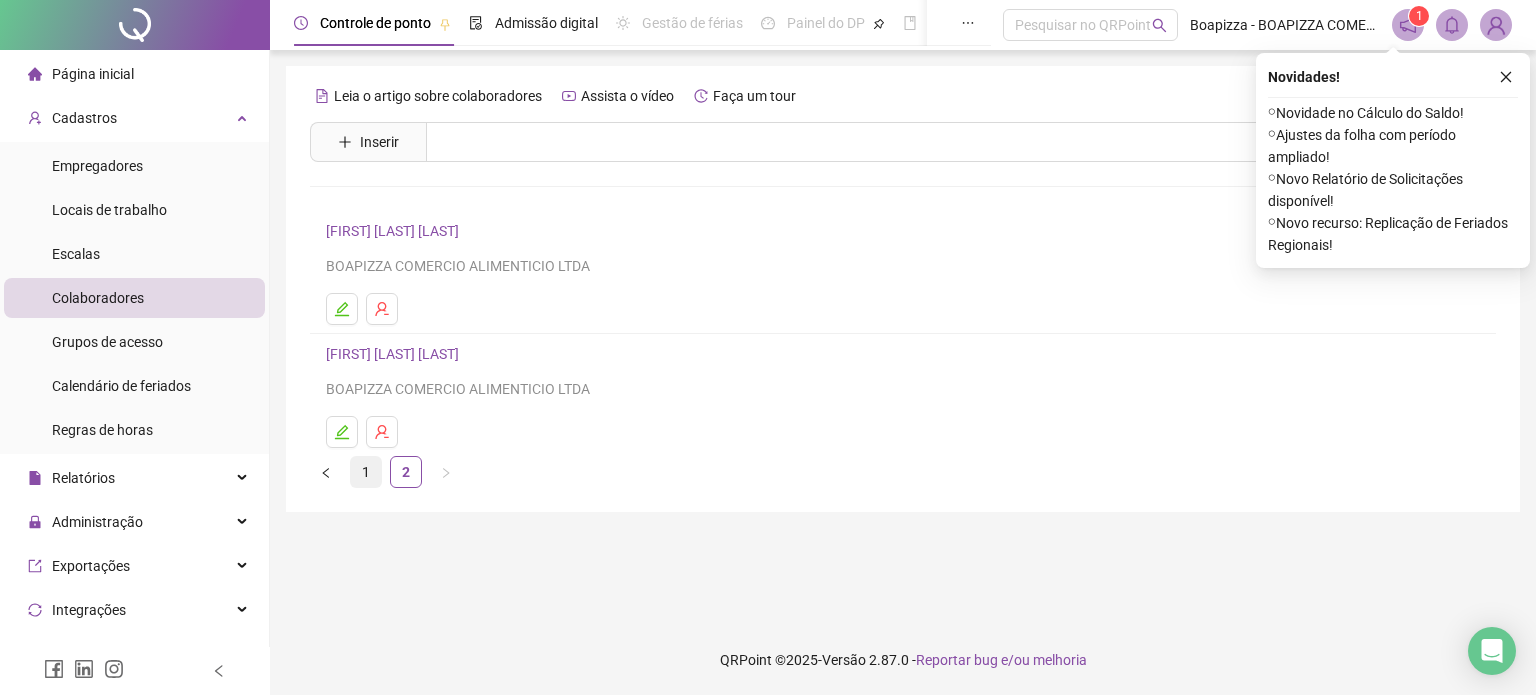 click on "1" at bounding box center [366, 472] 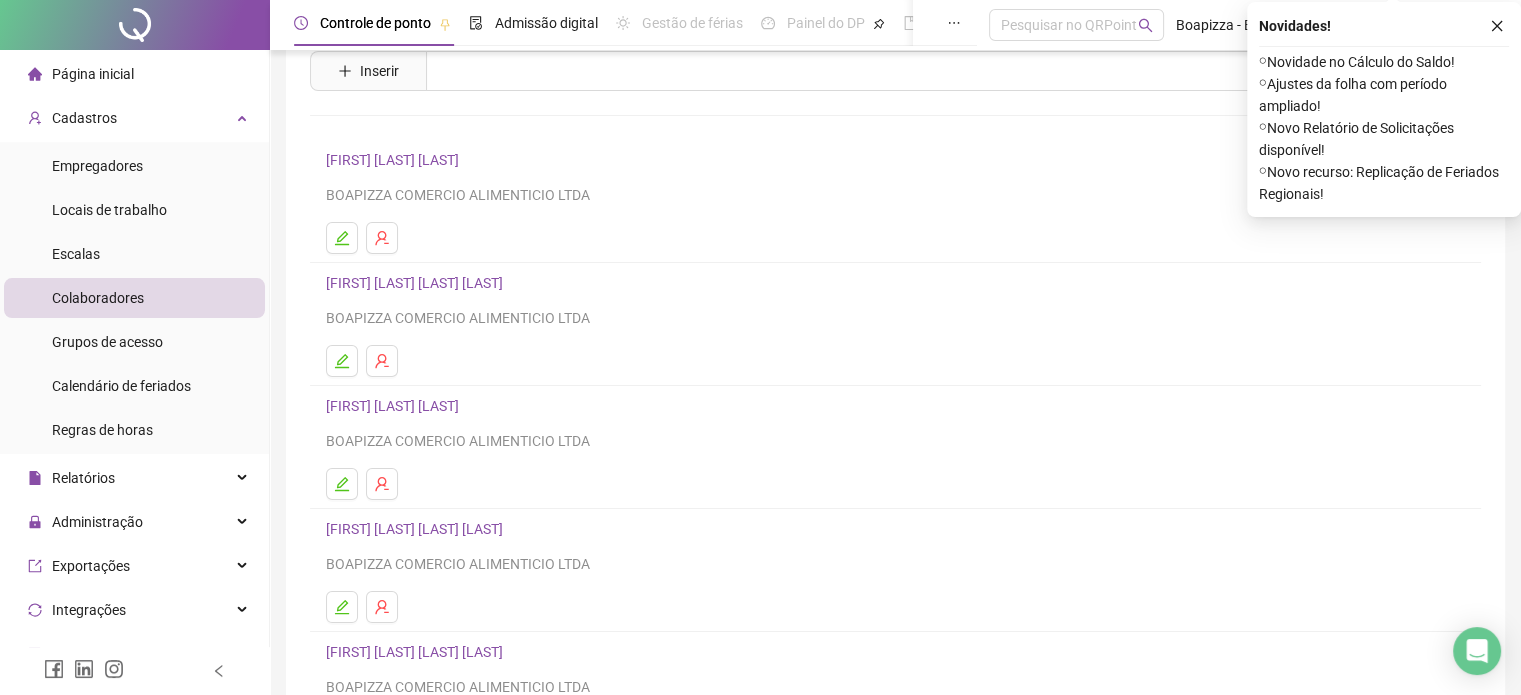scroll, scrollTop: 0, scrollLeft: 0, axis: both 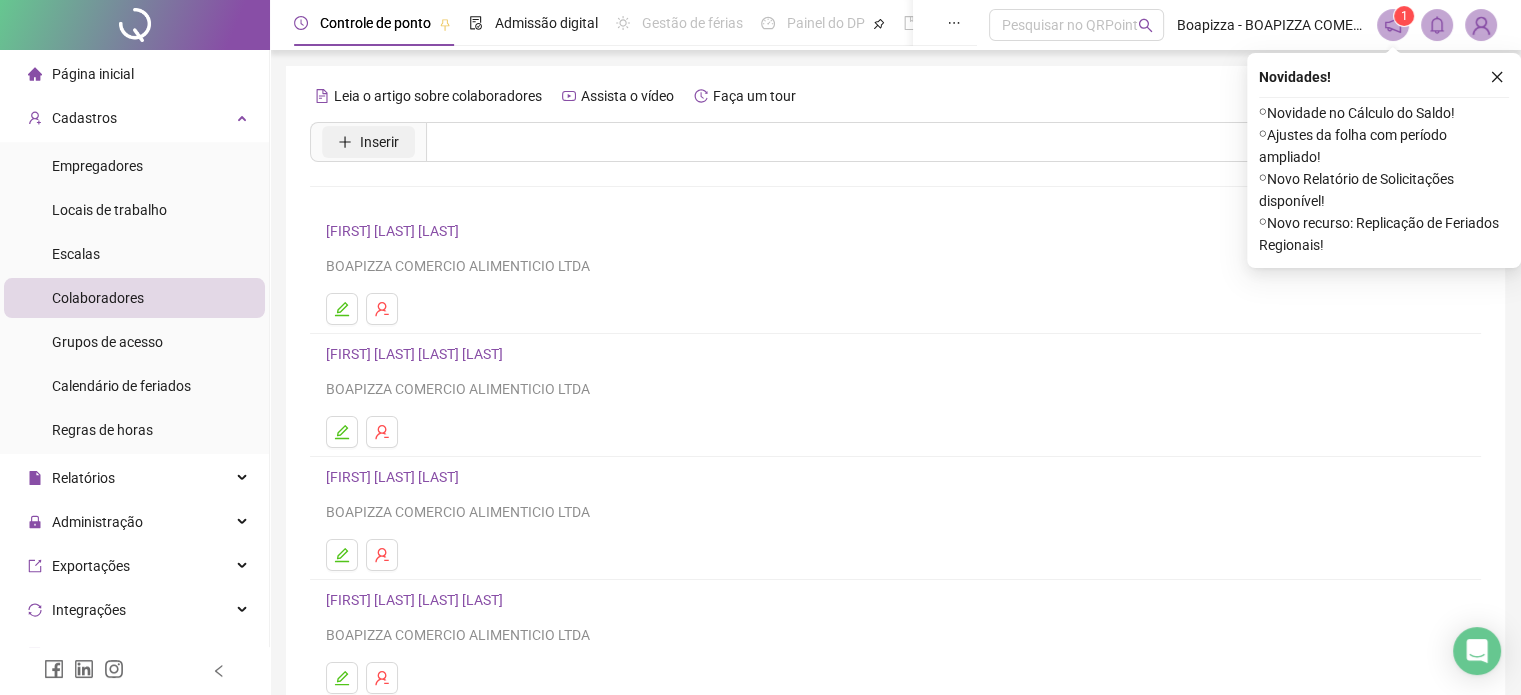click on "Inserir" at bounding box center [379, 142] 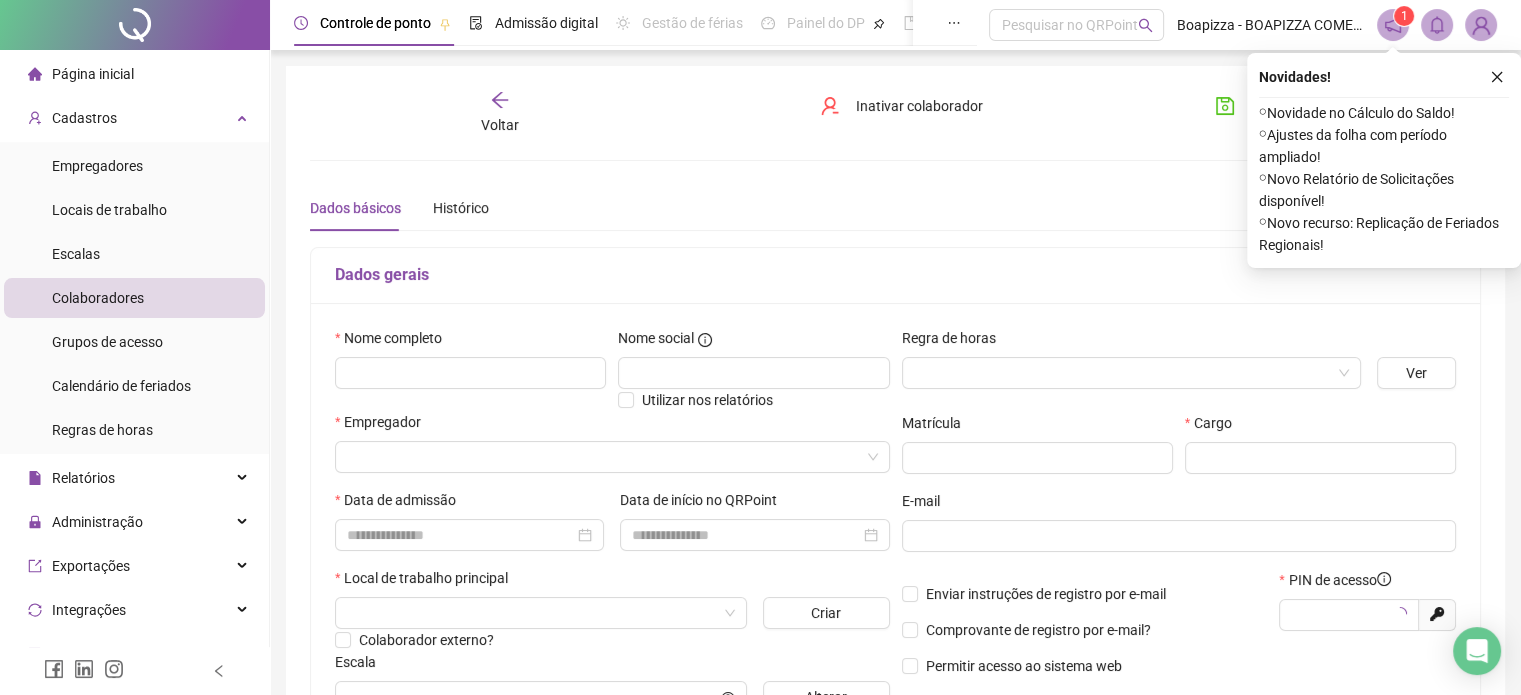 type on "*****" 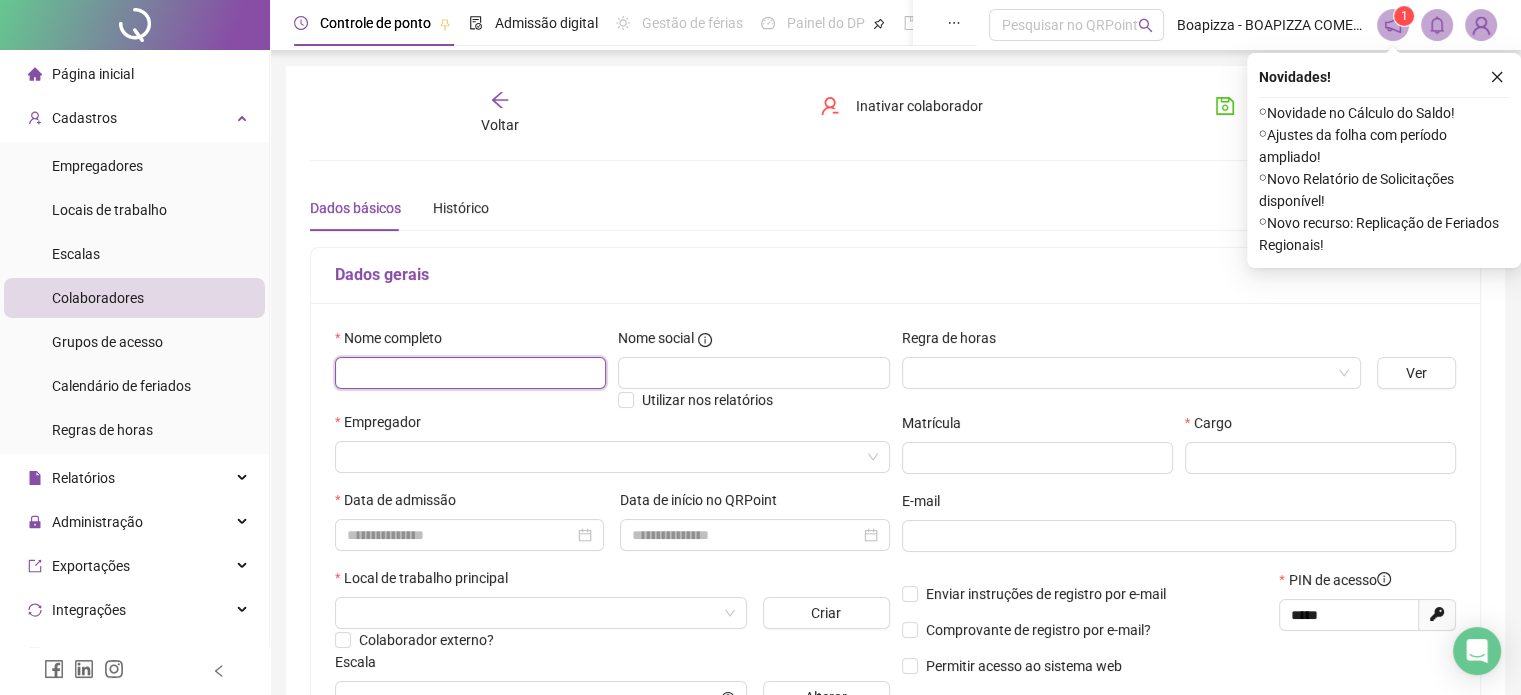 click at bounding box center (470, 373) 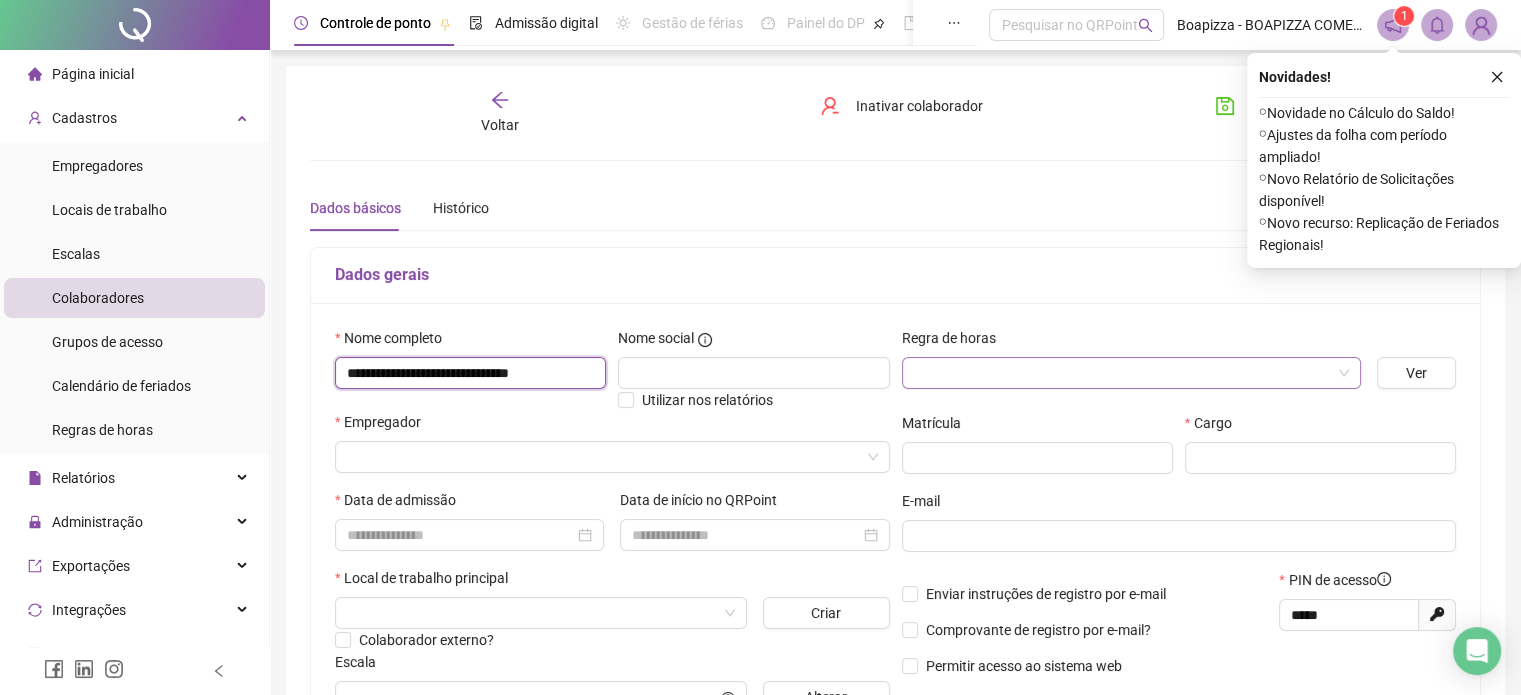 type on "**********" 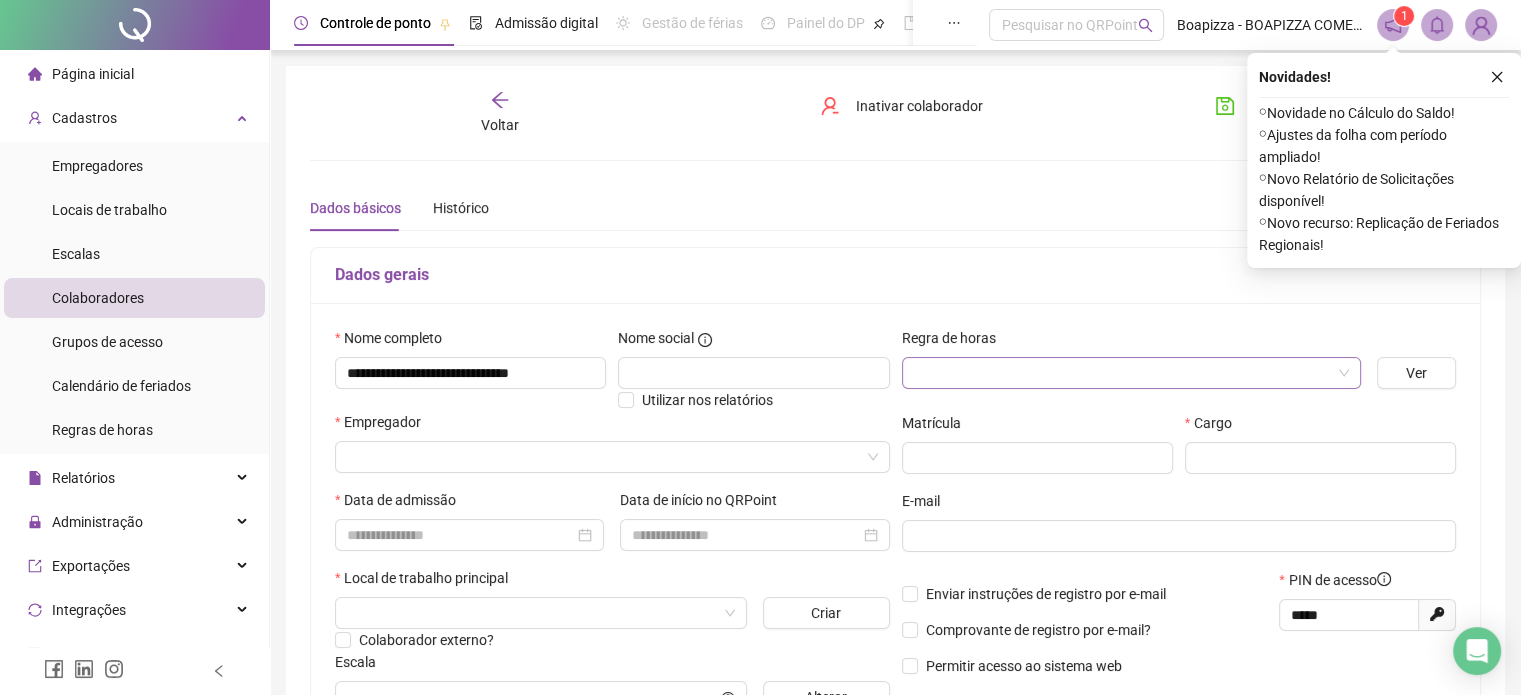 click at bounding box center (1125, 373) 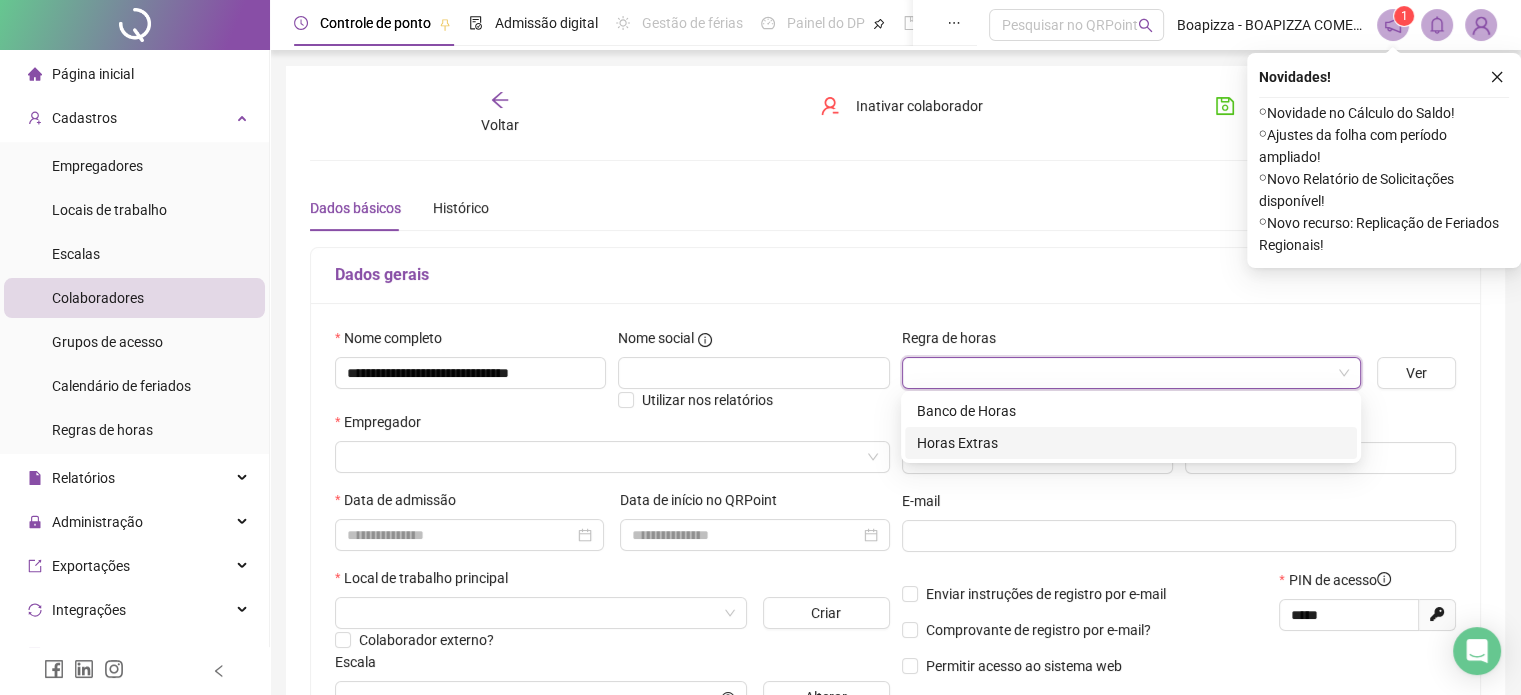 click on "Horas Extras" at bounding box center (1131, 443) 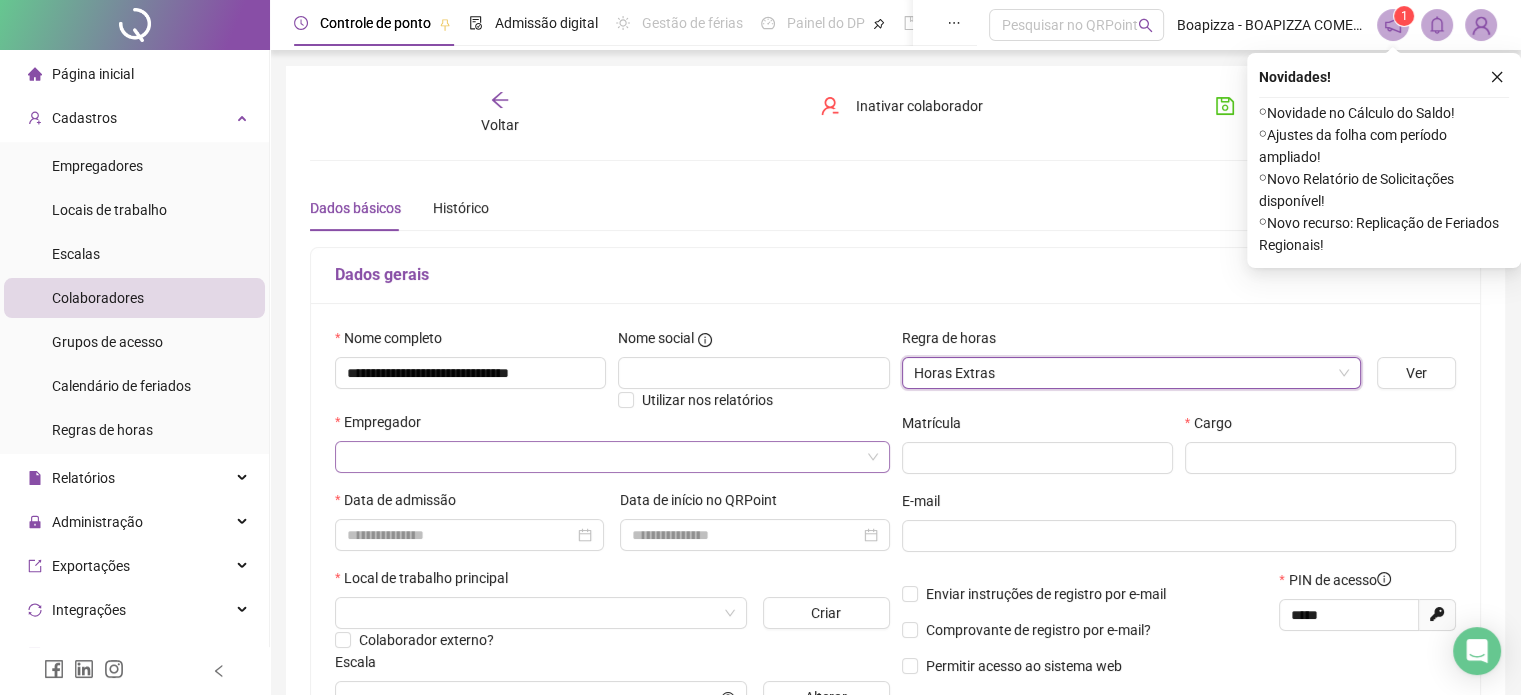 click at bounding box center (606, 457) 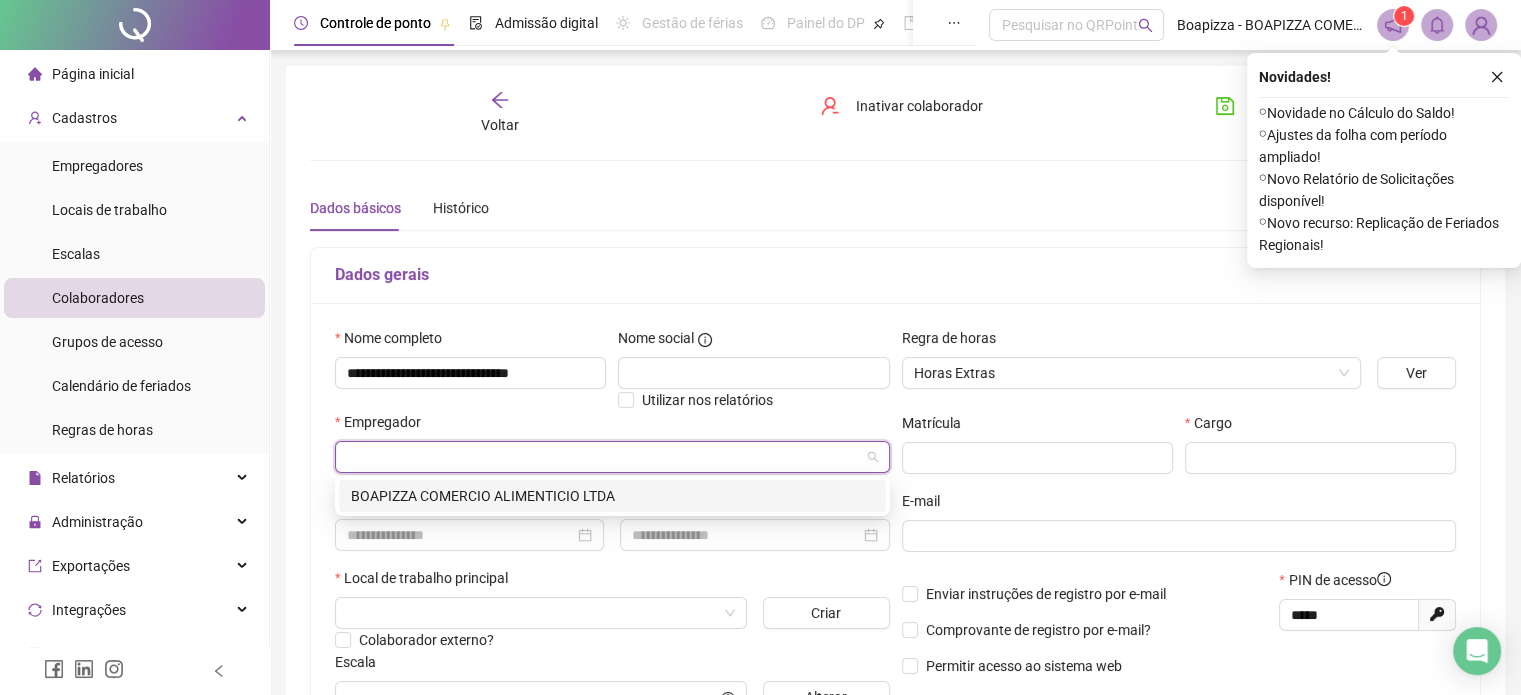 click on "BOAPIZZA COMERCIO ALIMENTICIO LTDA" at bounding box center [612, 496] 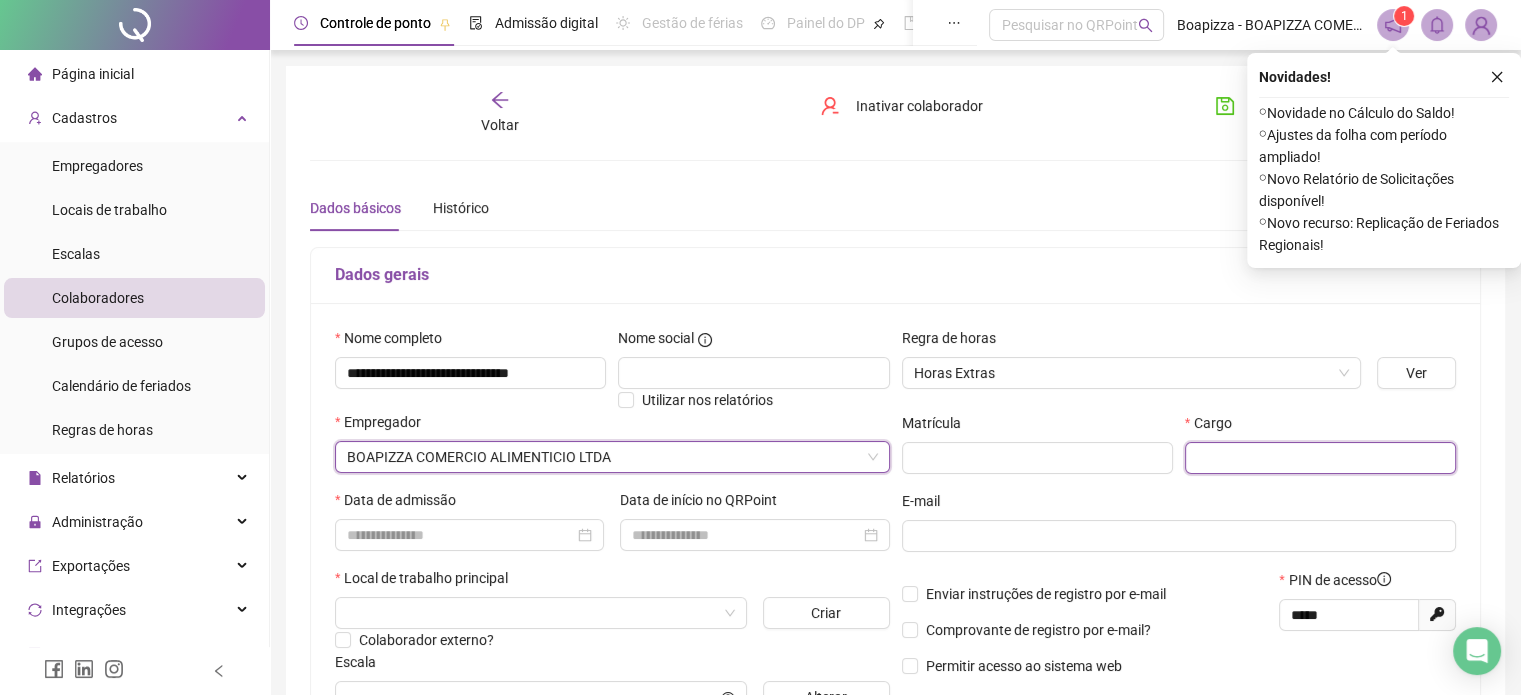 click at bounding box center [1320, 458] 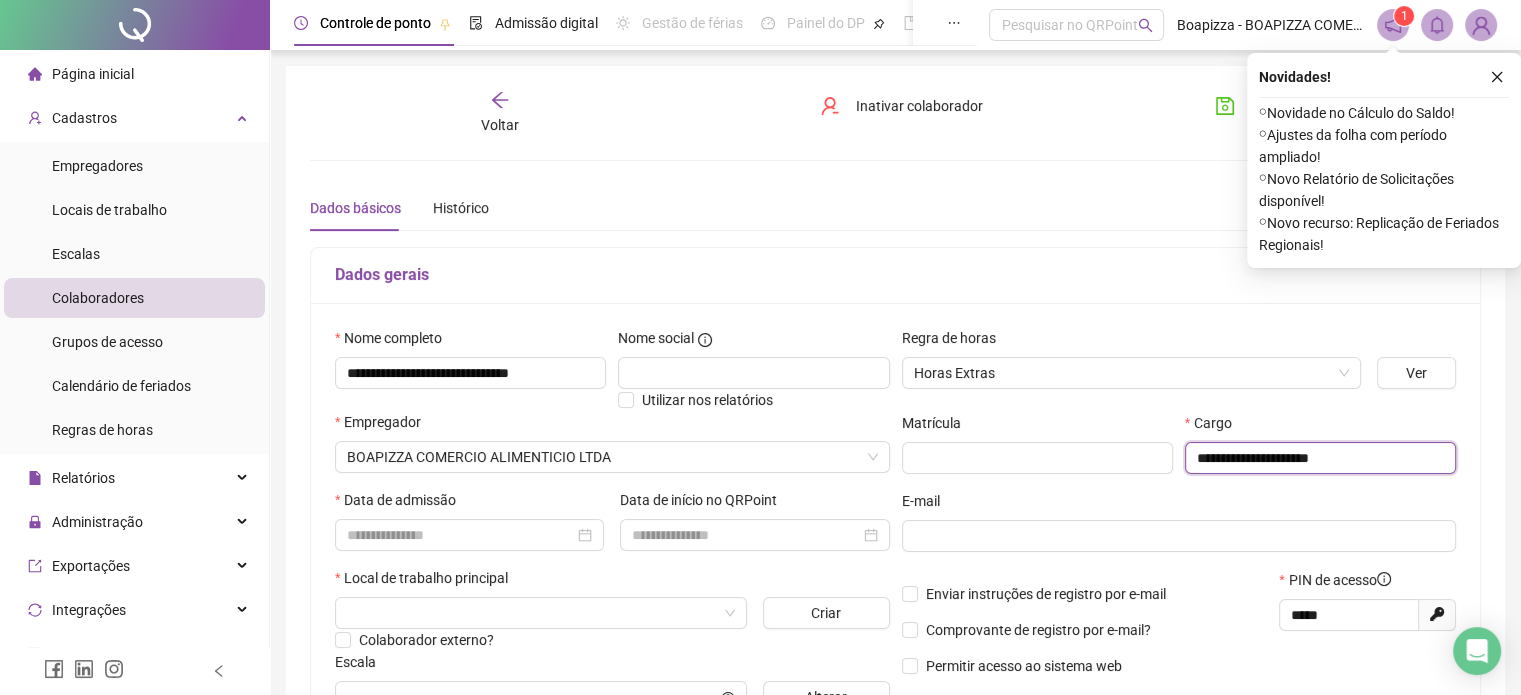 type on "**********" 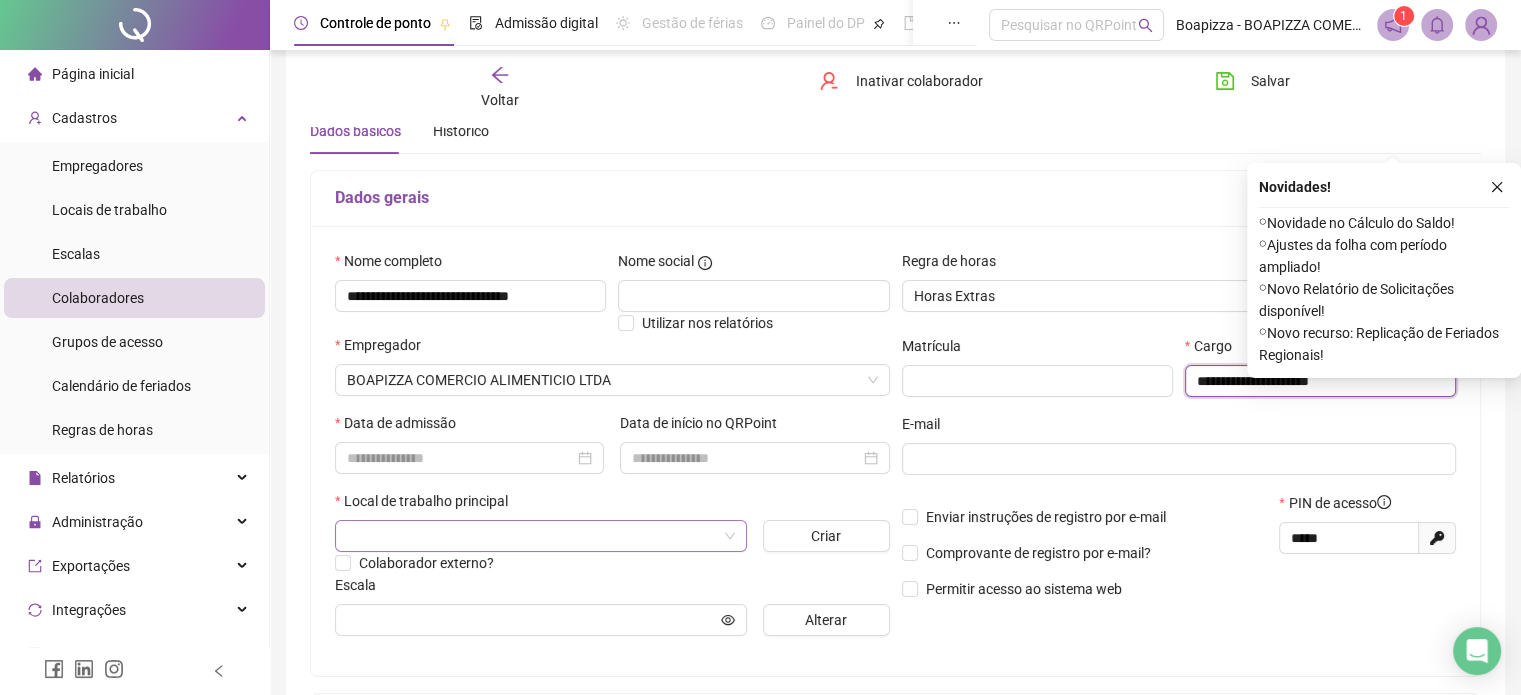 scroll, scrollTop: 200, scrollLeft: 0, axis: vertical 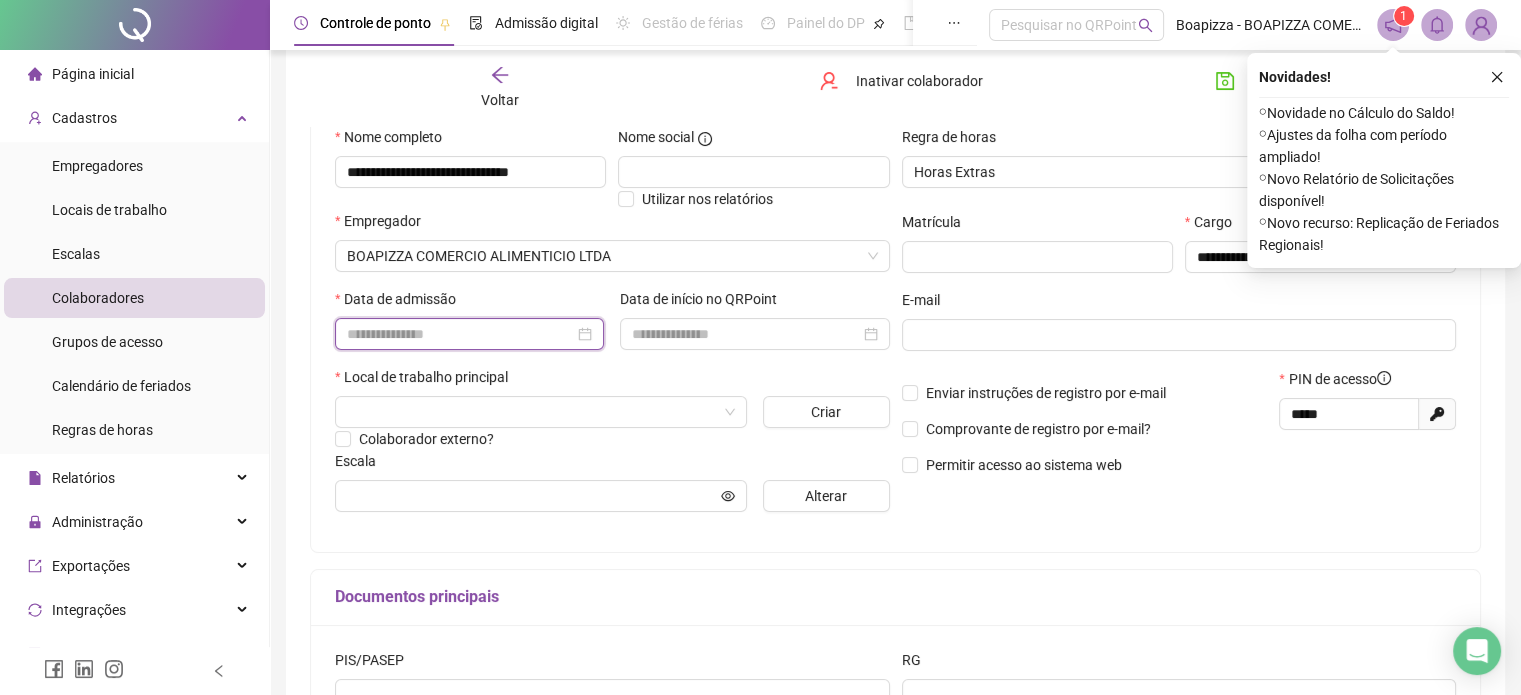 click at bounding box center (460, 334) 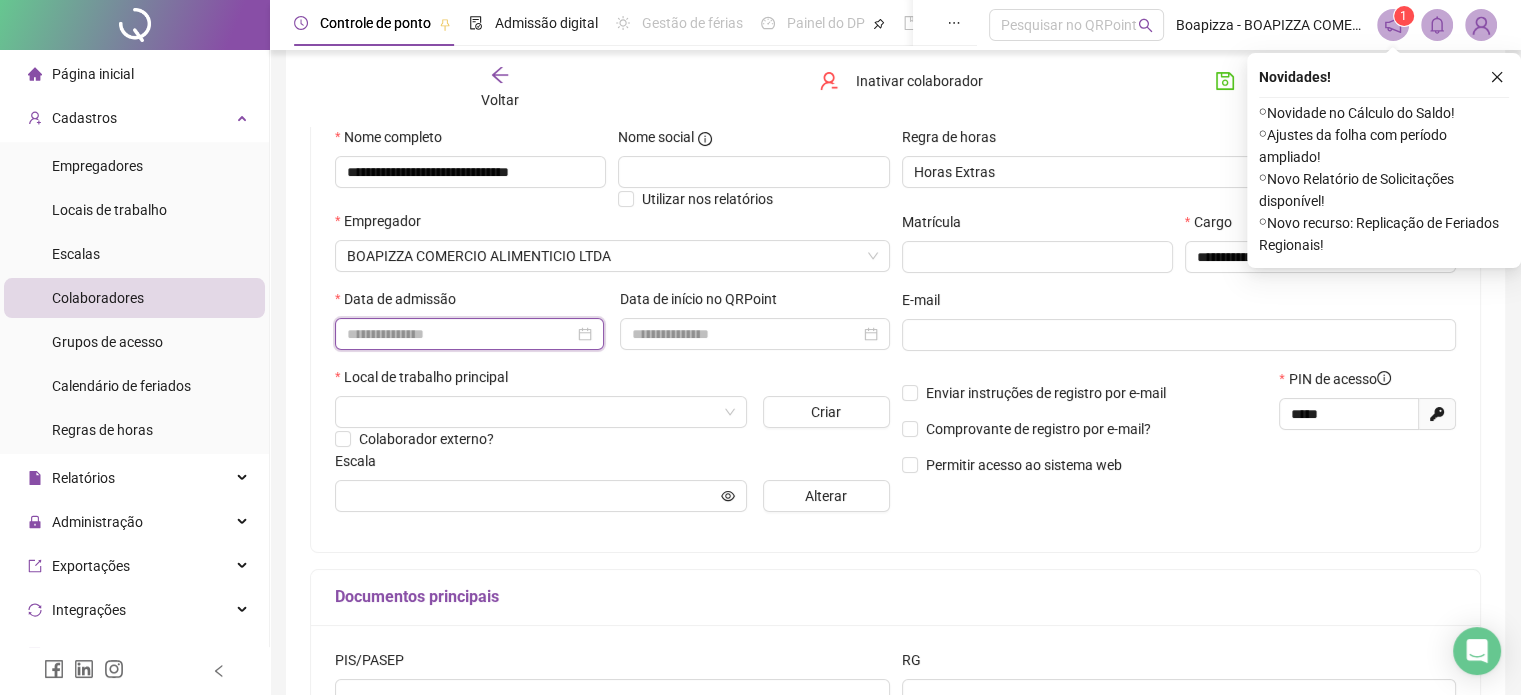 click at bounding box center (460, 334) 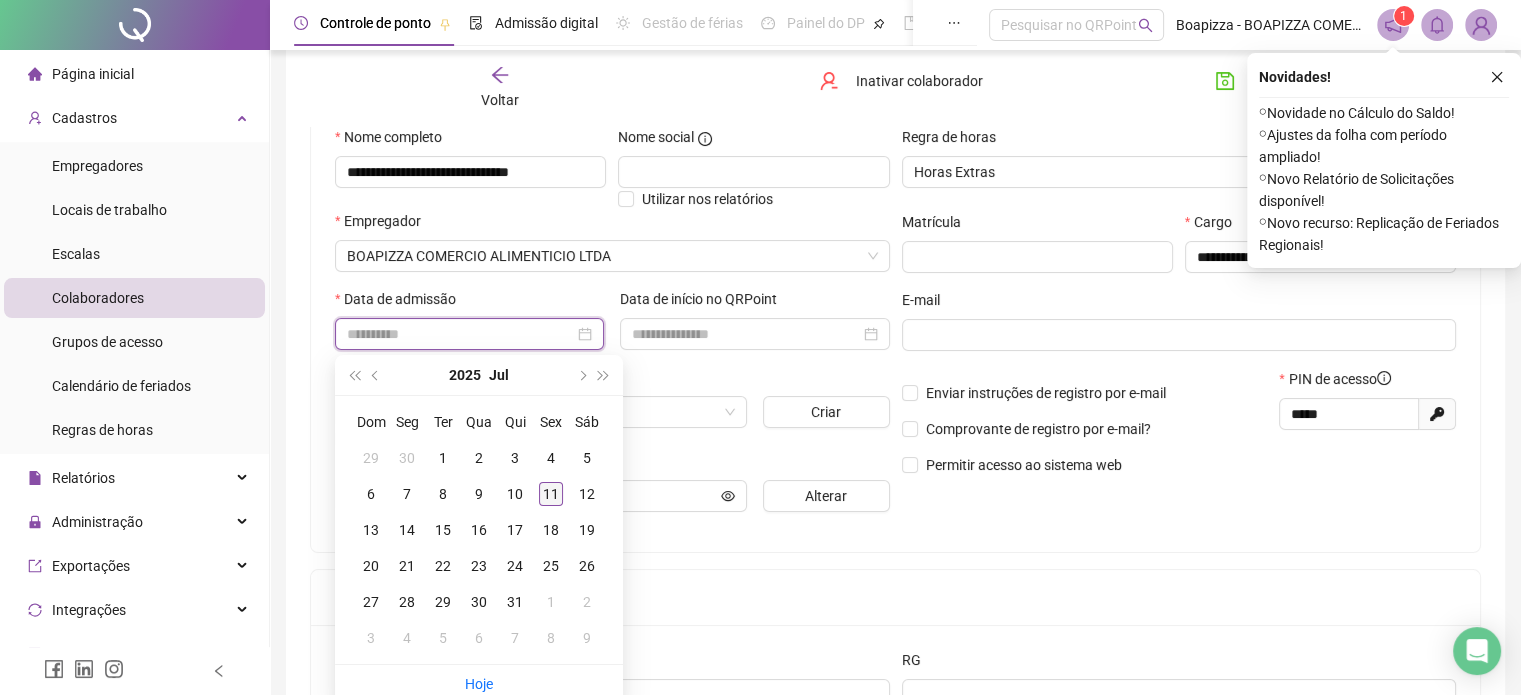 type on "**********" 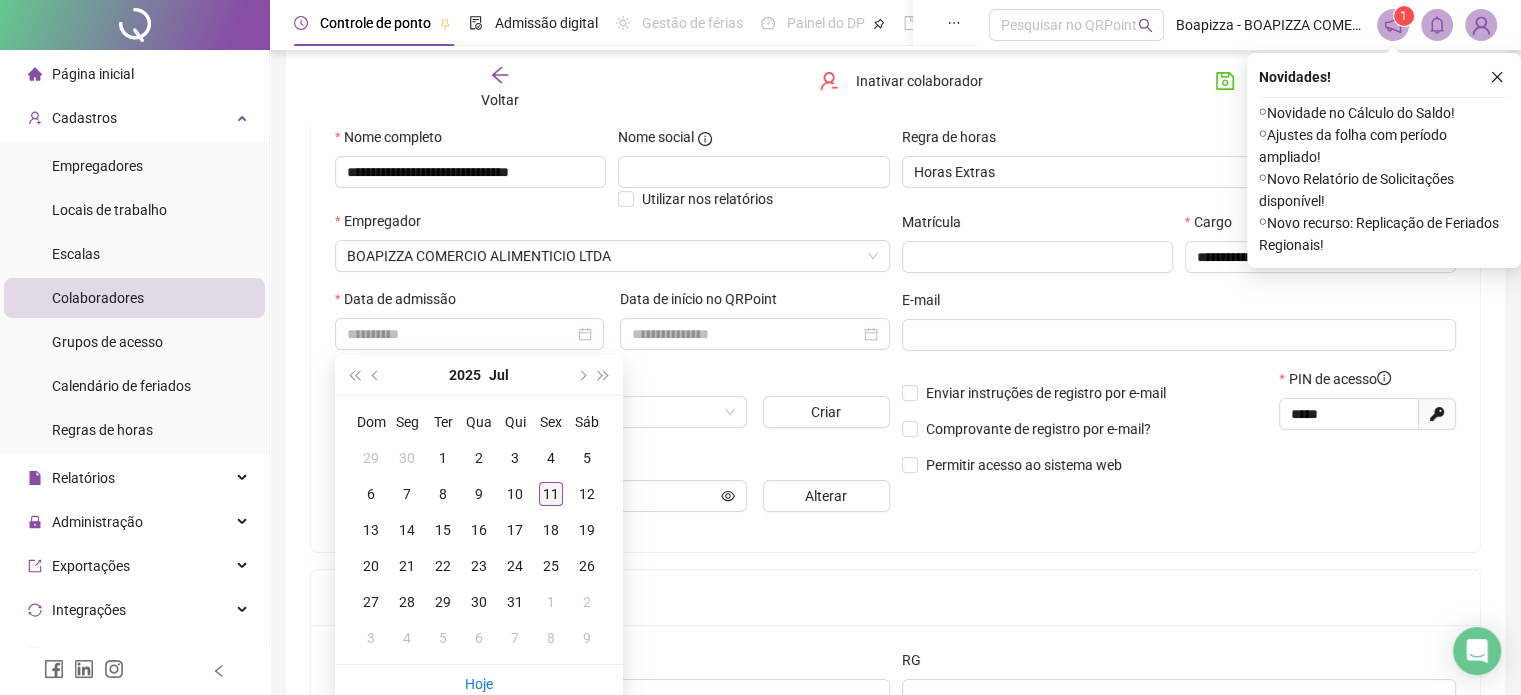 click on "11" at bounding box center (551, 494) 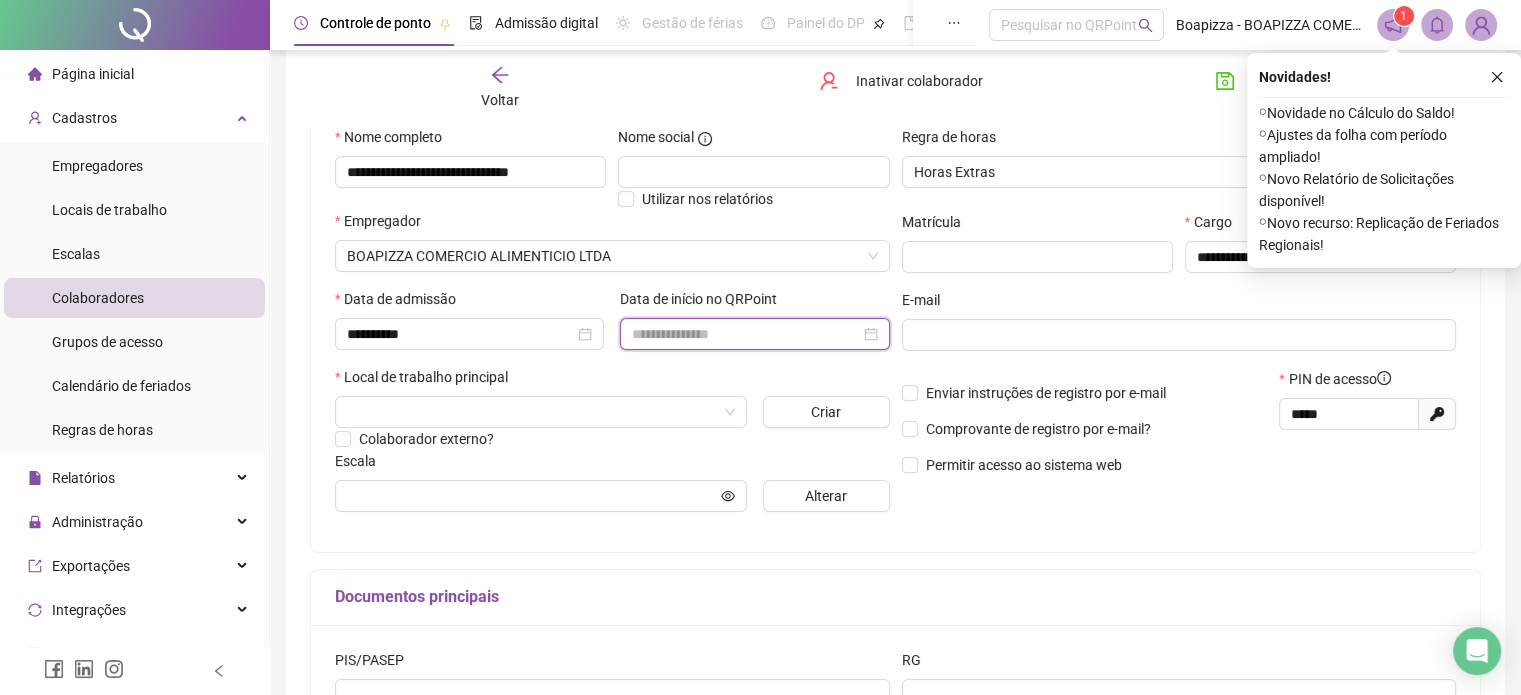click at bounding box center (745, 334) 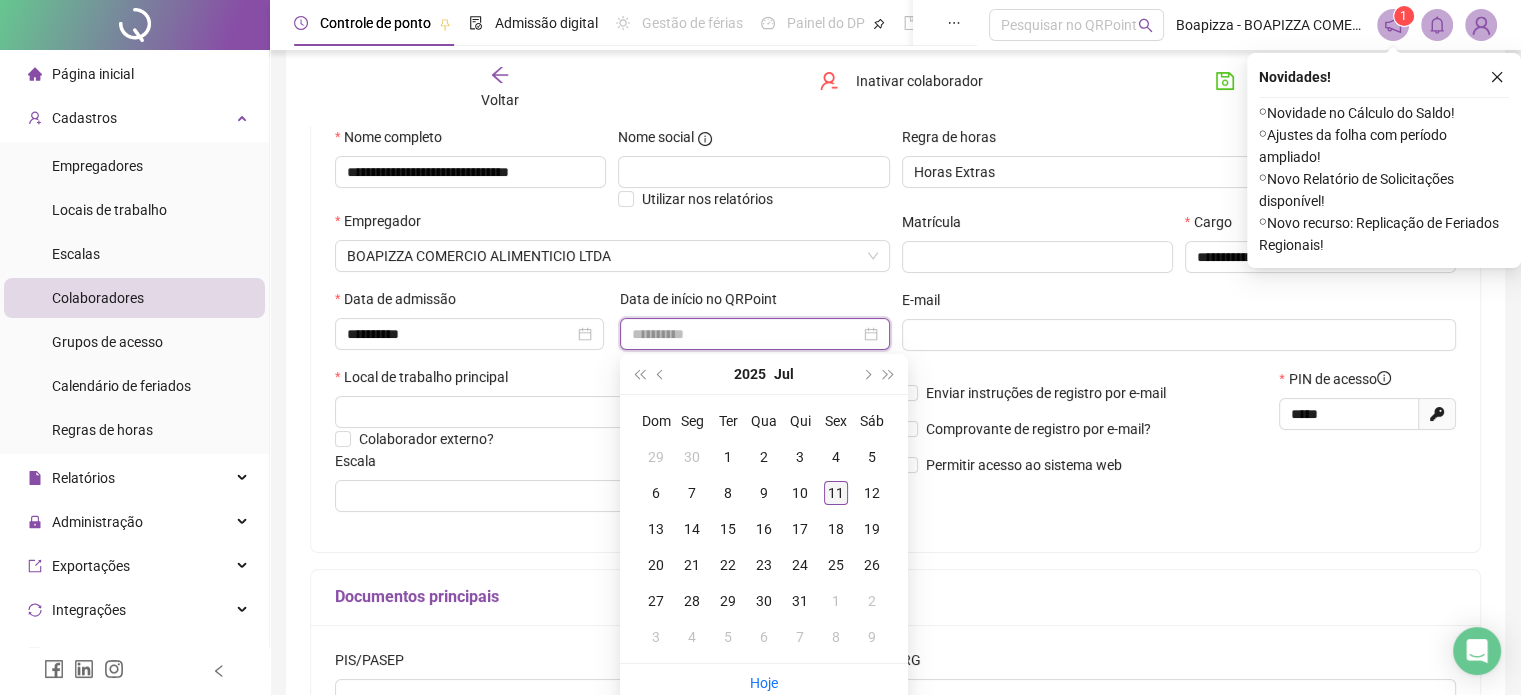 type on "**********" 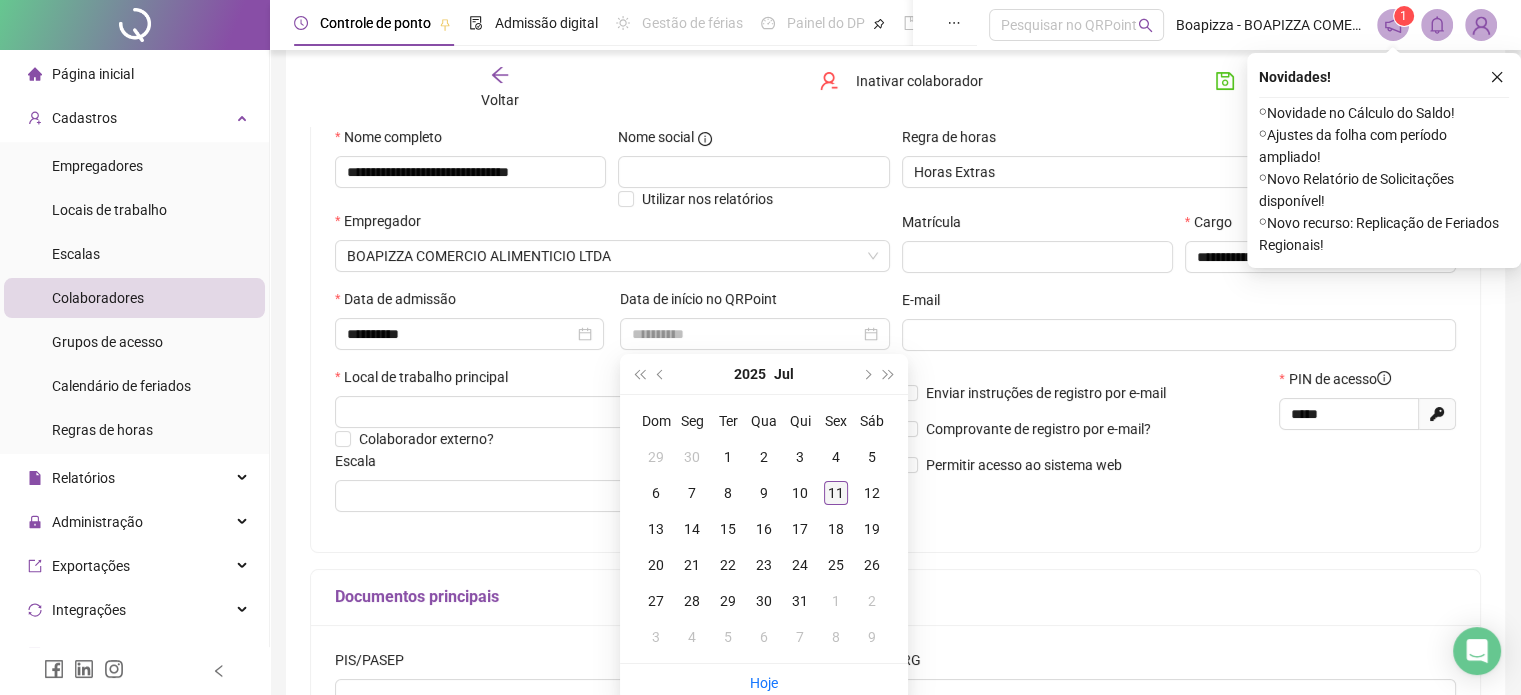 click on "11" at bounding box center [836, 493] 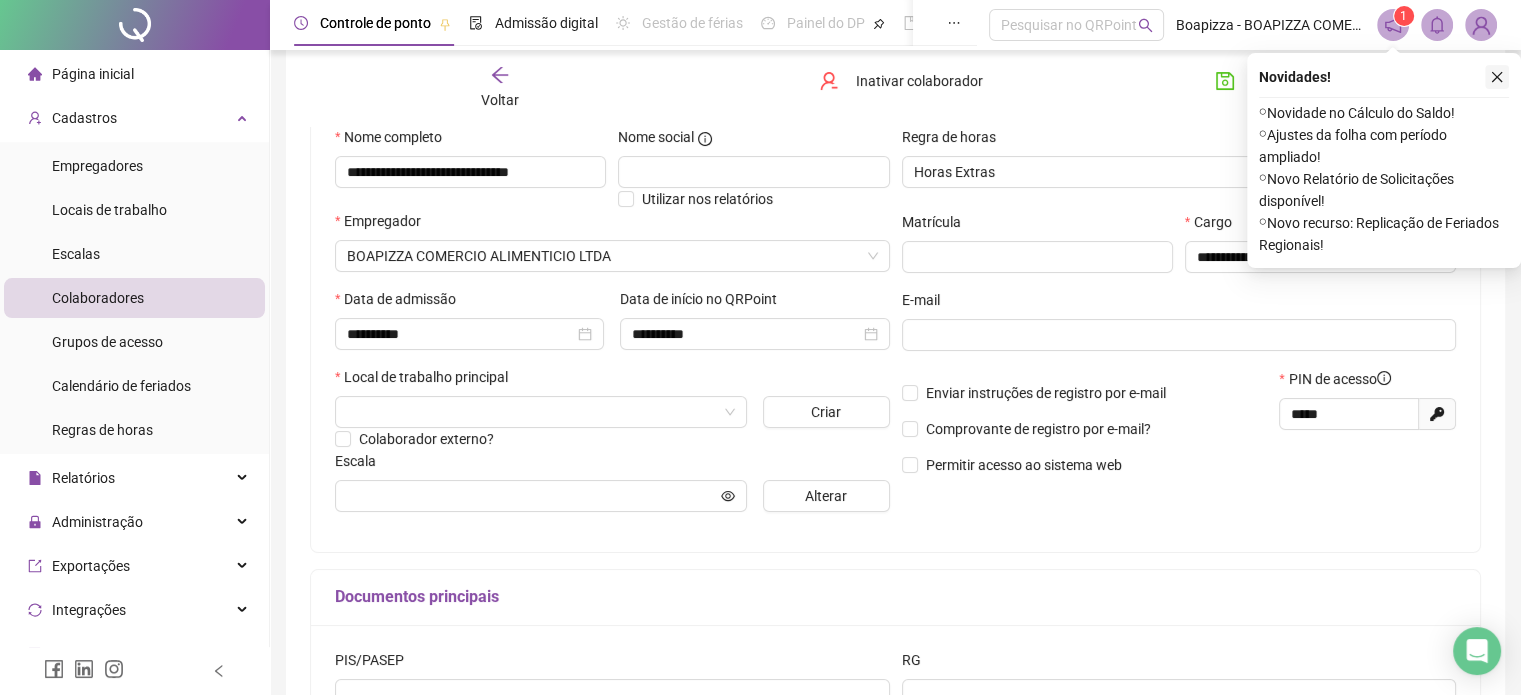 click 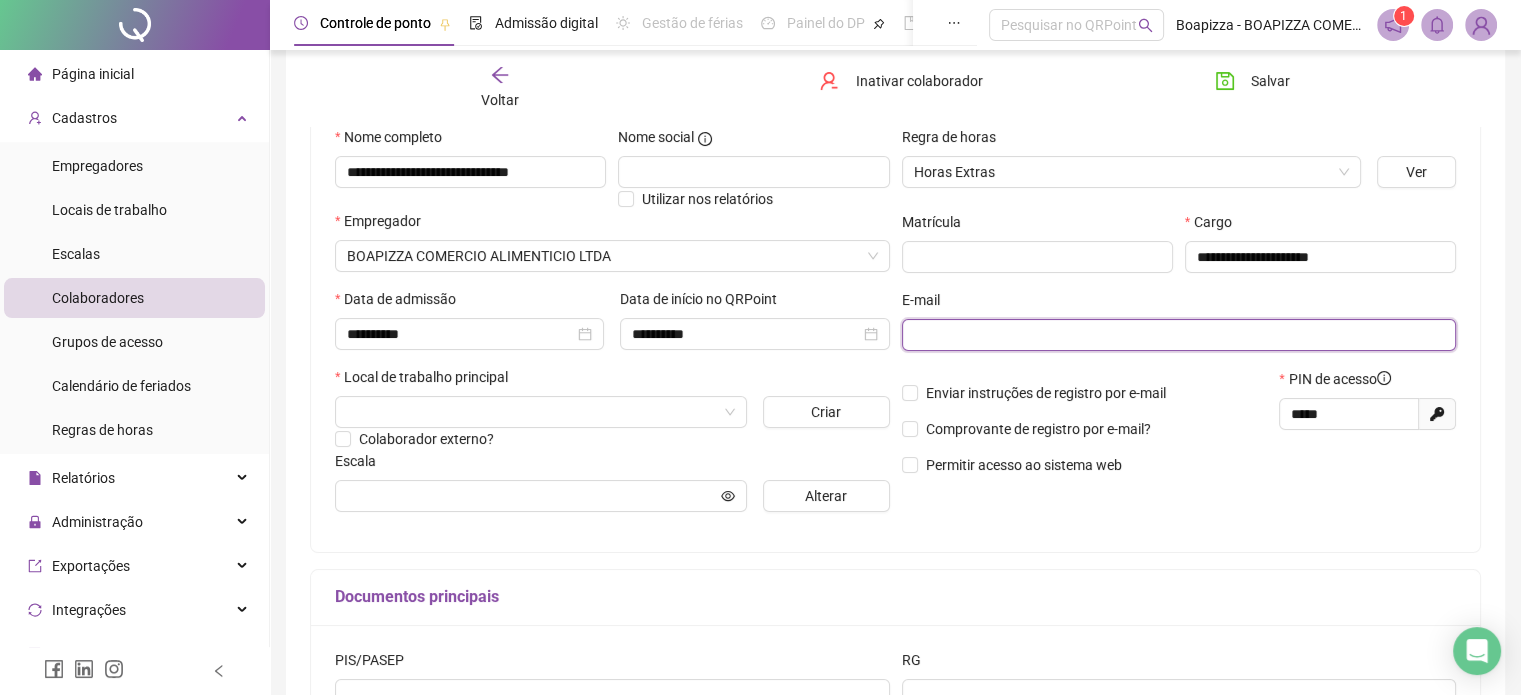 click at bounding box center [1177, 335] 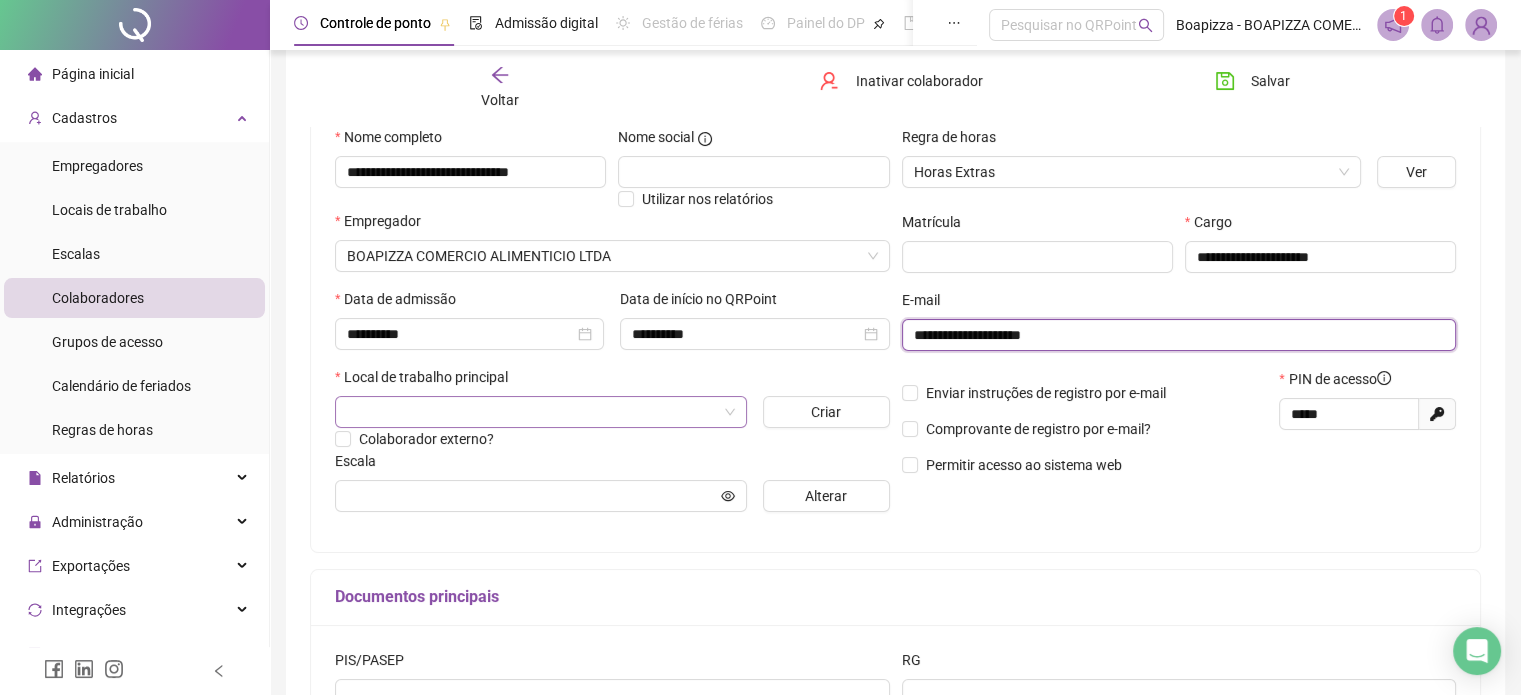 type on "**********" 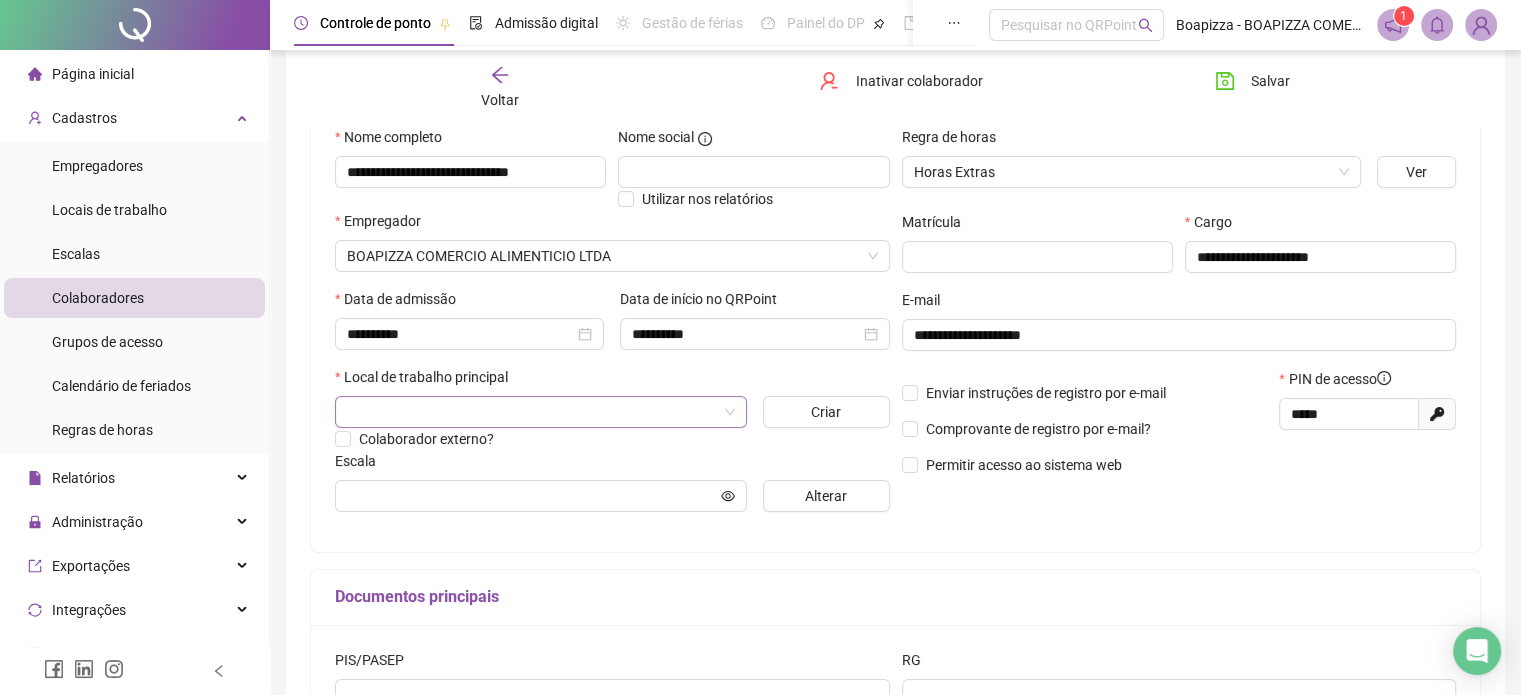 click at bounding box center [535, 412] 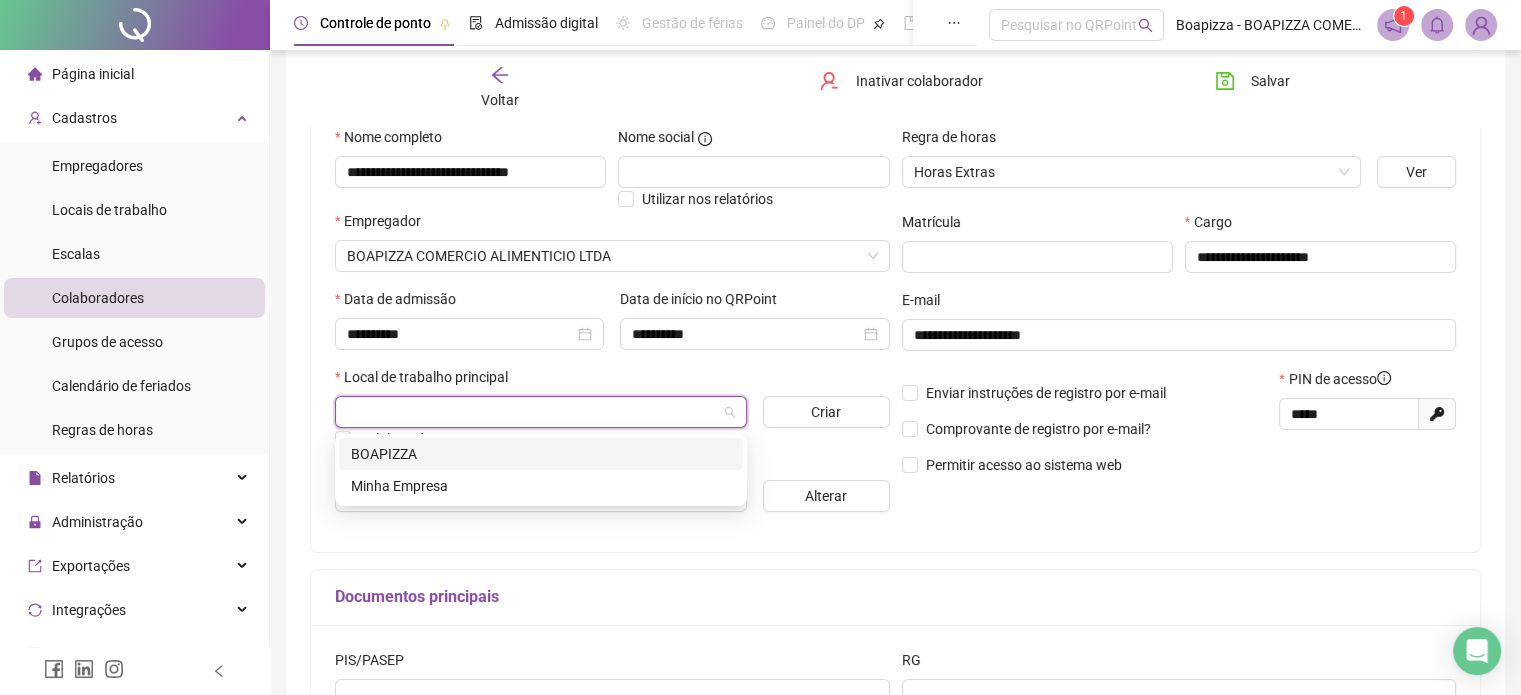 click on "BOAPIZZA" at bounding box center [541, 454] 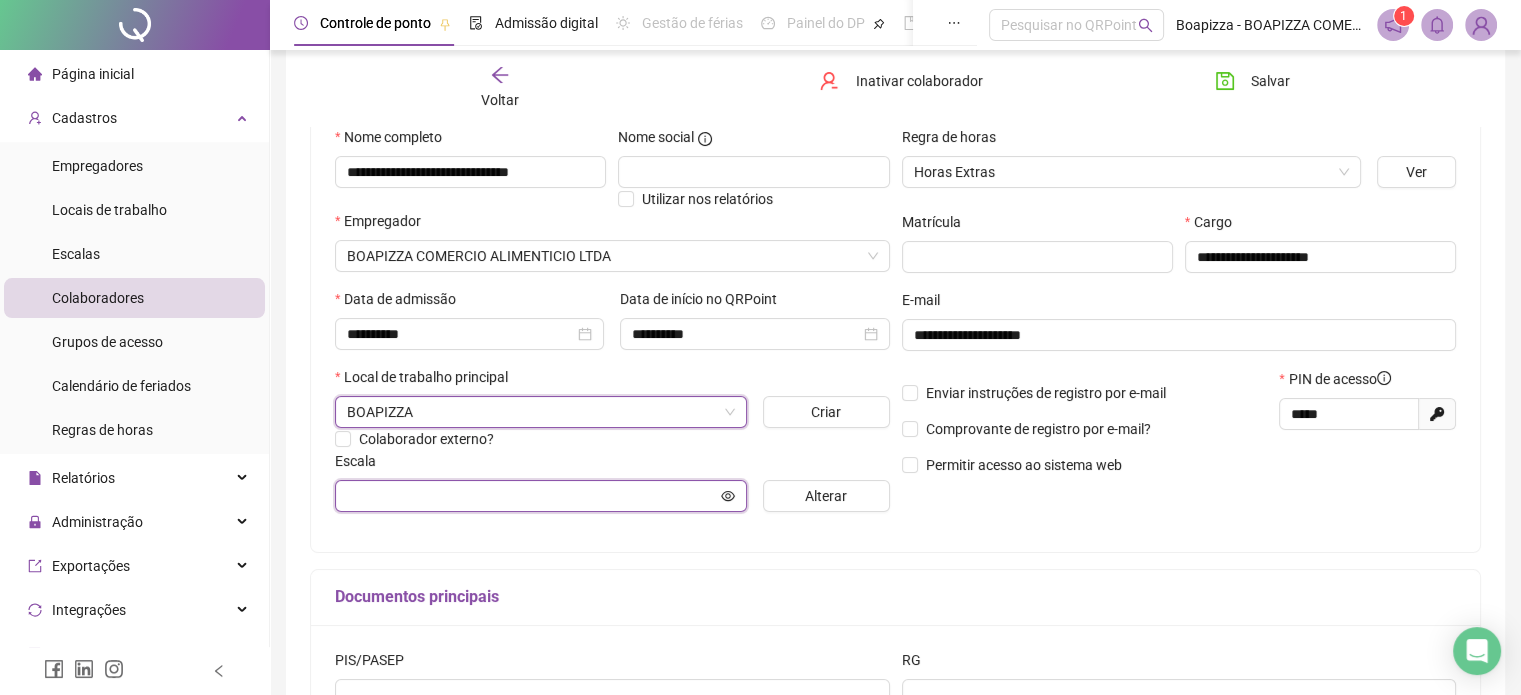 click at bounding box center (532, 496) 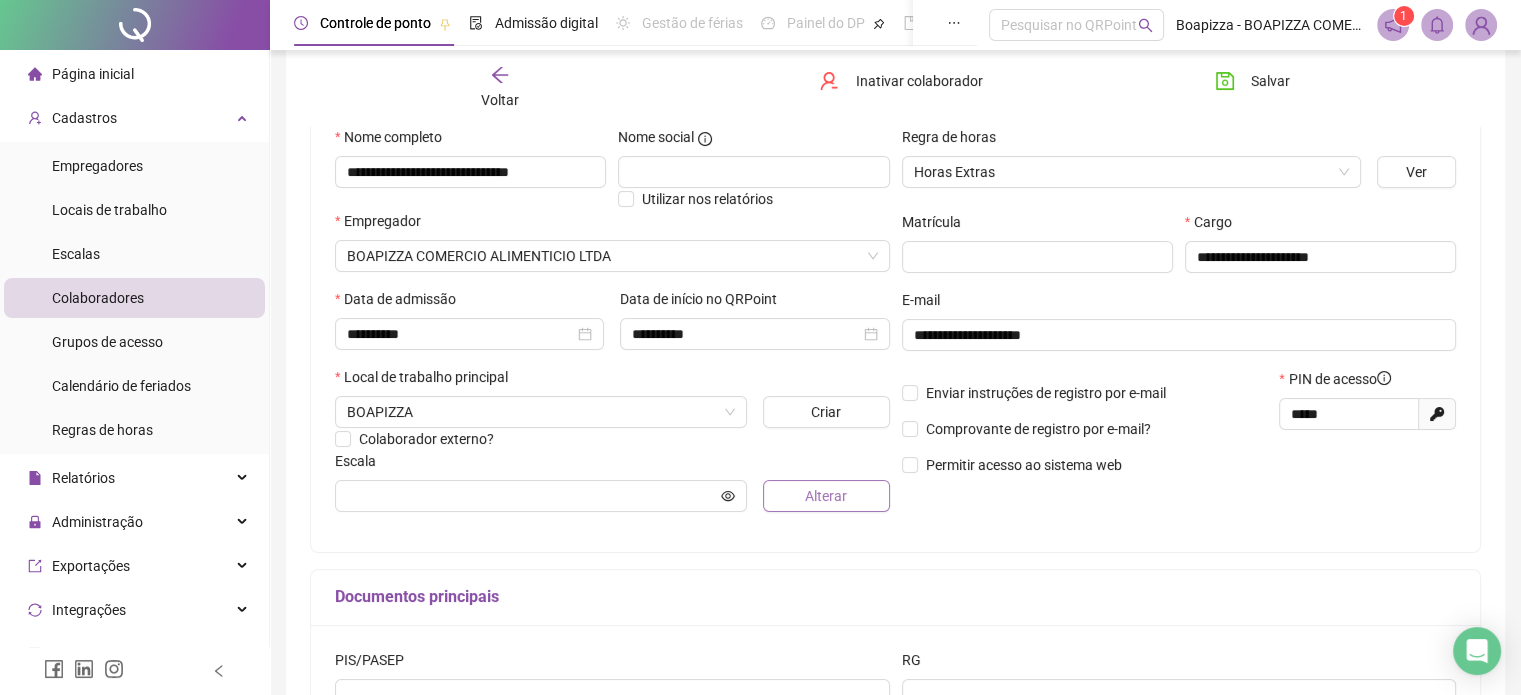 click on "Alterar" at bounding box center [826, 496] 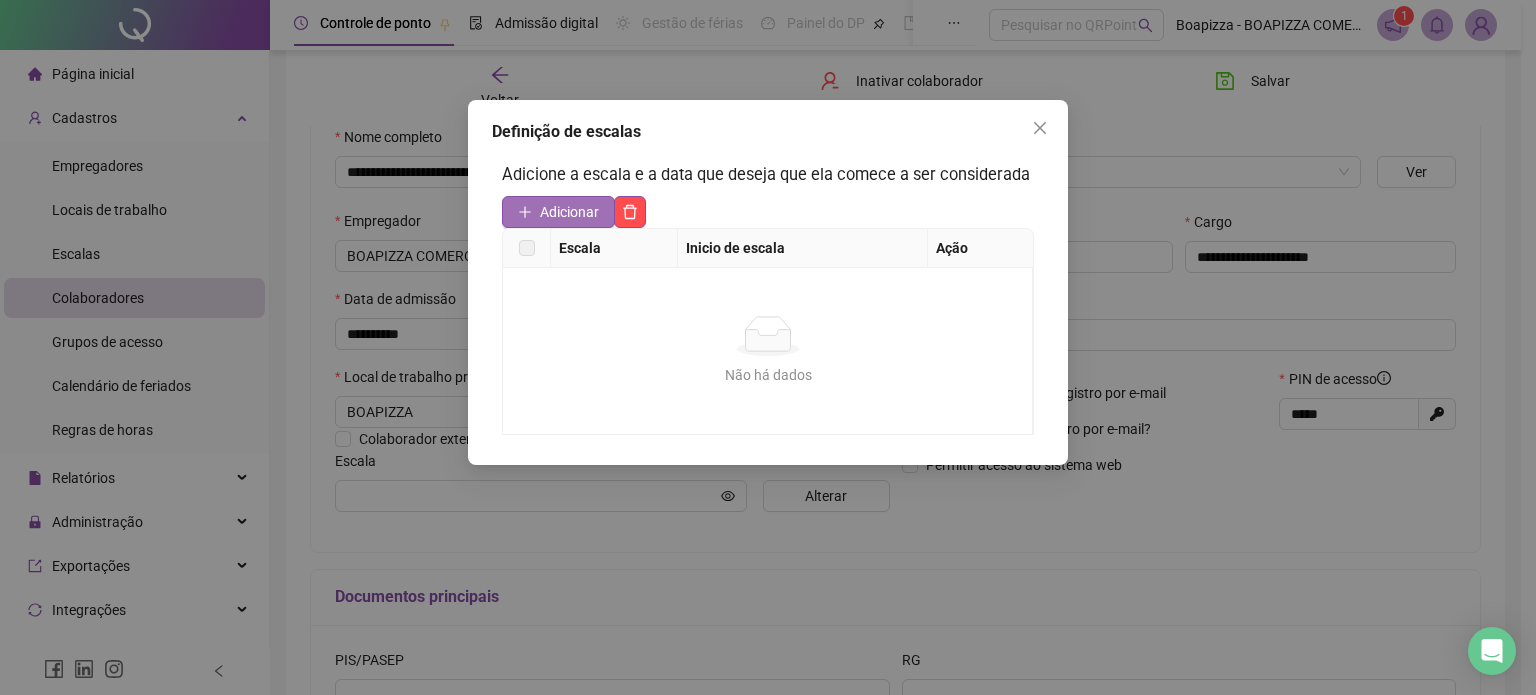 click on "Adicionar" at bounding box center (569, 212) 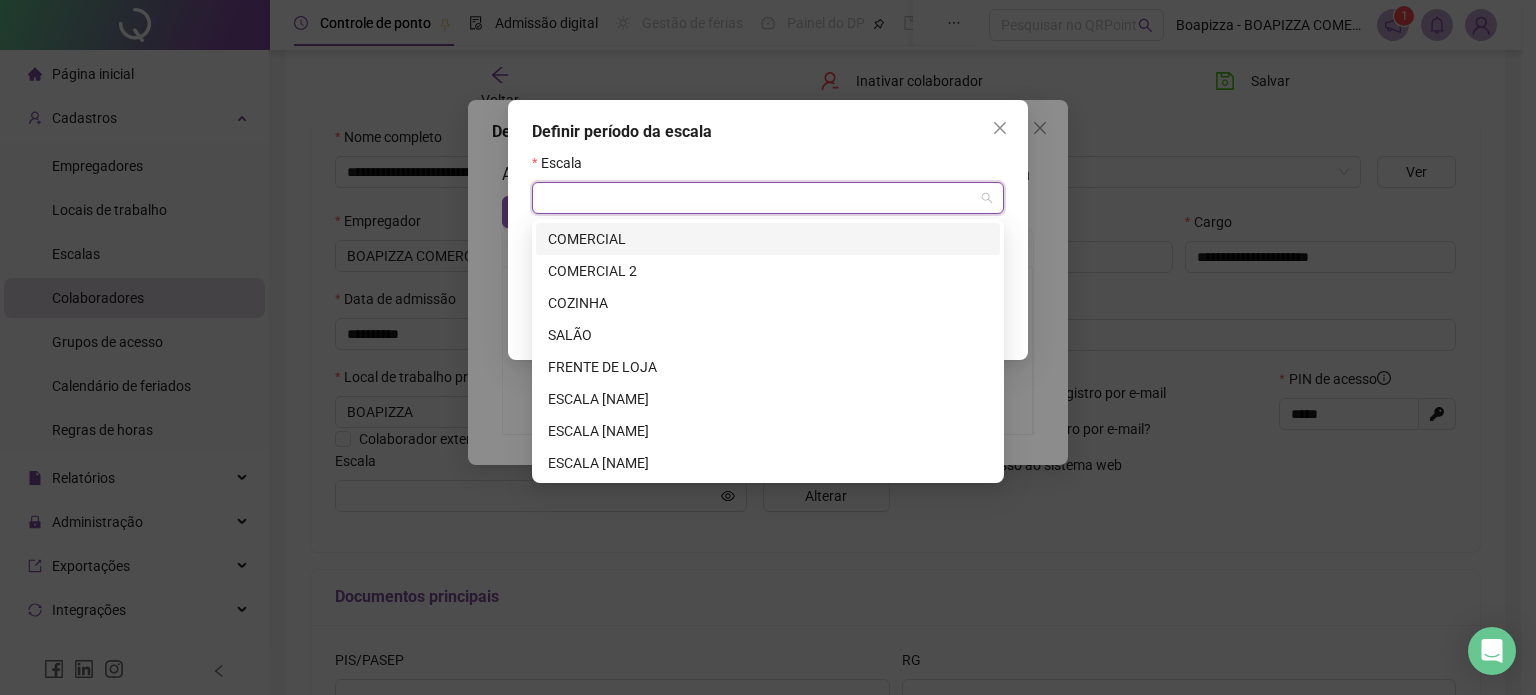 click at bounding box center (762, 198) 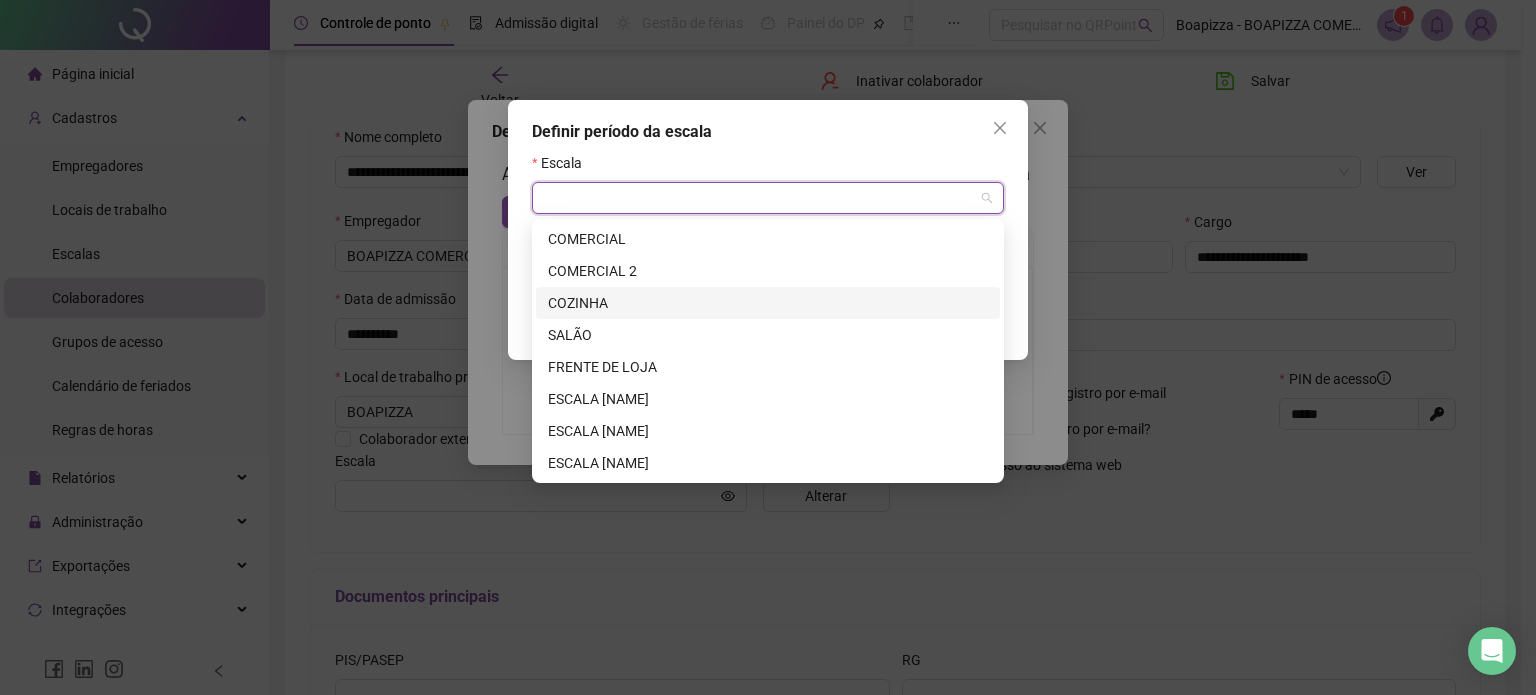 click on "COZINHA" at bounding box center (768, 303) 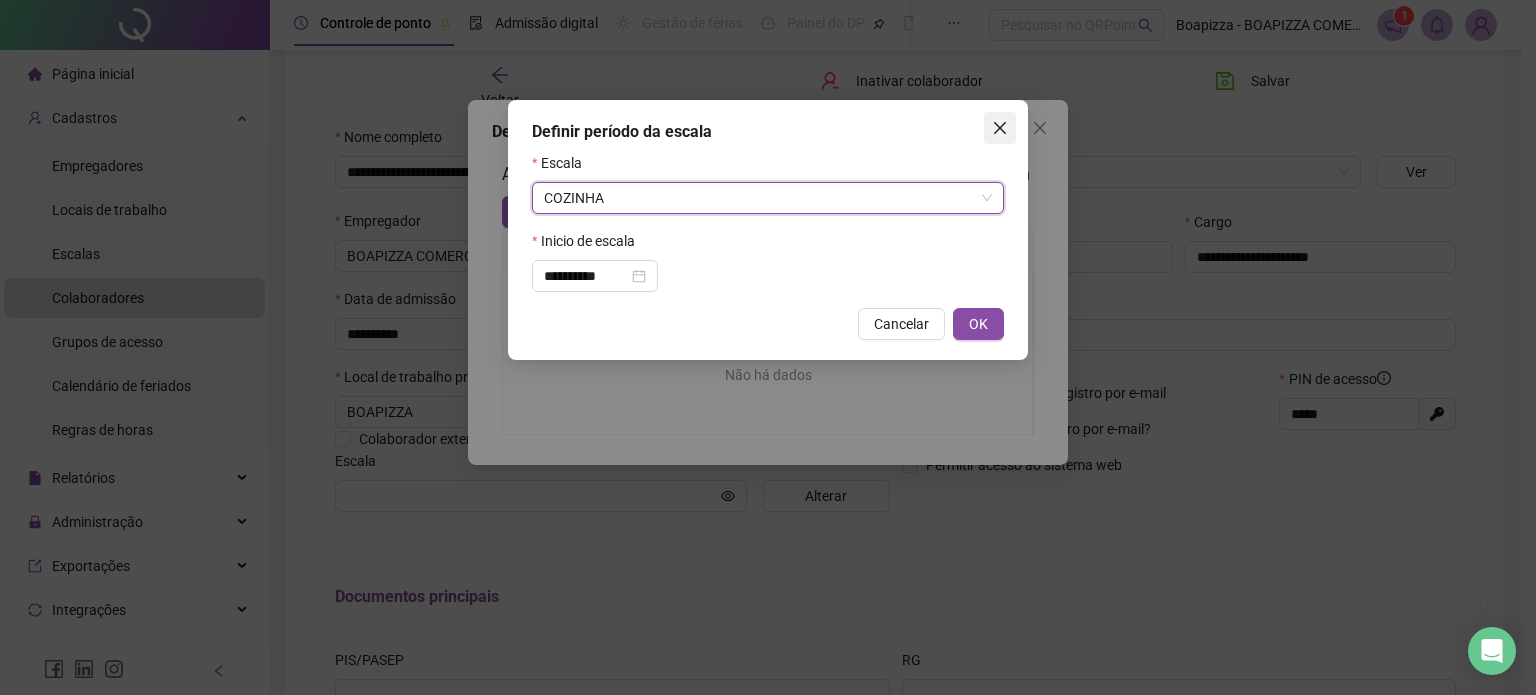 click at bounding box center [1000, 128] 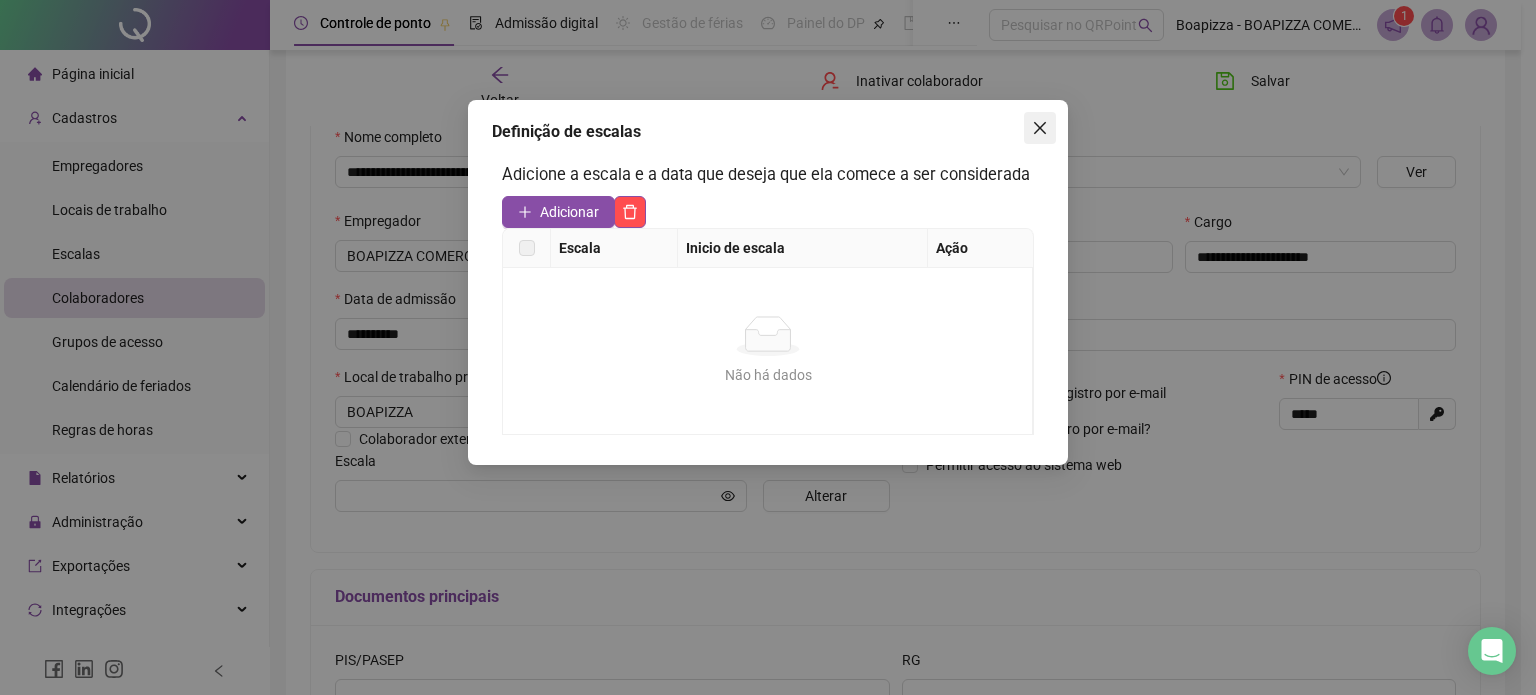 click 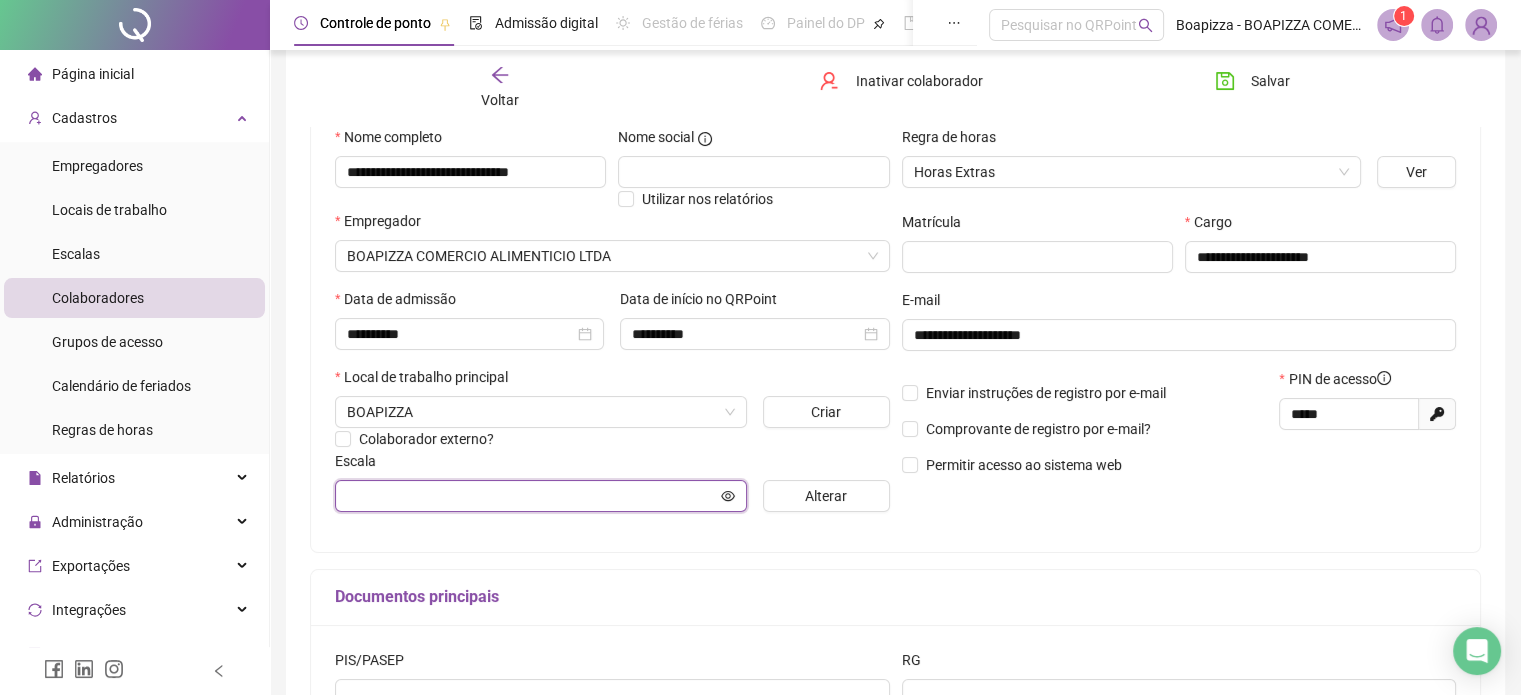 click 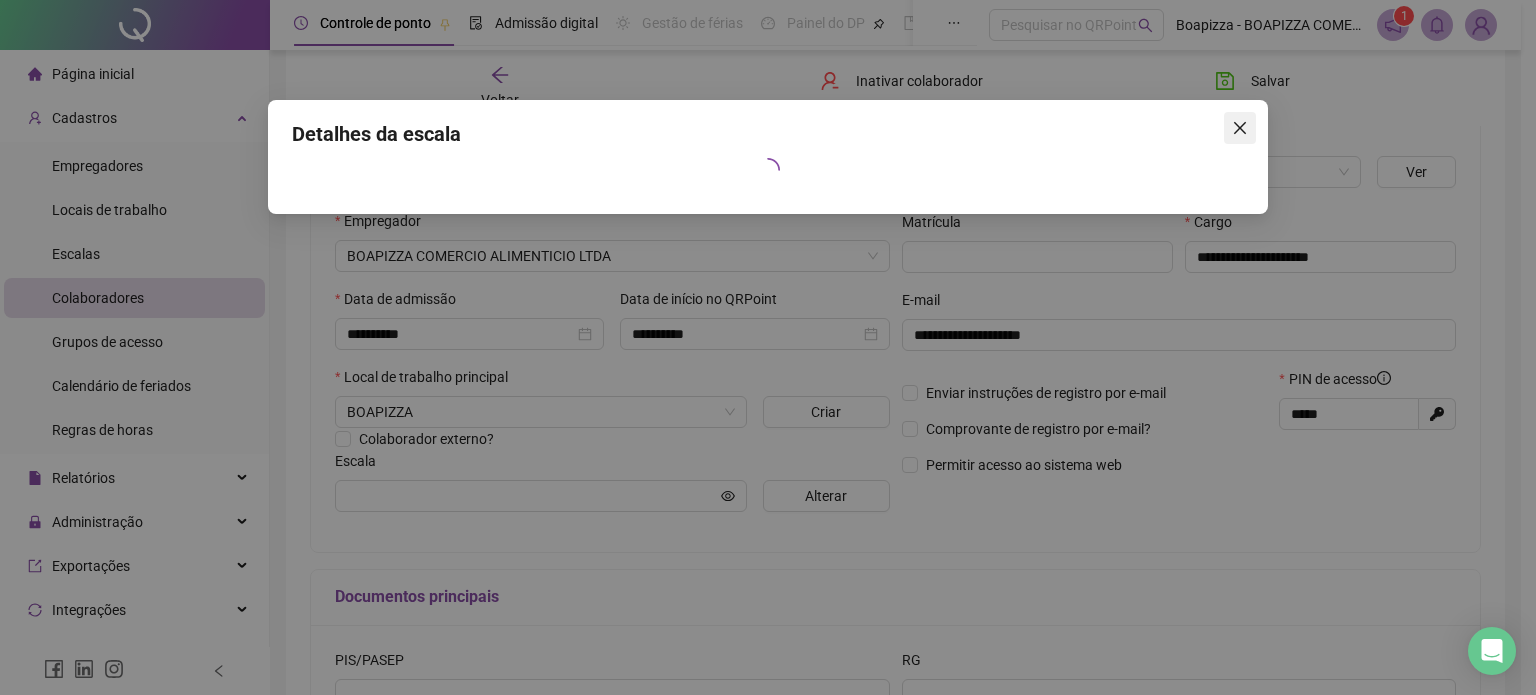 click 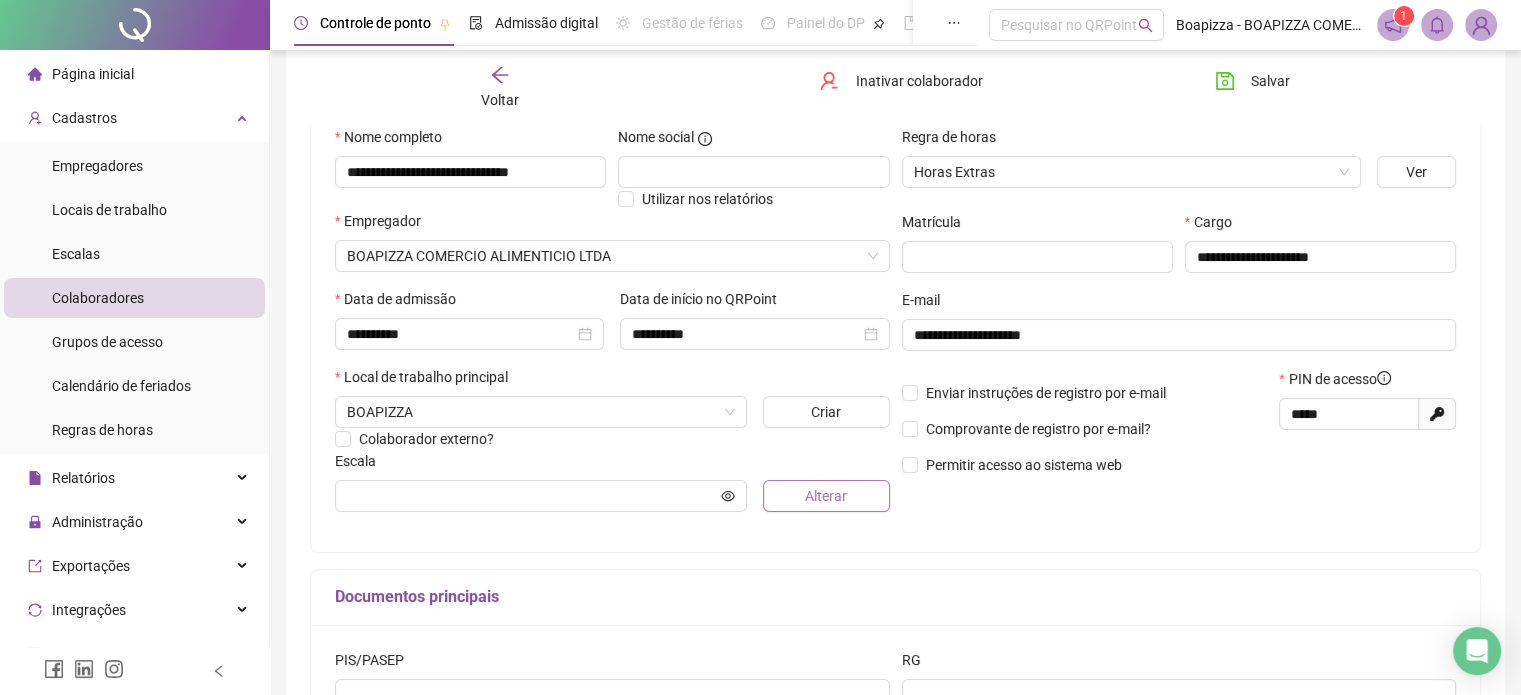 click on "Alterar" at bounding box center [826, 496] 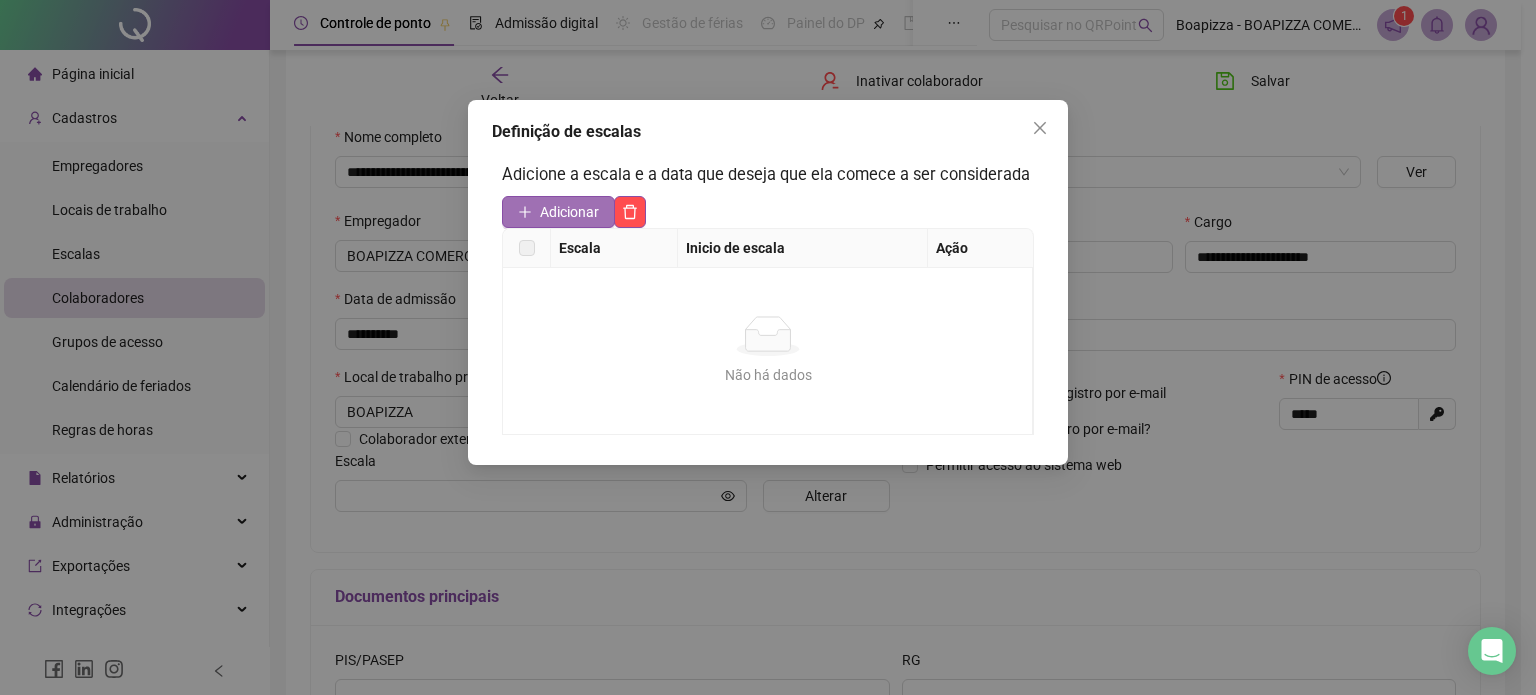 click on "Adicionar" at bounding box center [569, 212] 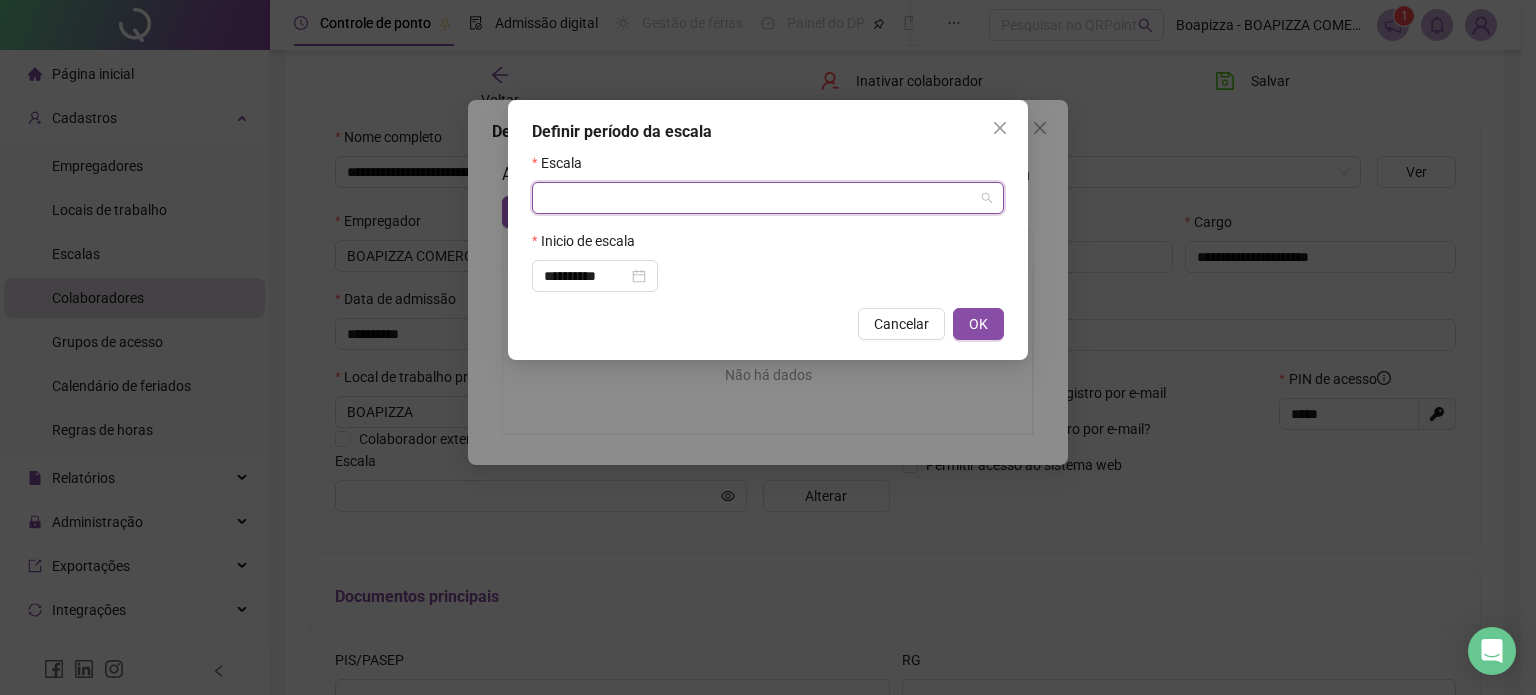 click at bounding box center [762, 198] 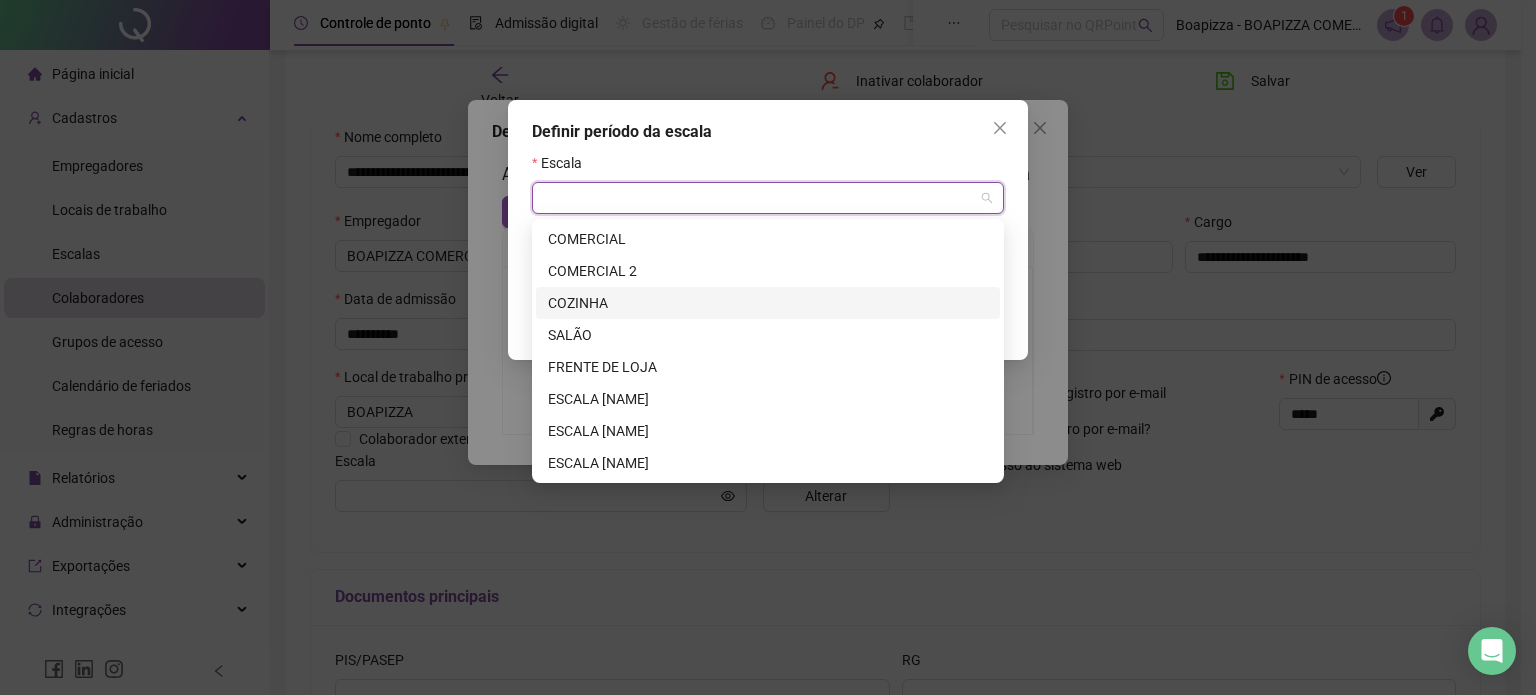 click on "COZINHA" at bounding box center (768, 303) 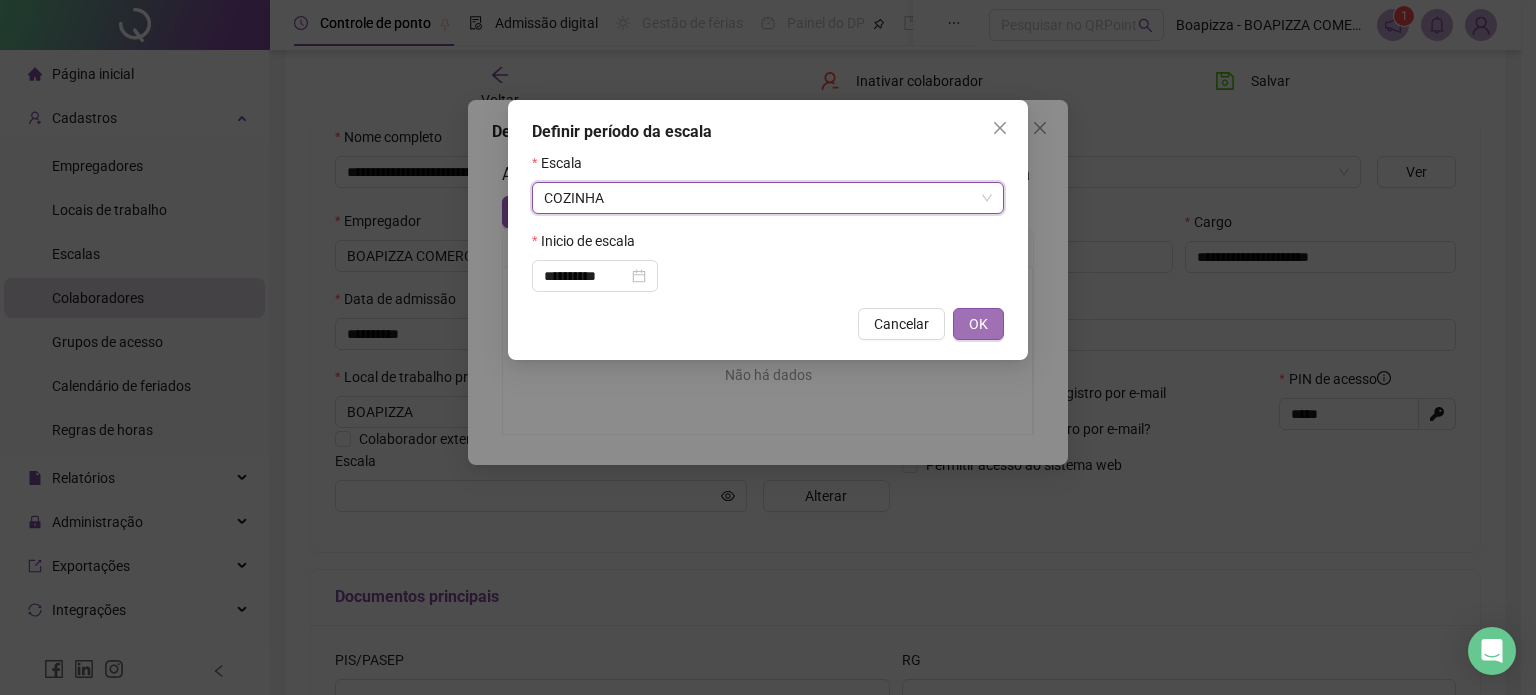 click on "OK" at bounding box center [978, 324] 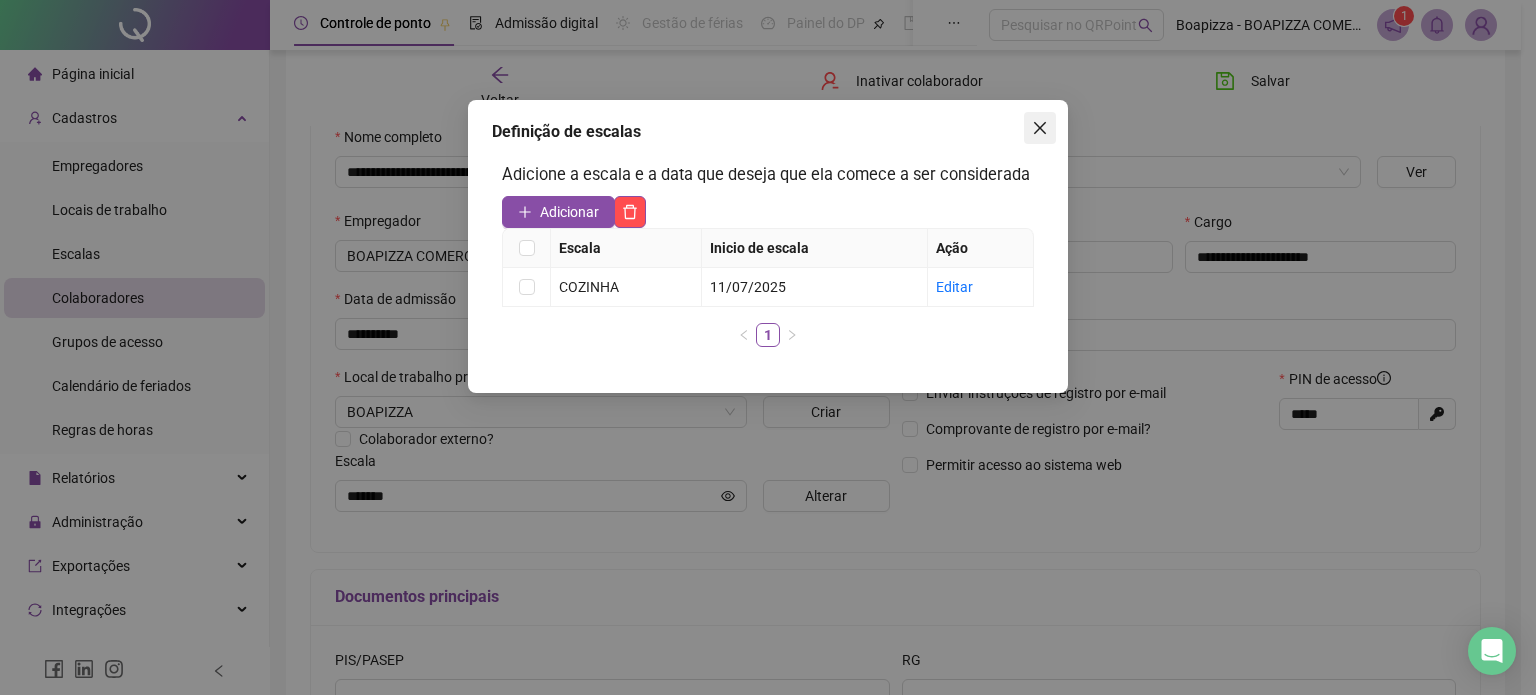 click at bounding box center [1040, 128] 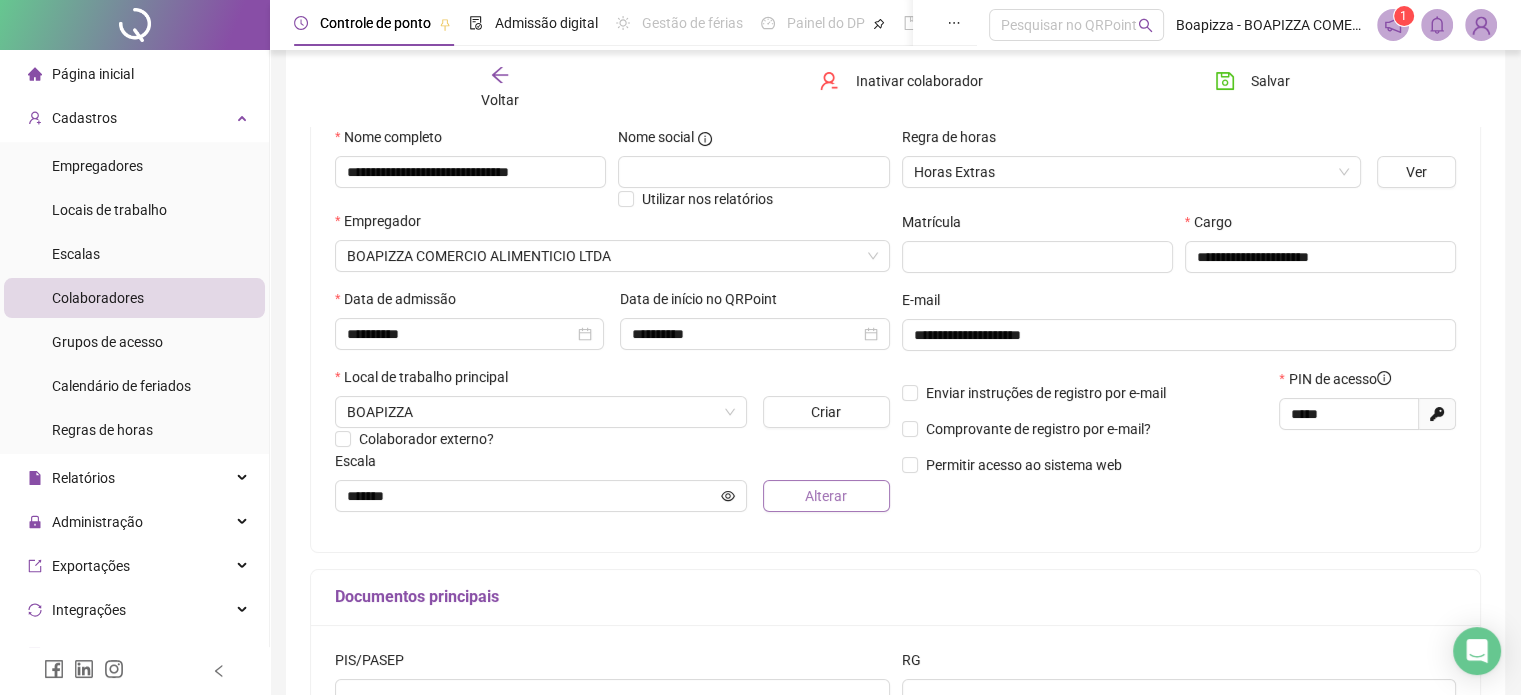 click on "Alterar" at bounding box center [826, 496] 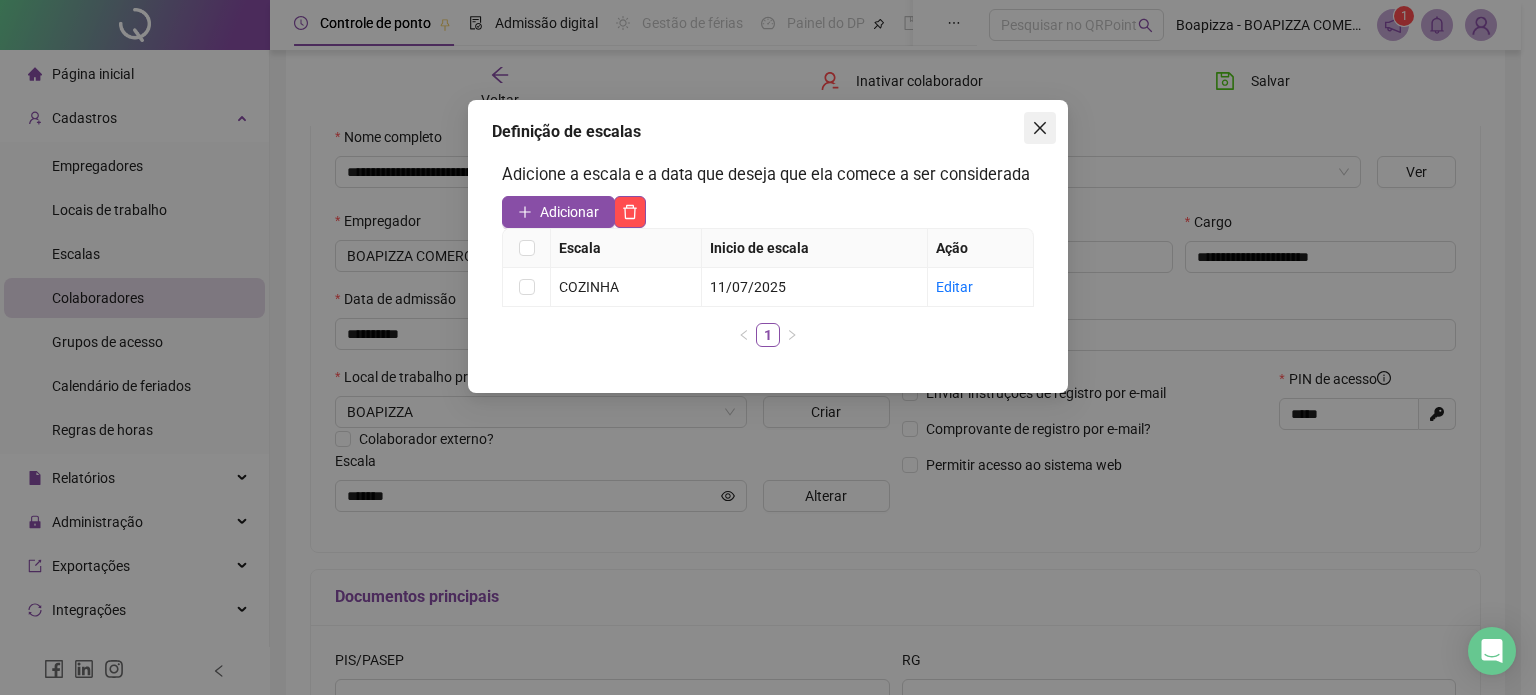 click 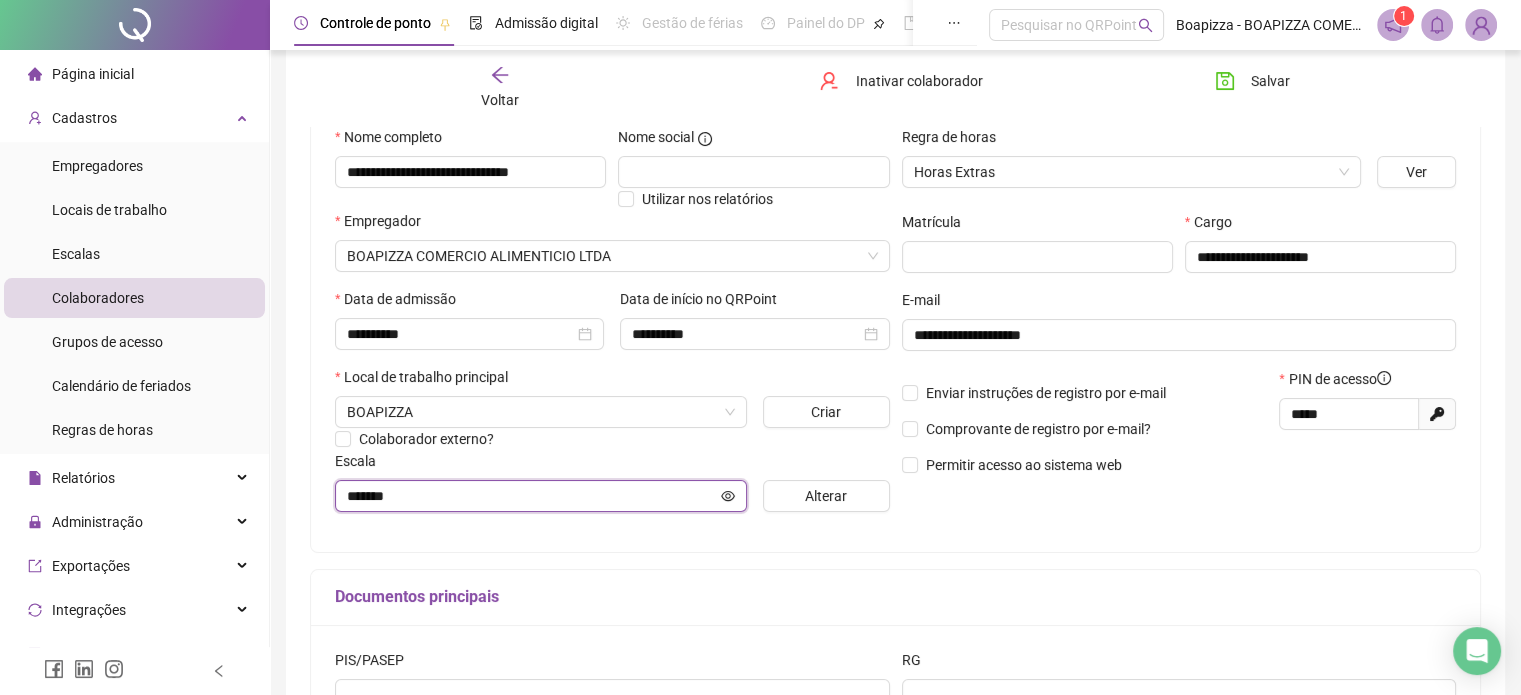 click 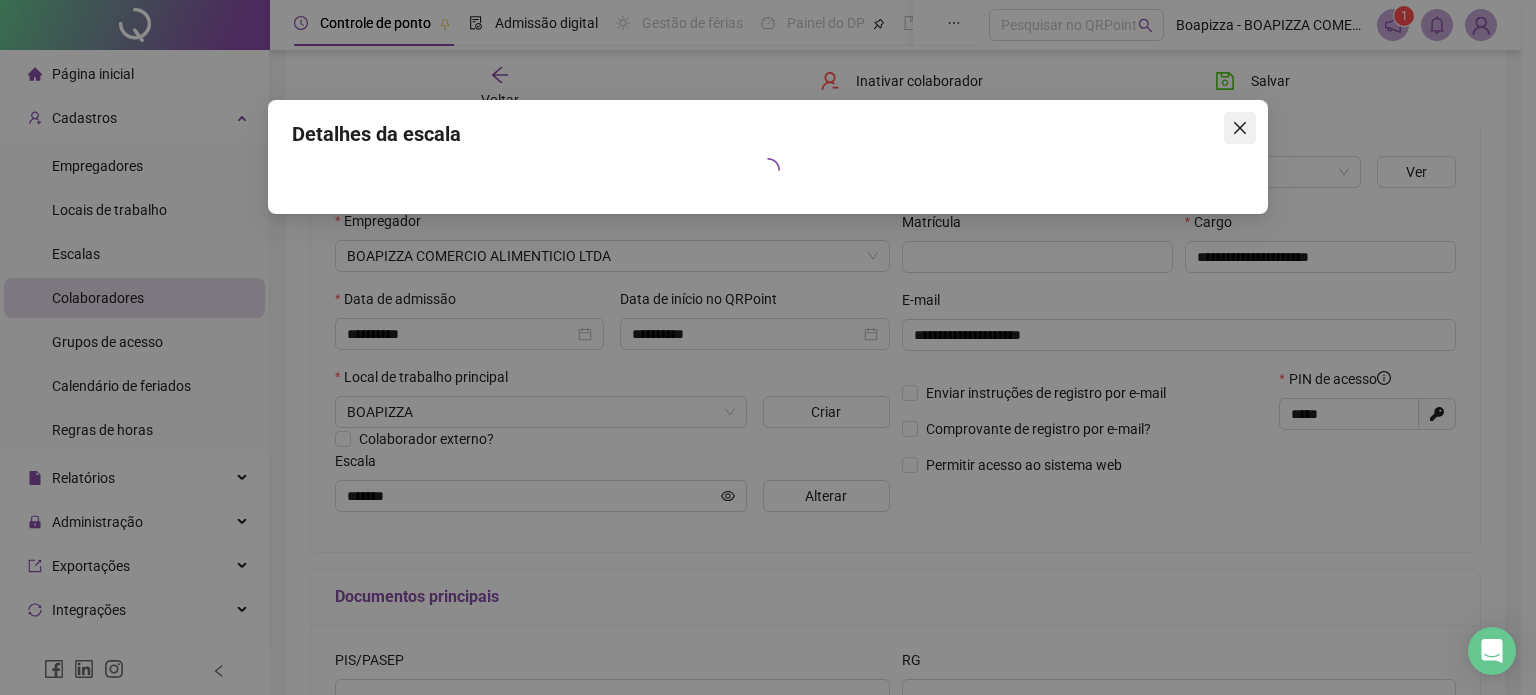 click 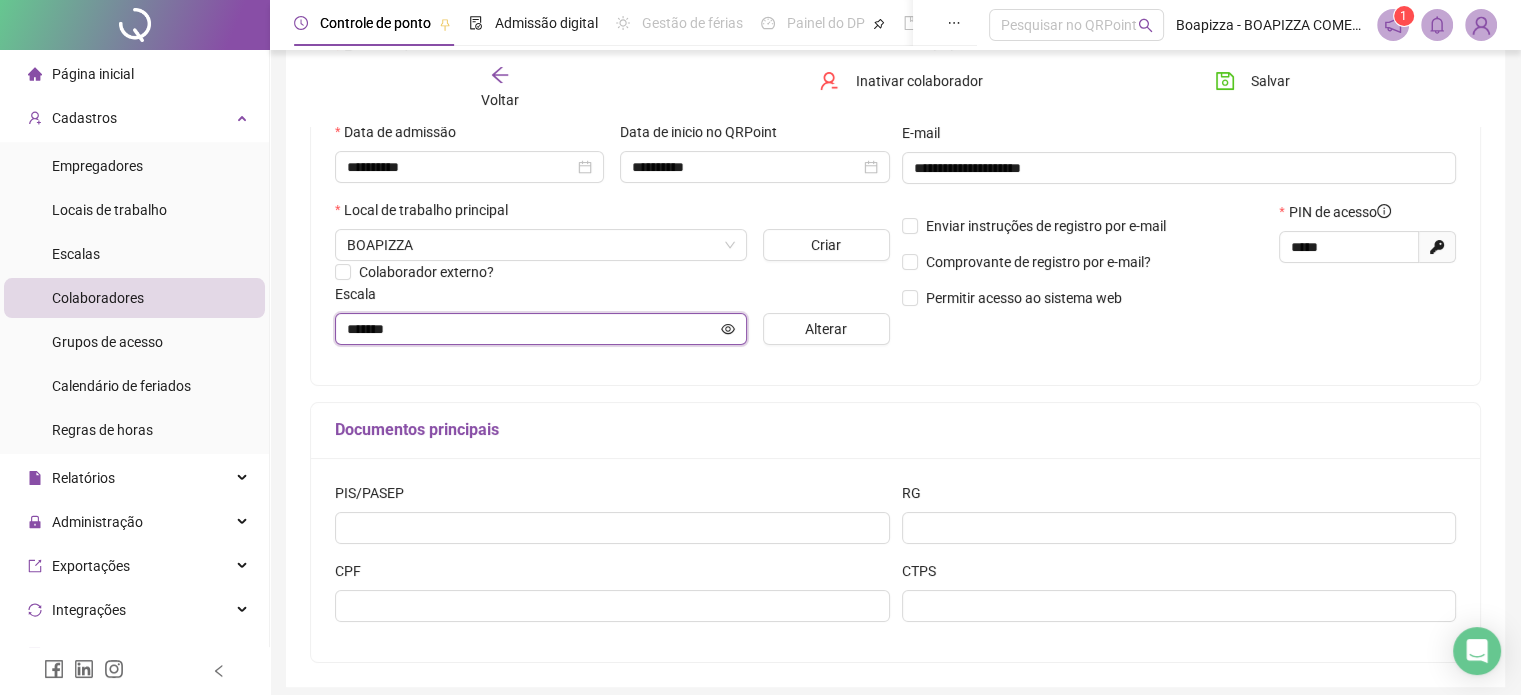 scroll, scrollTop: 245, scrollLeft: 0, axis: vertical 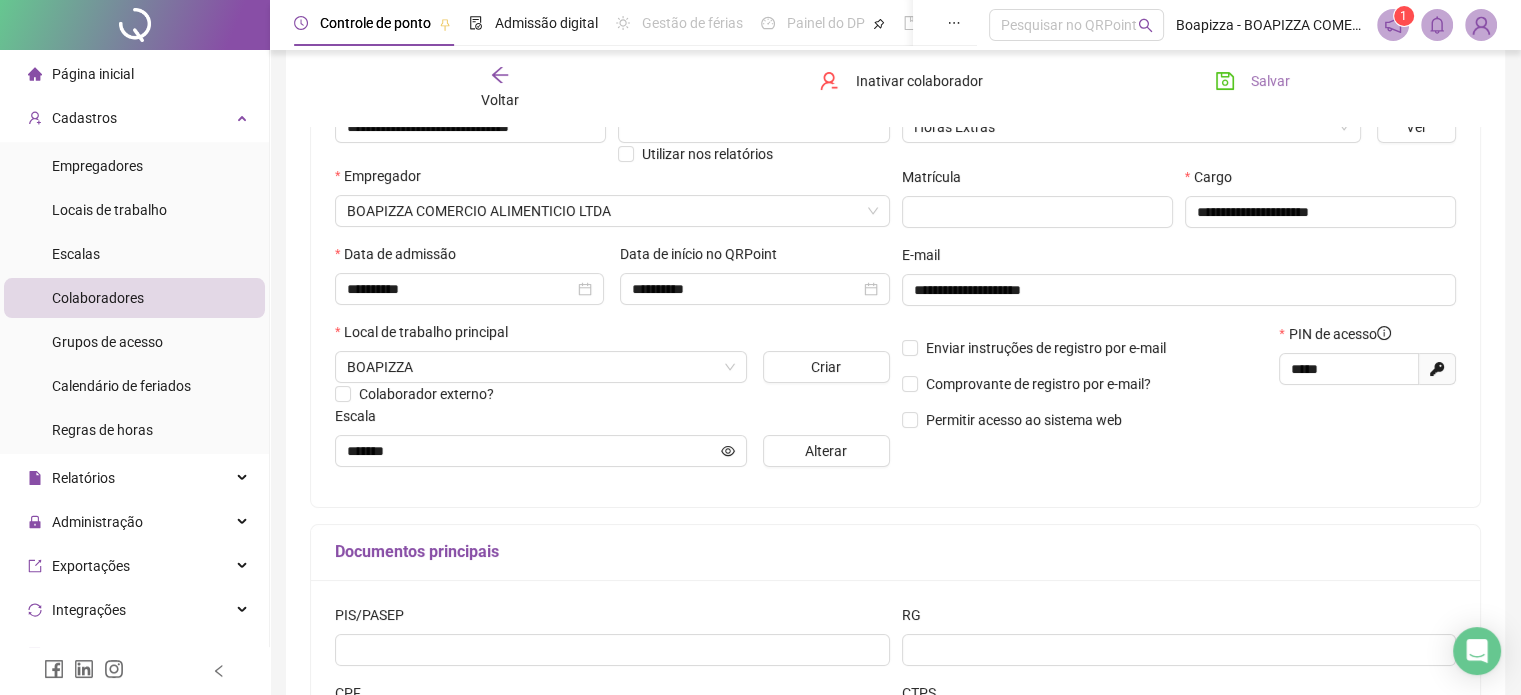 click on "Salvar" at bounding box center [1252, 81] 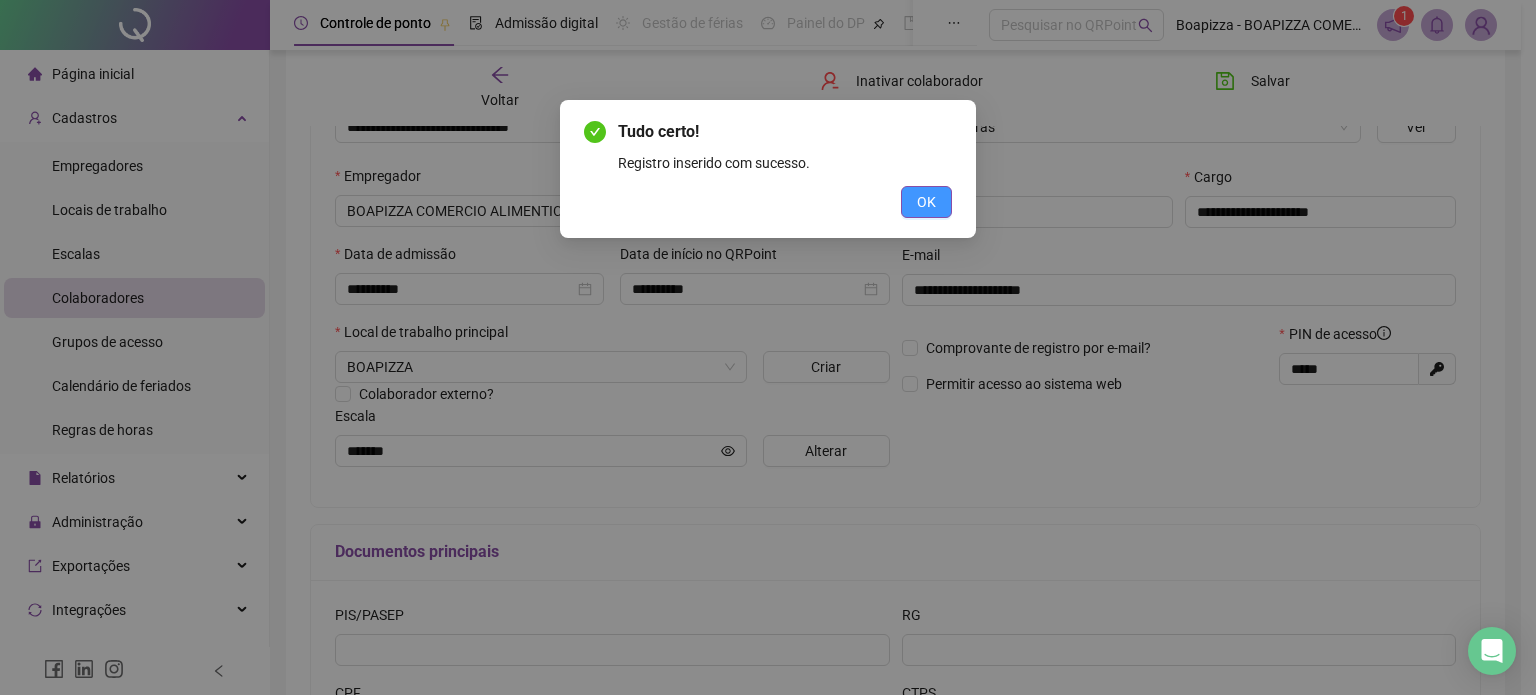 click on "OK" at bounding box center [926, 202] 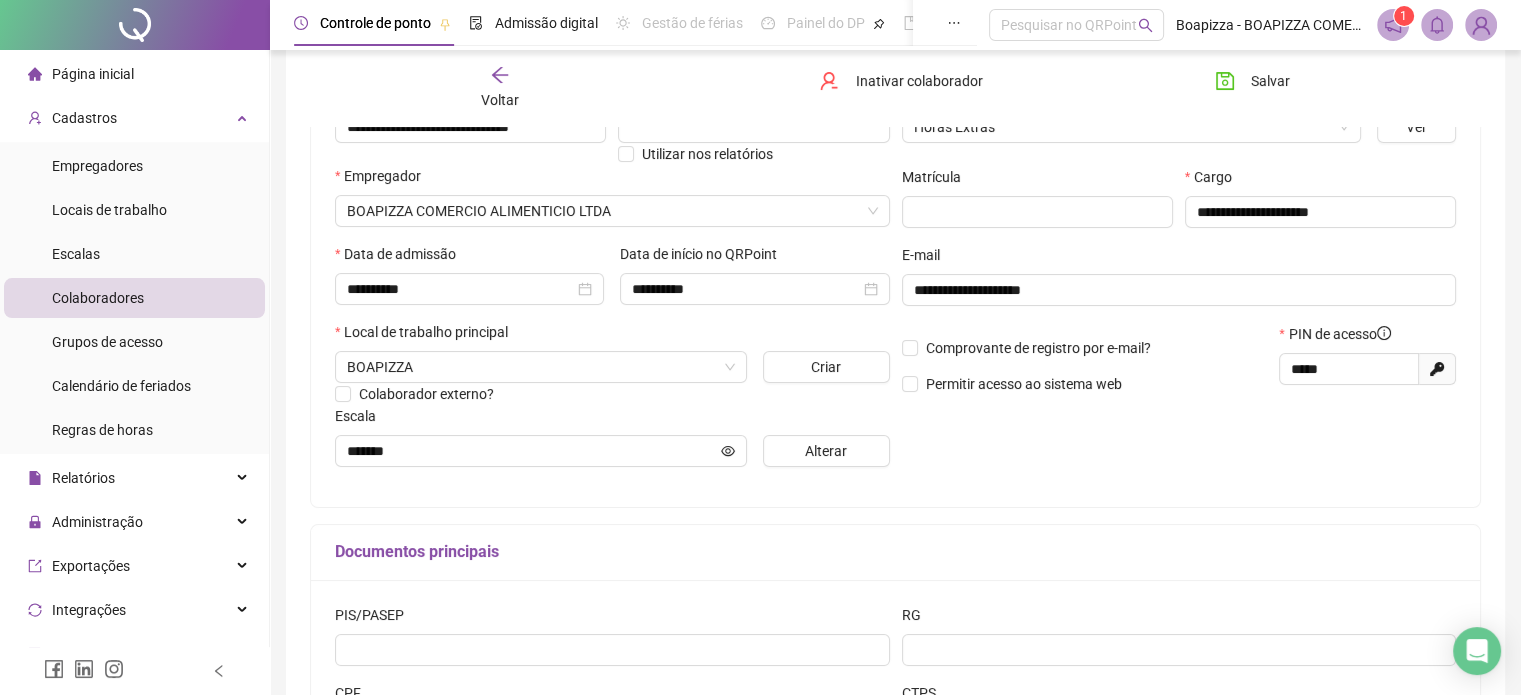 type 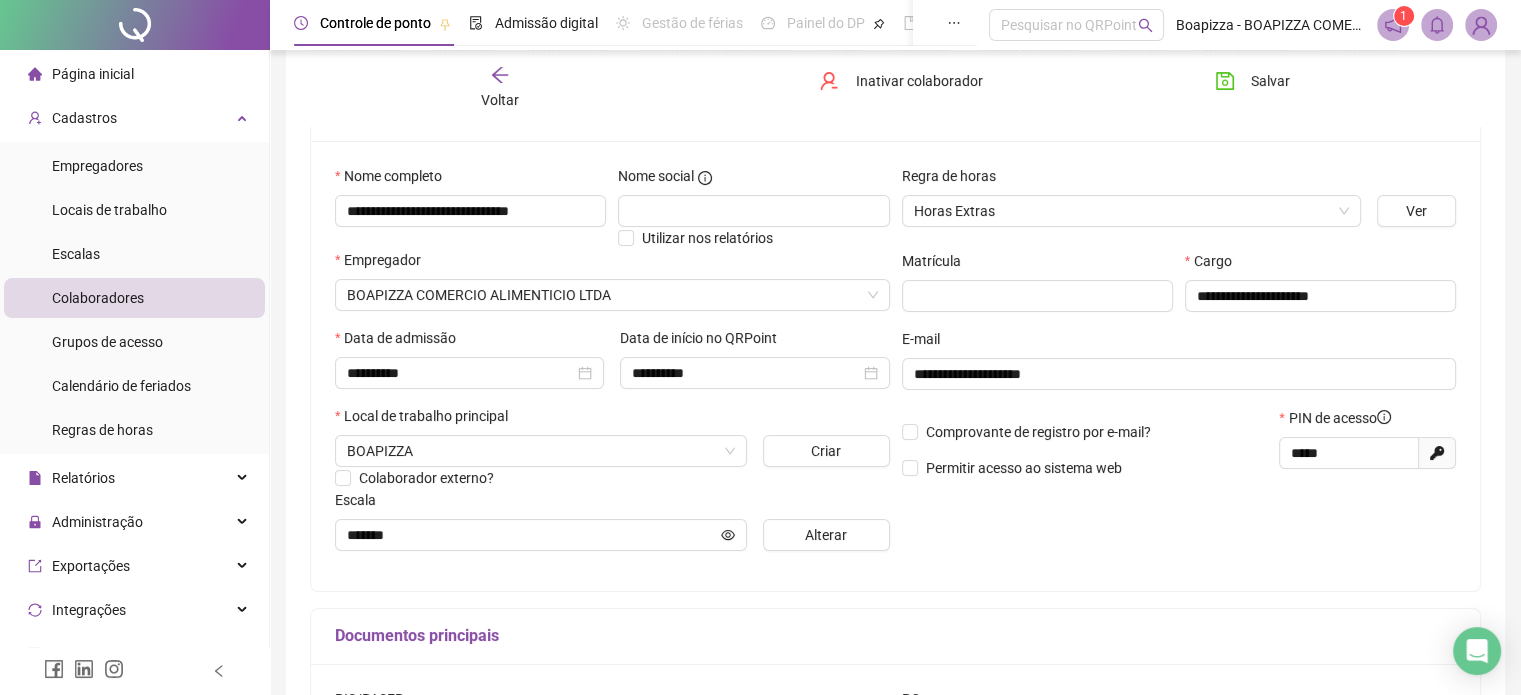 scroll, scrollTop: 145, scrollLeft: 0, axis: vertical 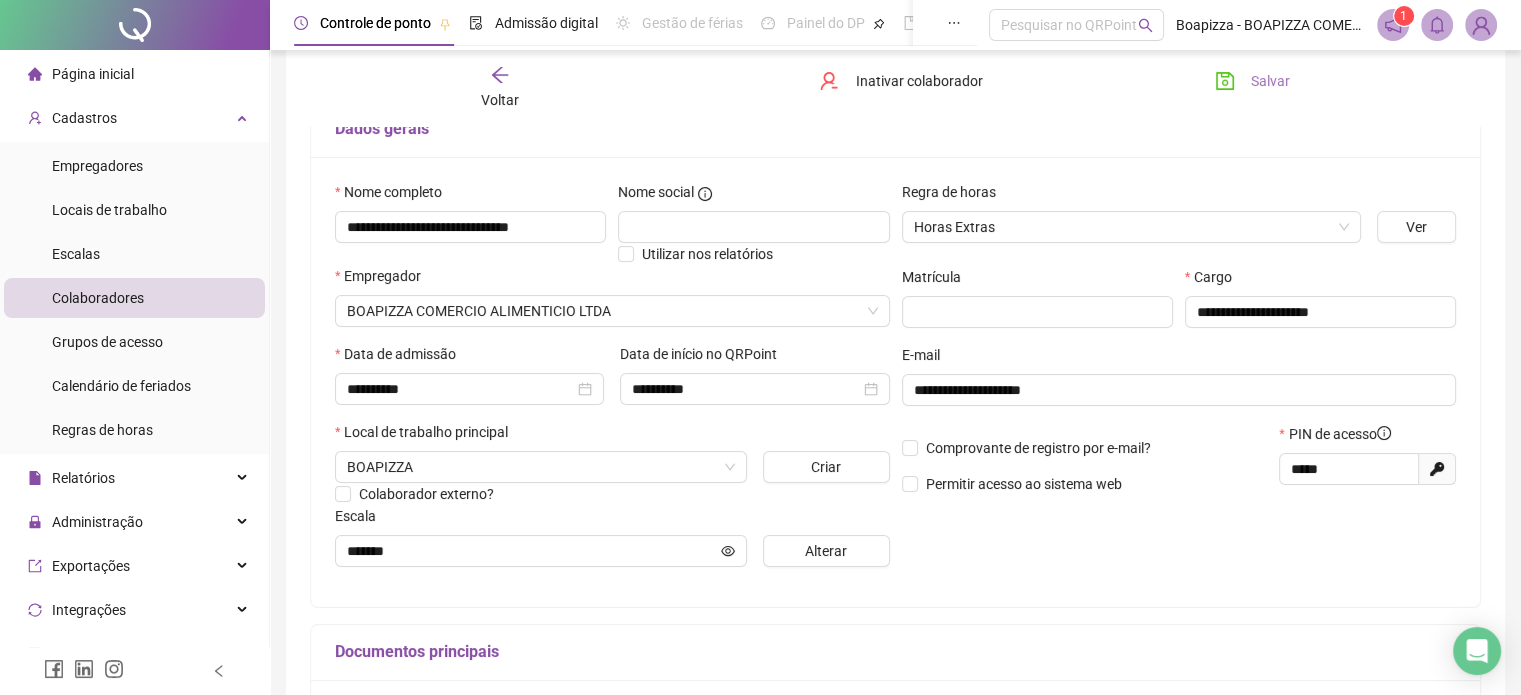 click on "Salvar" at bounding box center (1270, 81) 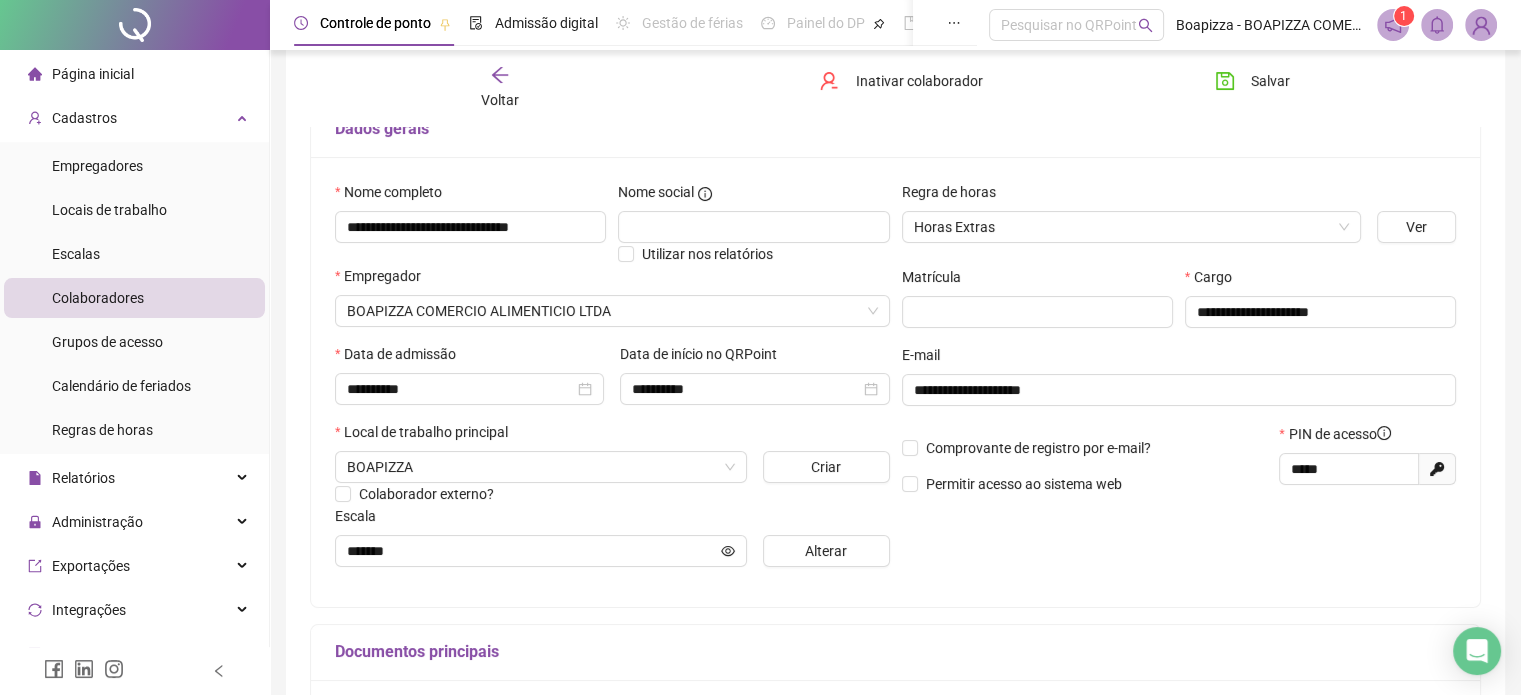 click on "Voltar" at bounding box center (500, 88) 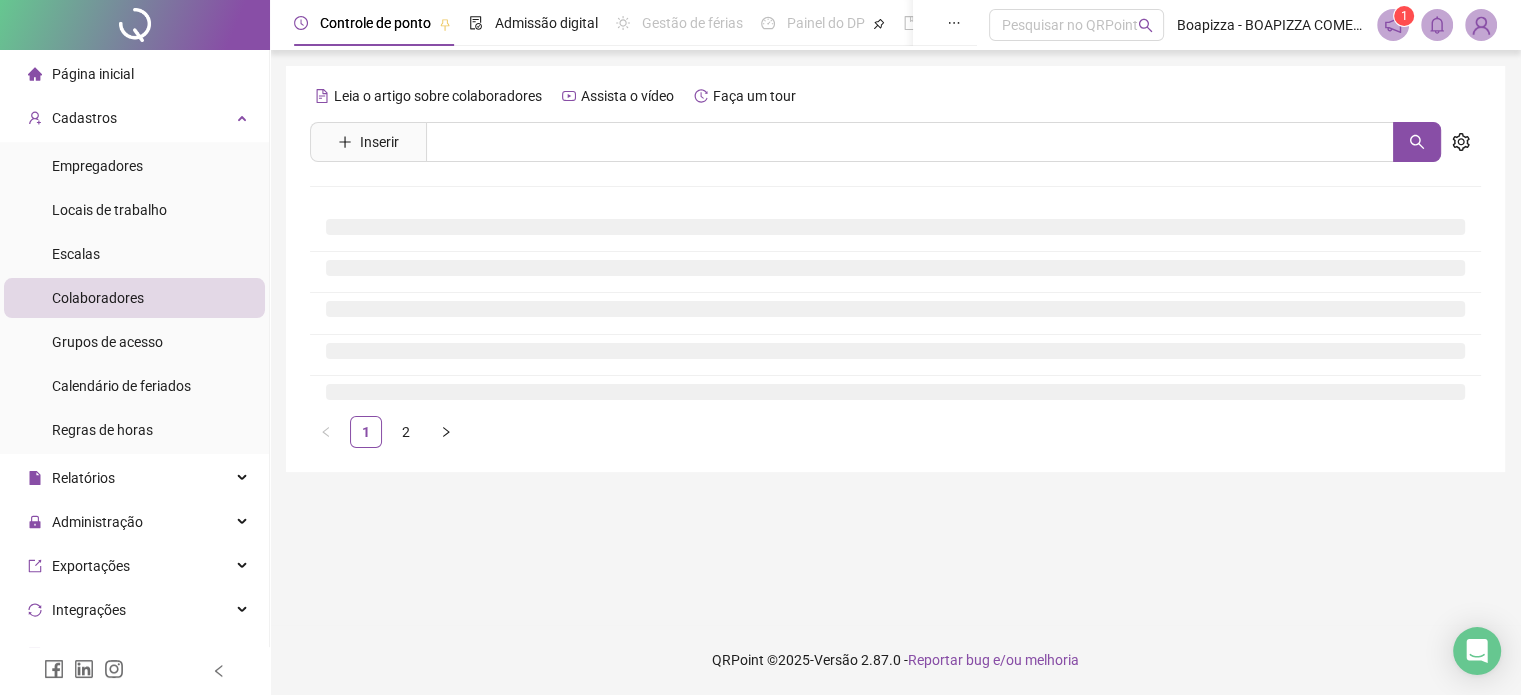 scroll, scrollTop: 0, scrollLeft: 0, axis: both 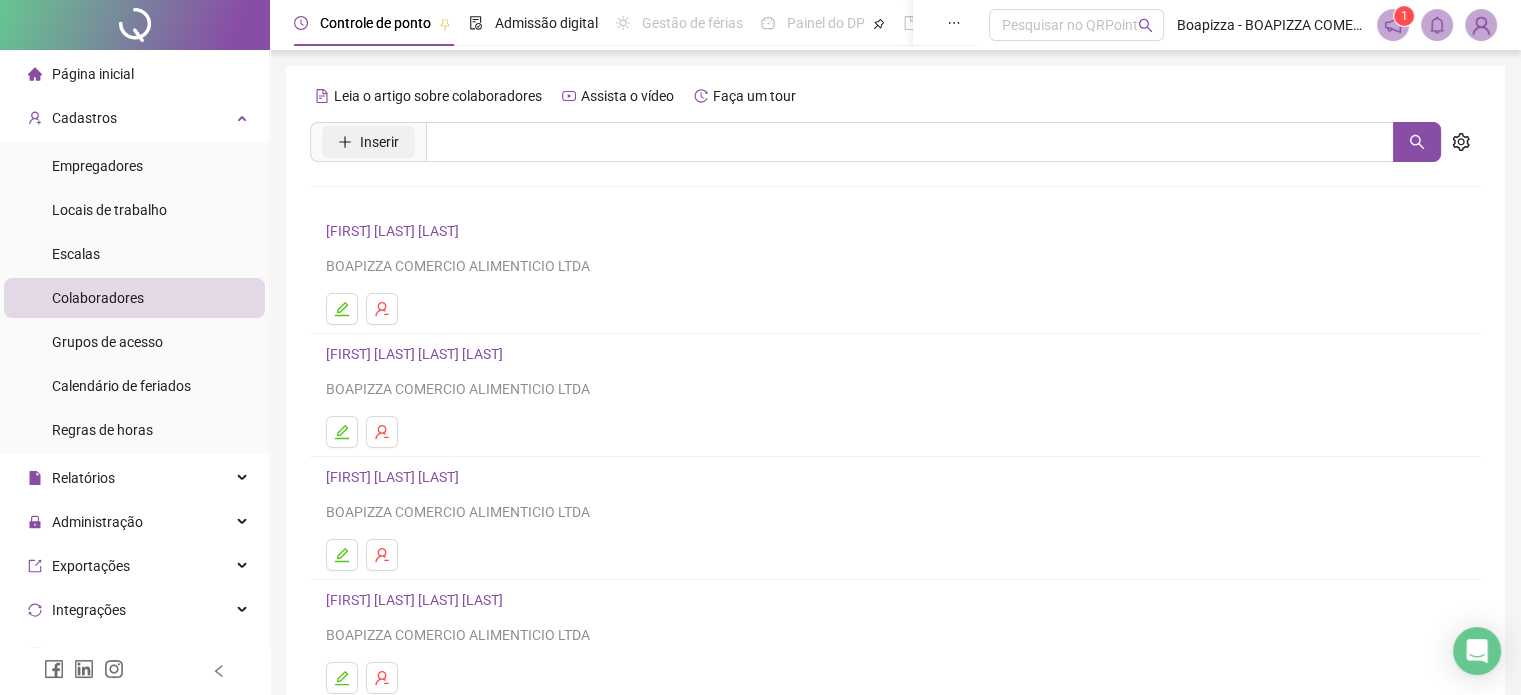 click on "Inserir" at bounding box center [379, 142] 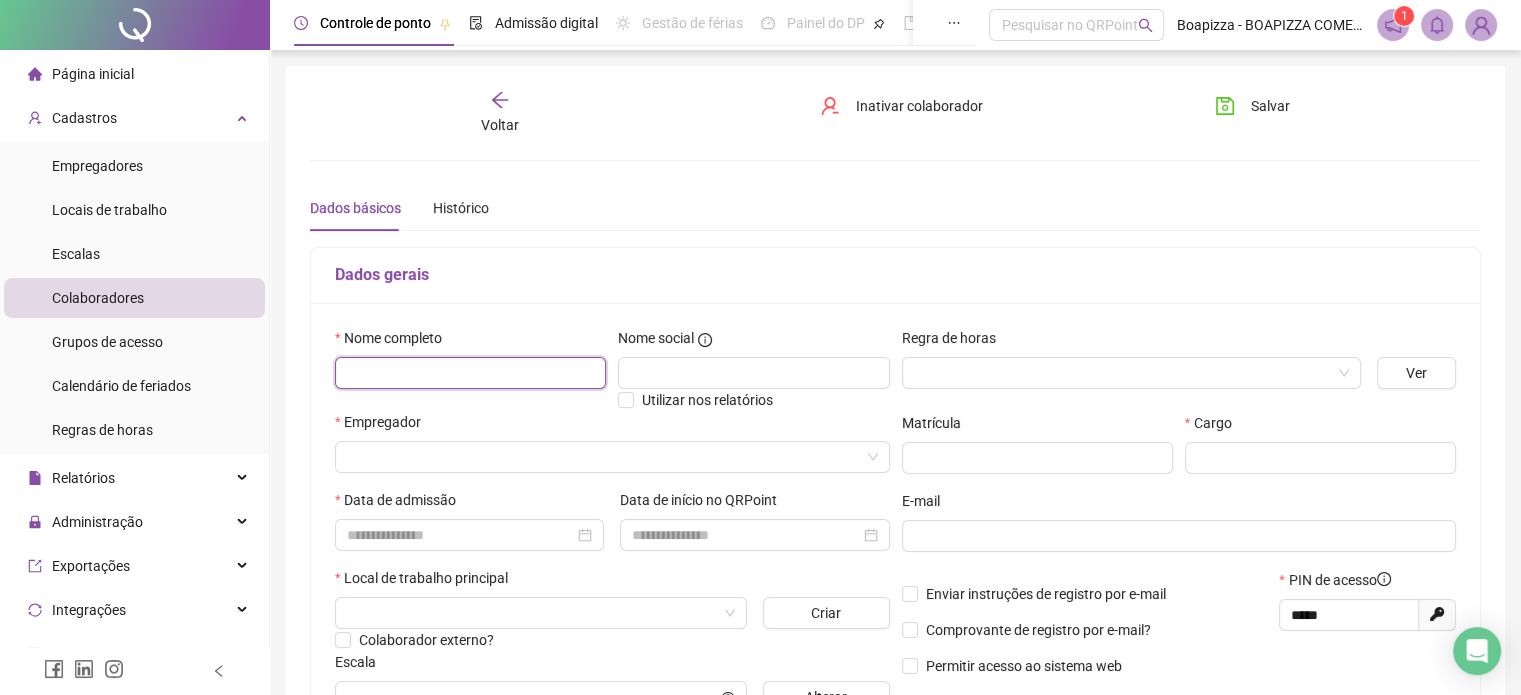 click at bounding box center (470, 373) 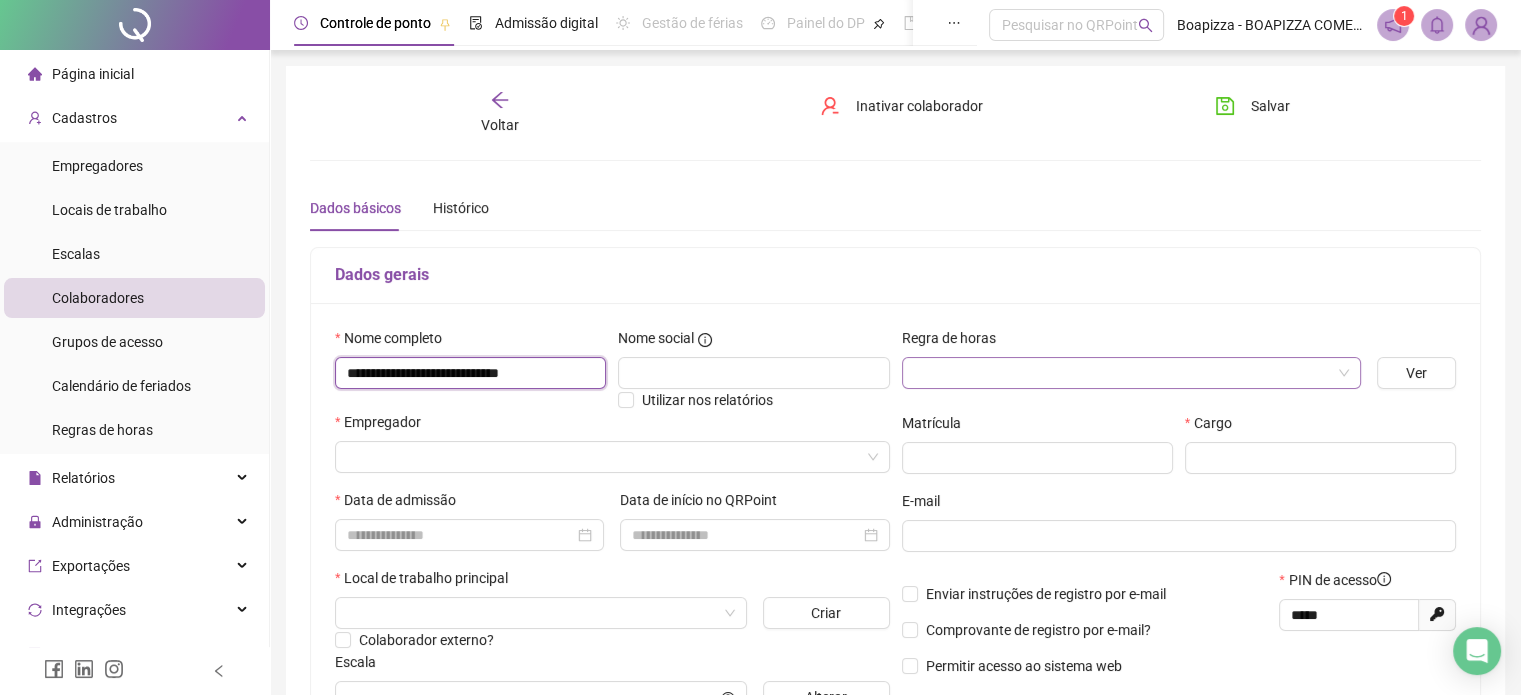 type on "**********" 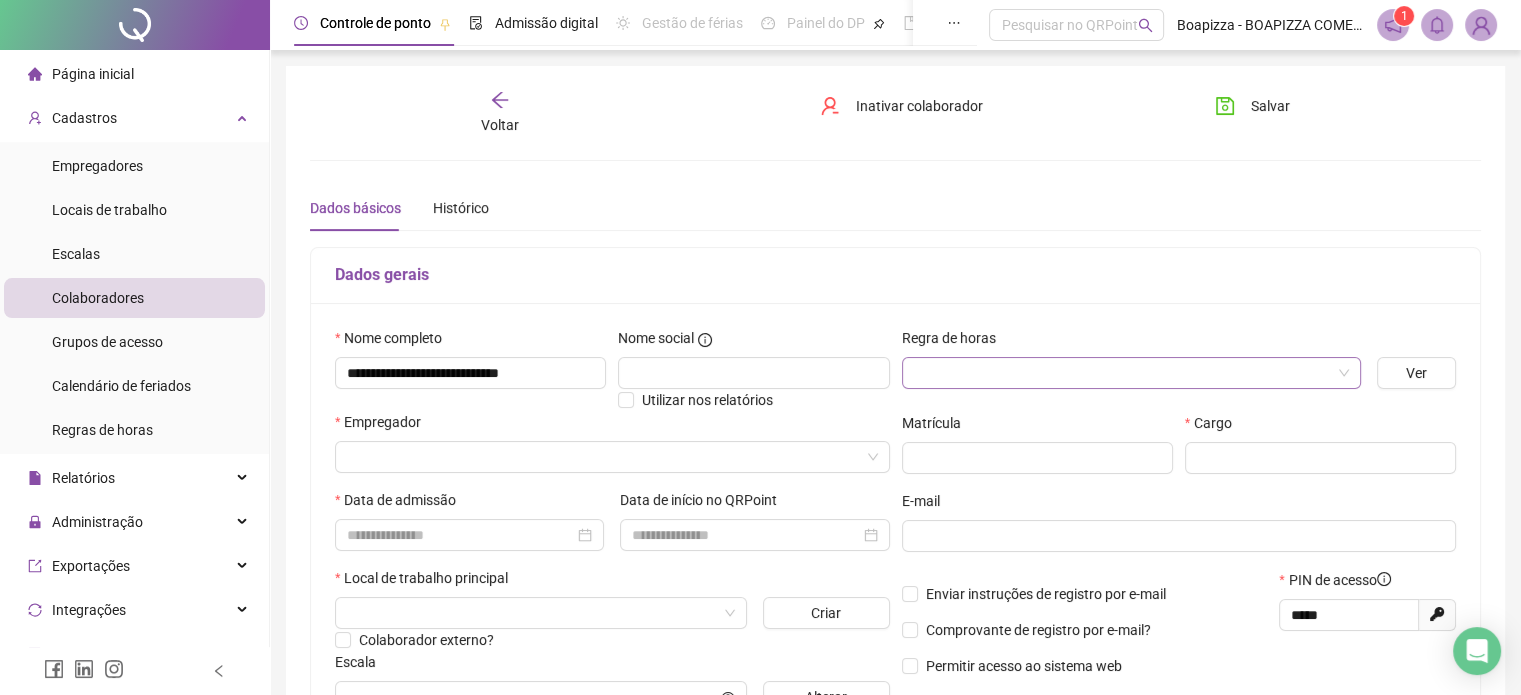 click at bounding box center [1125, 373] 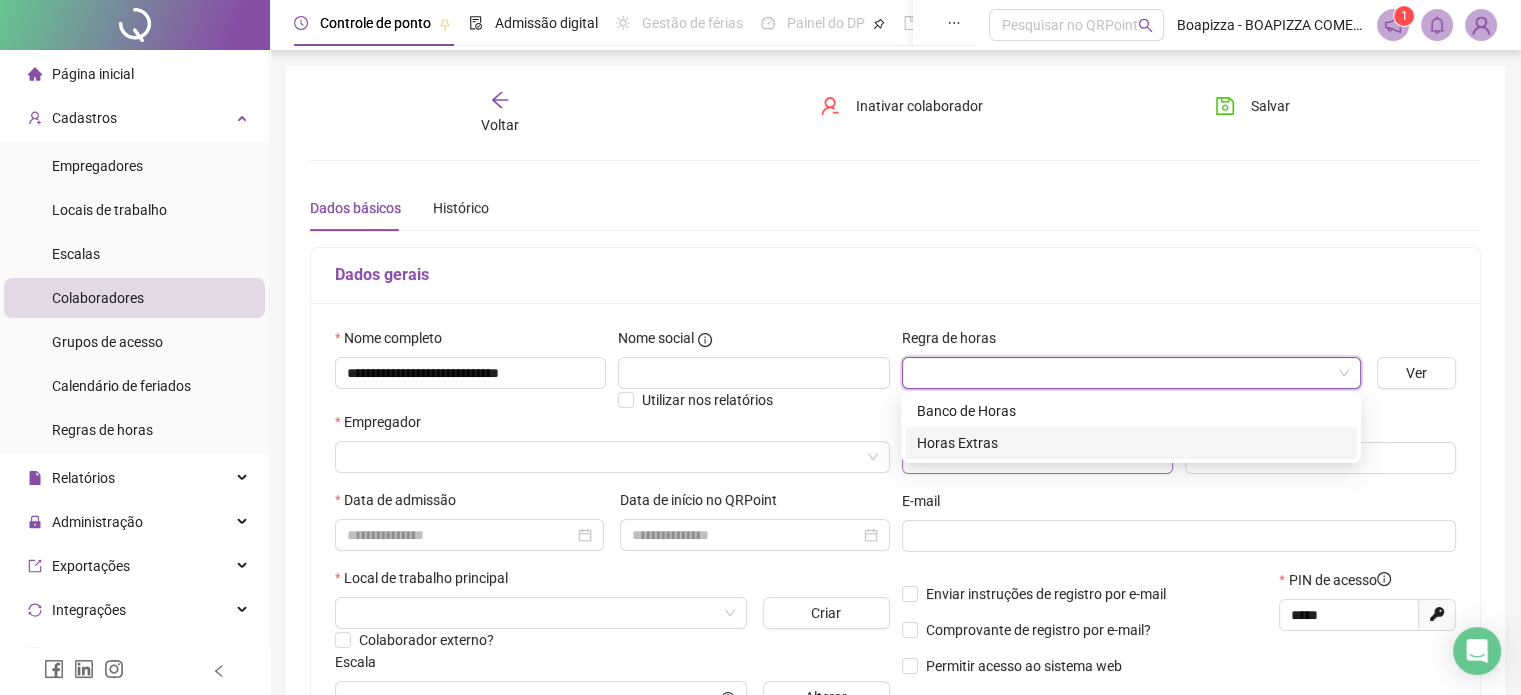 drag, startPoint x: 1004, startPoint y: 443, endPoint x: 1064, endPoint y: 442, distance: 60.00833 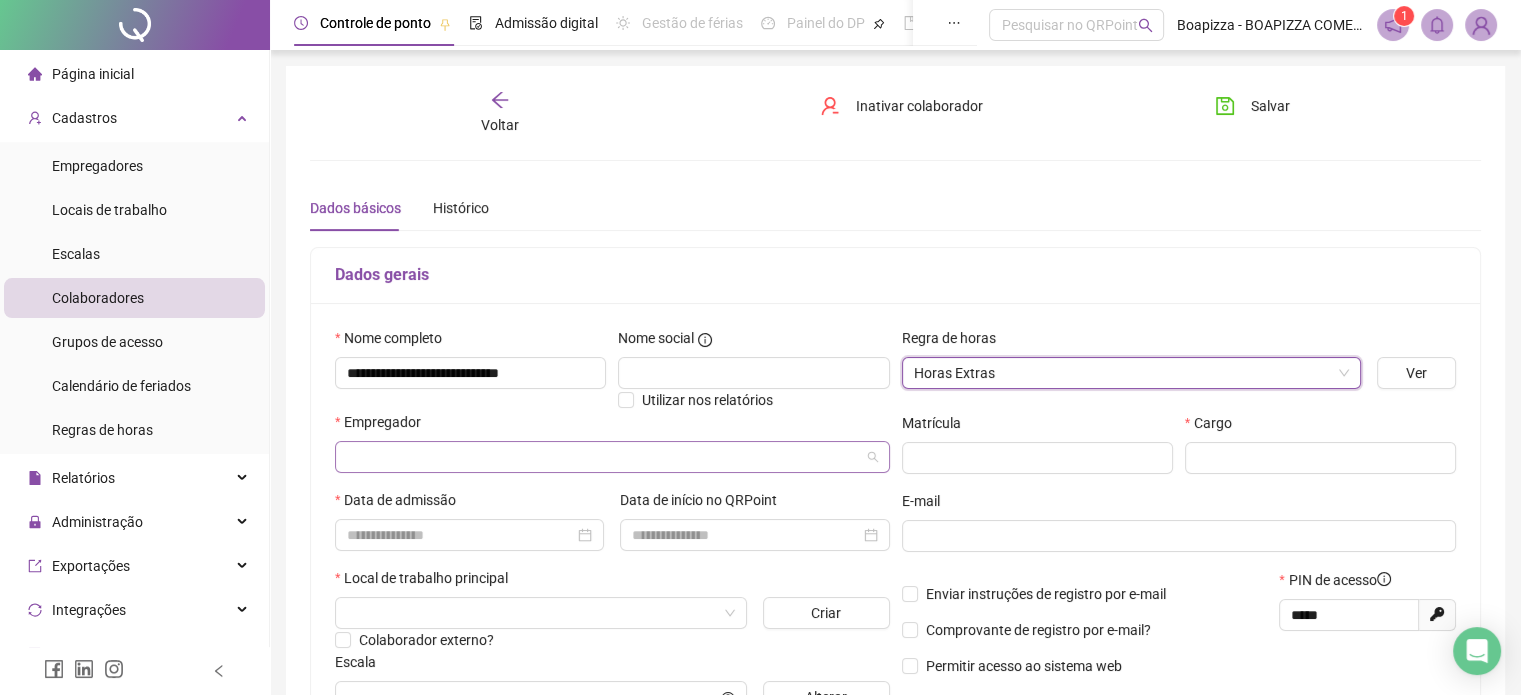 click at bounding box center (606, 457) 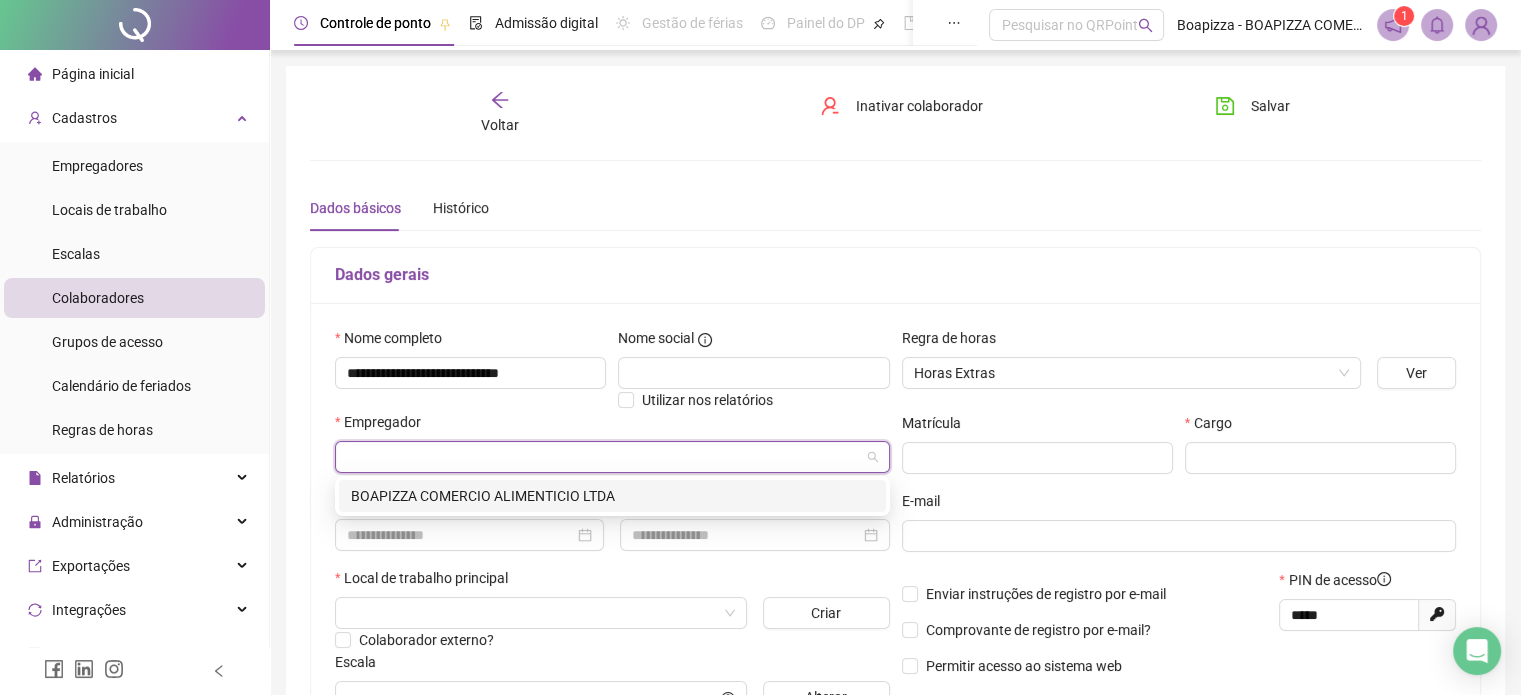 click on "BOAPIZZA COMERCIO ALIMENTICIO LTDA" at bounding box center [612, 496] 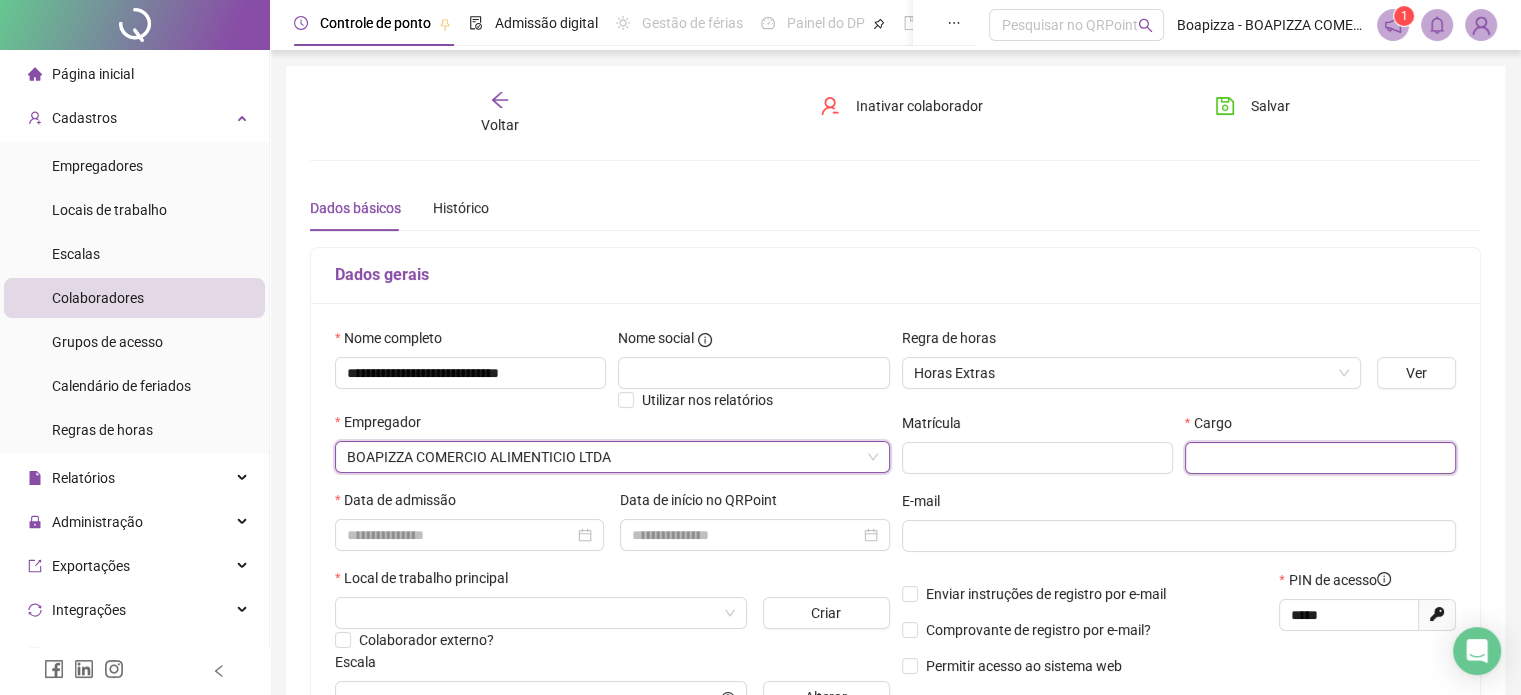 click at bounding box center (1320, 458) 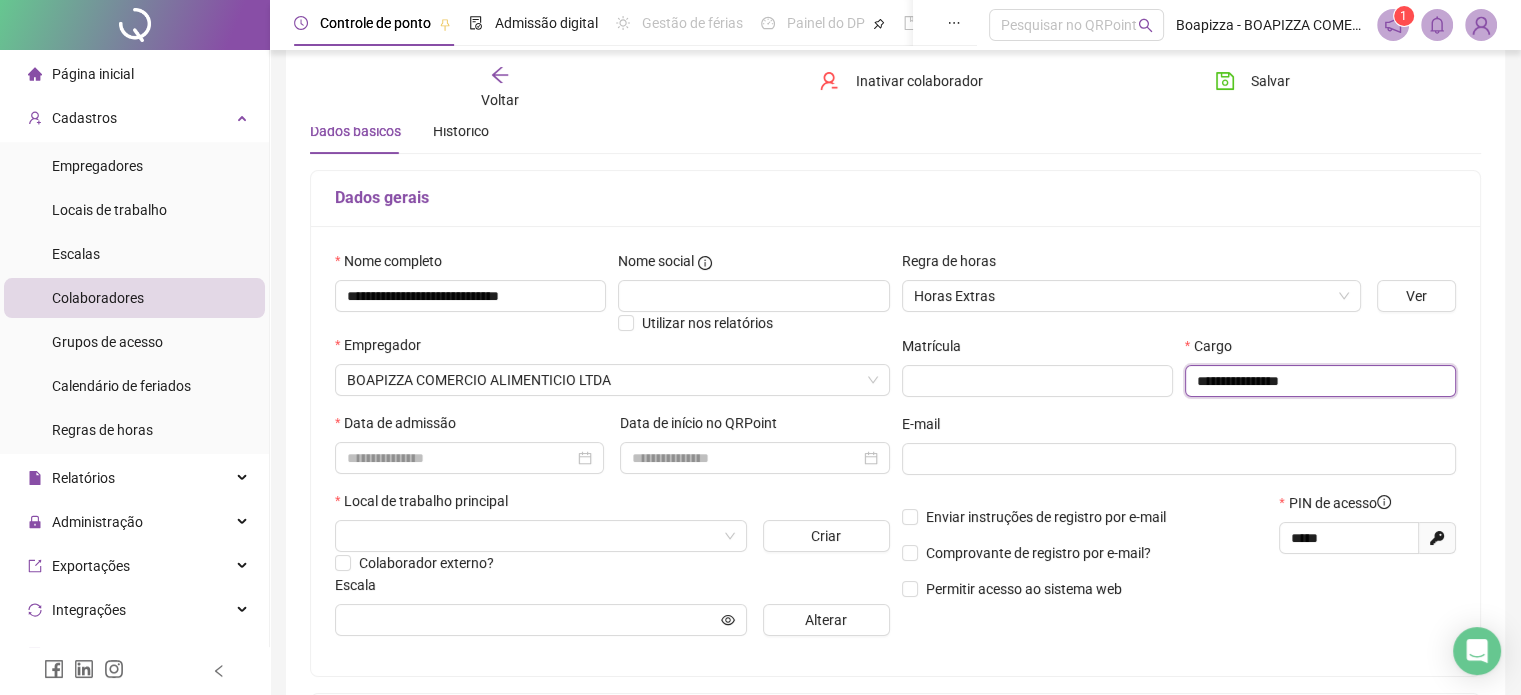 scroll, scrollTop: 200, scrollLeft: 0, axis: vertical 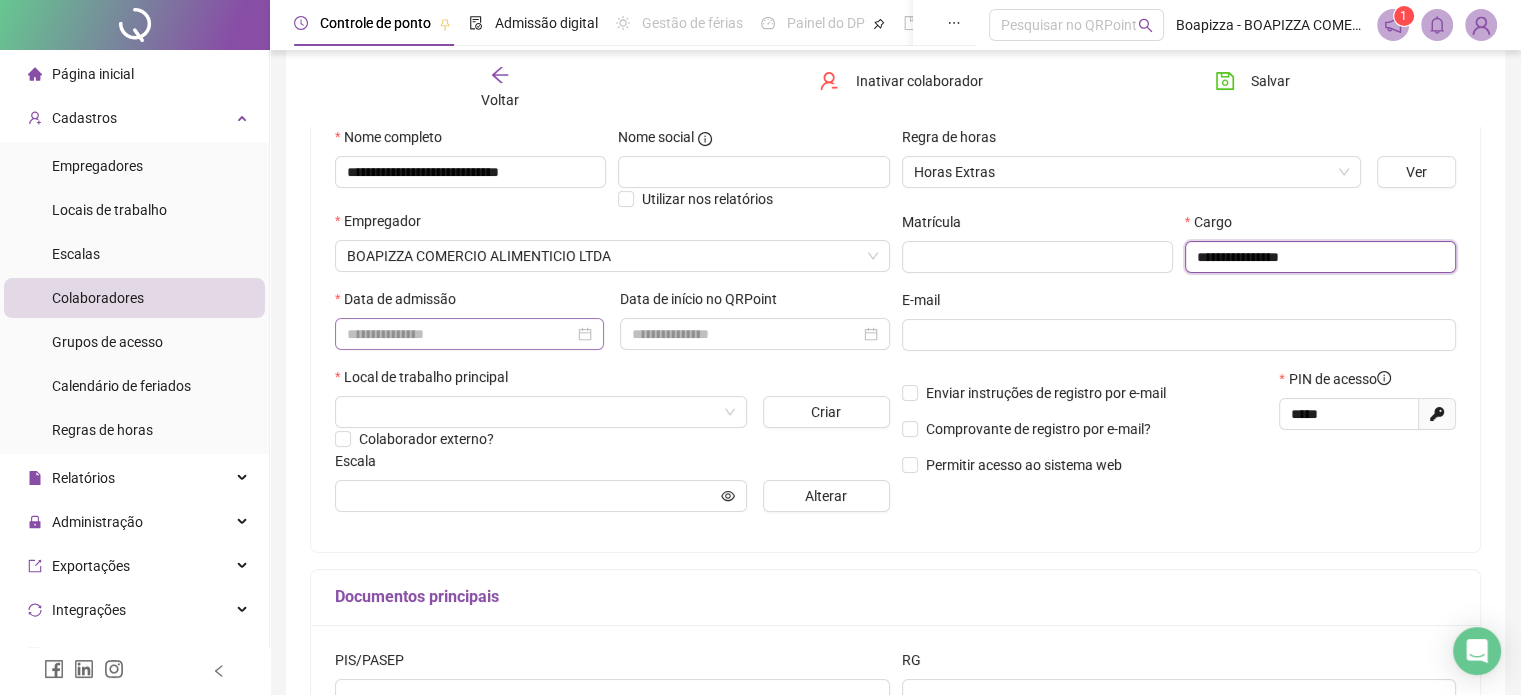 click at bounding box center (469, 334) 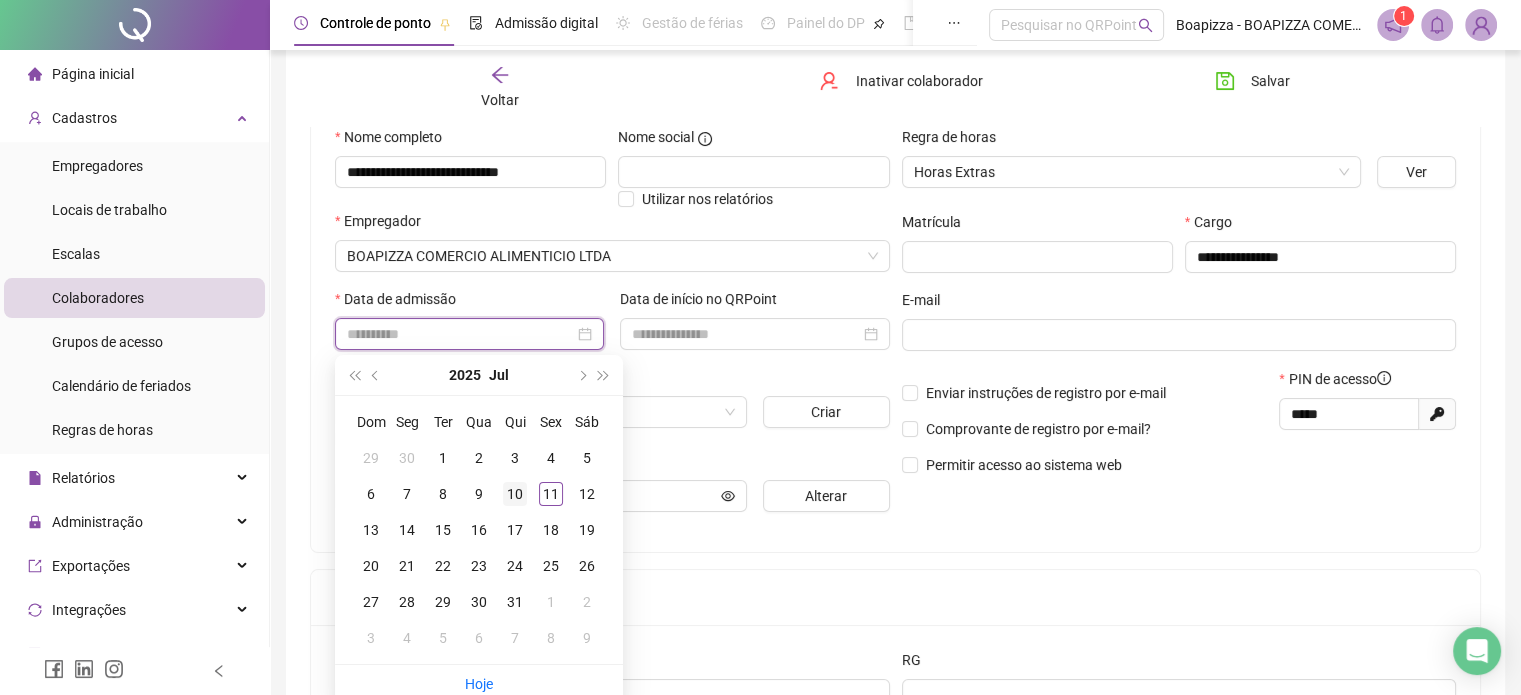 type on "**********" 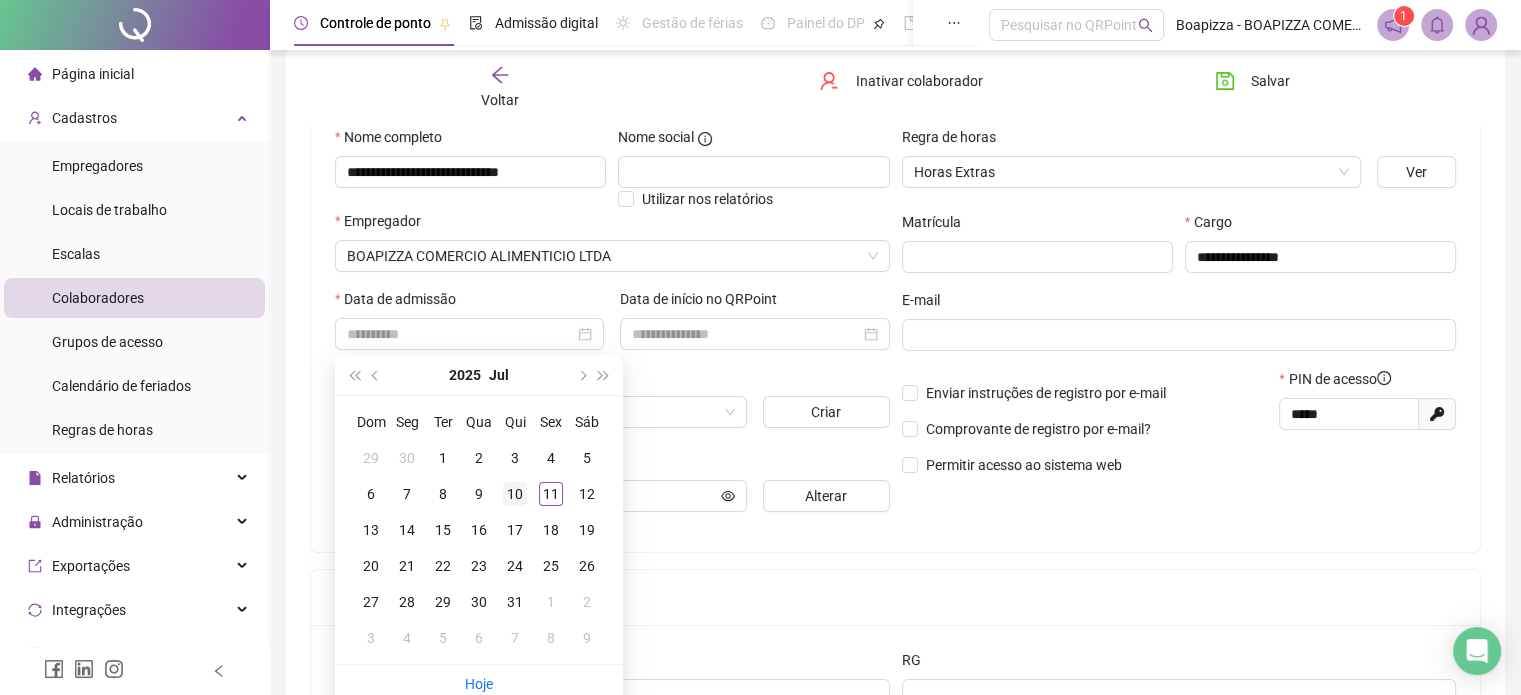 click on "10" at bounding box center [515, 494] 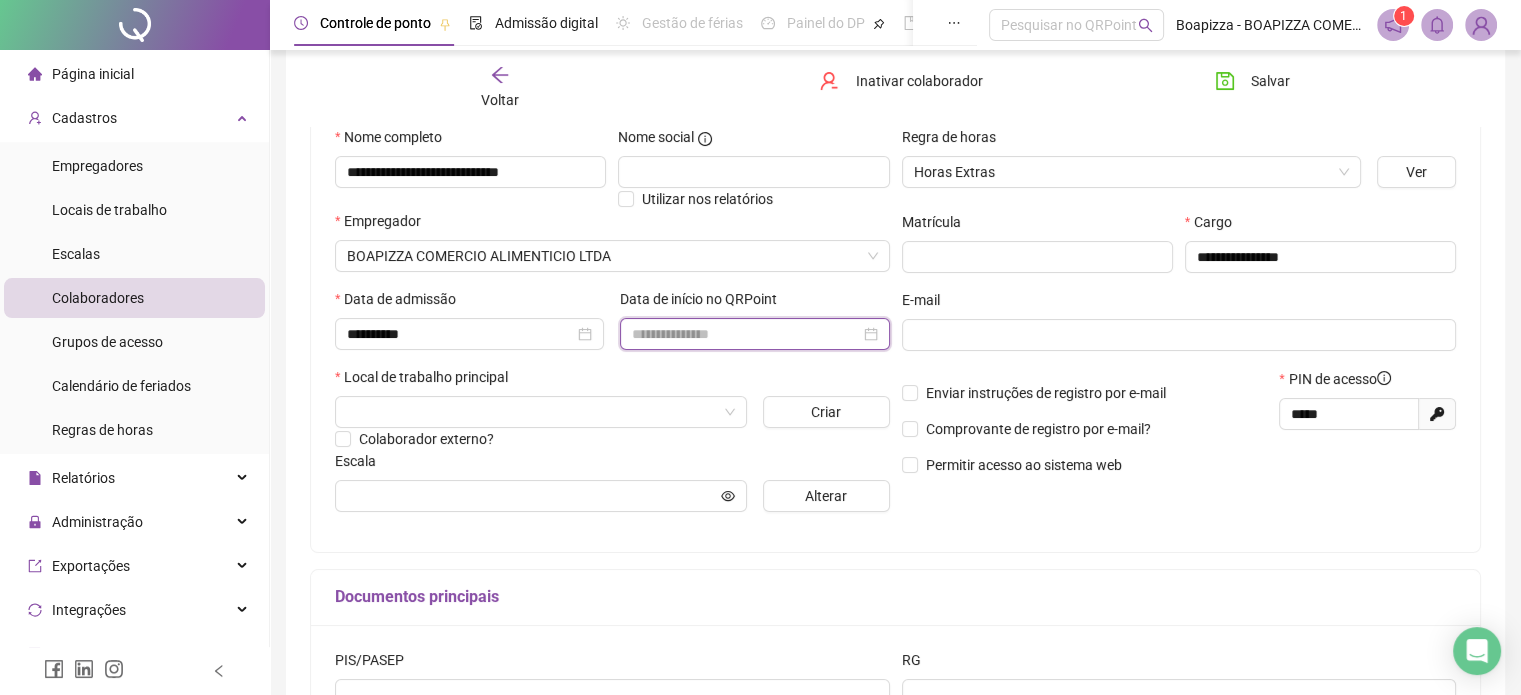 click at bounding box center [745, 334] 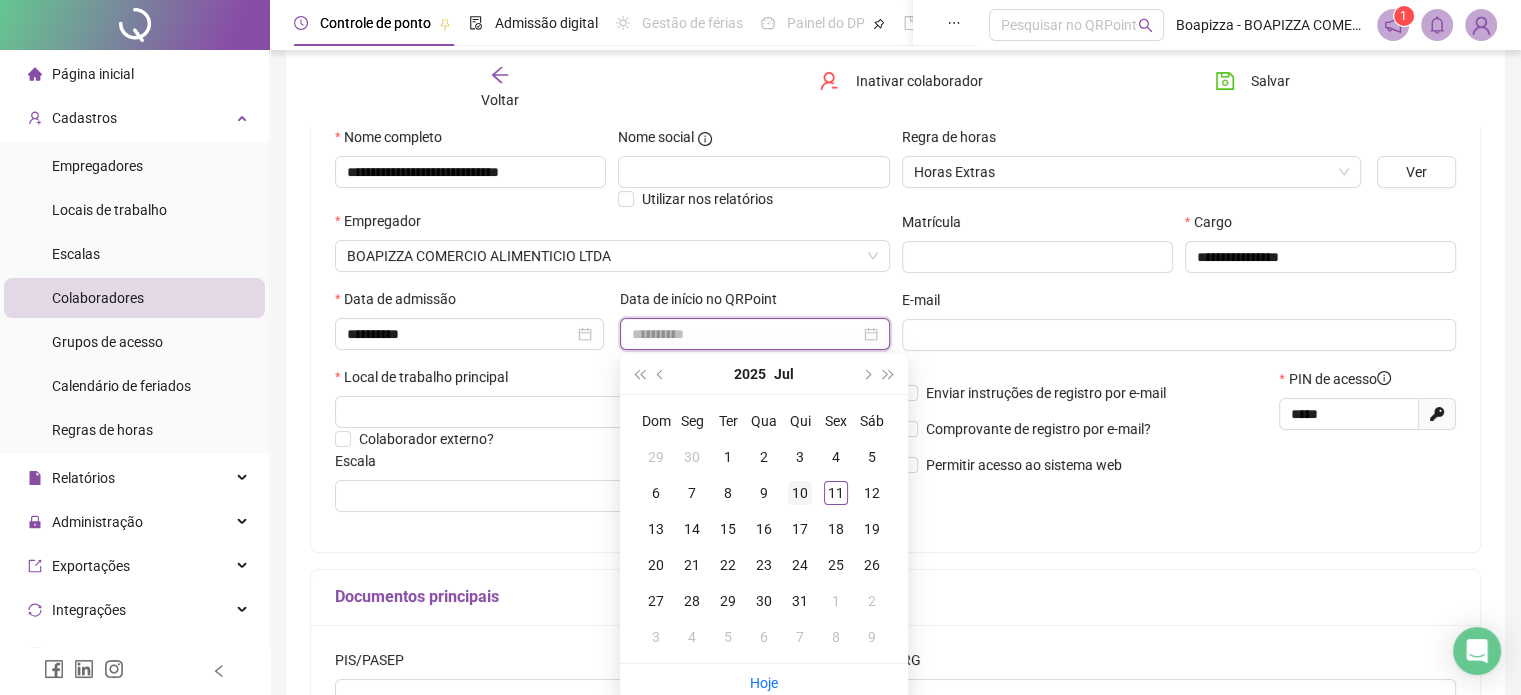 type on "**********" 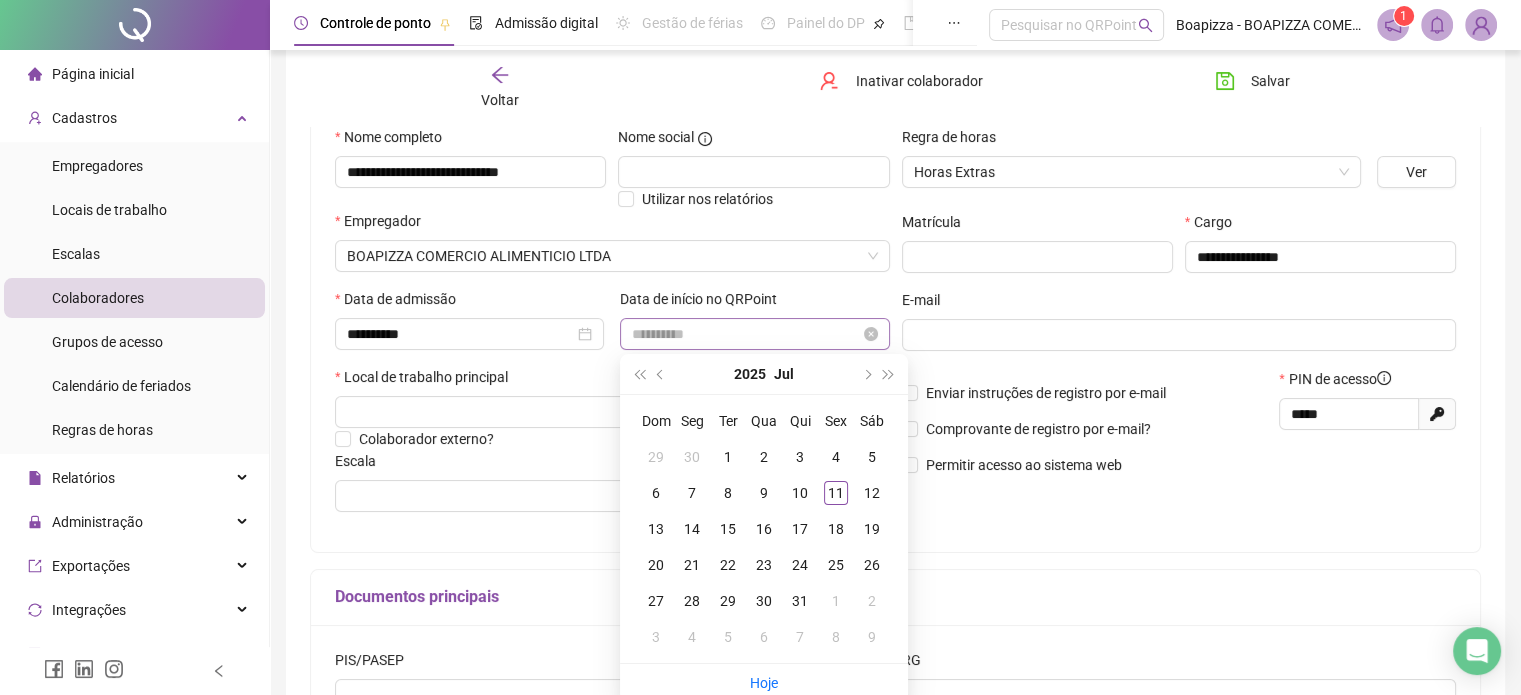 drag, startPoint x: 796, startPoint y: 496, endPoint x: 782, endPoint y: 348, distance: 148.66069 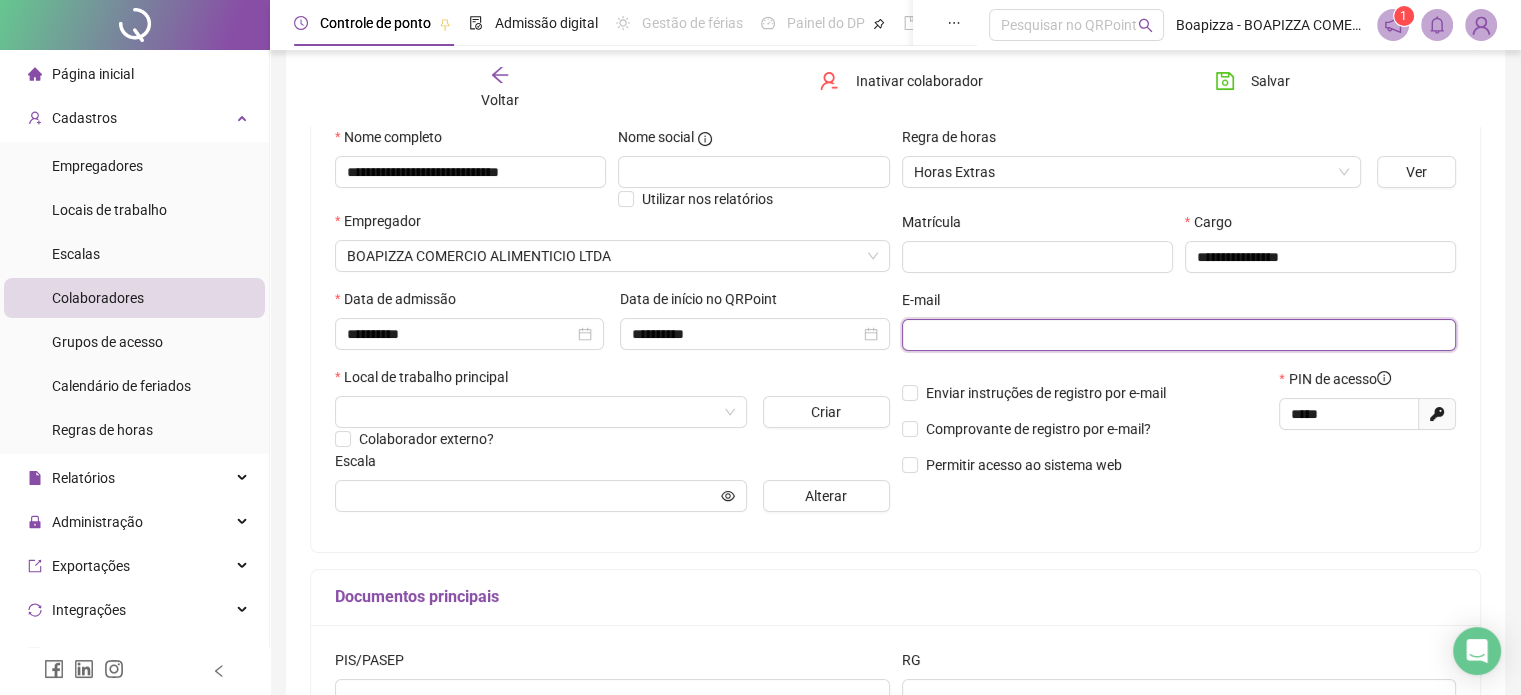 click at bounding box center [1177, 335] 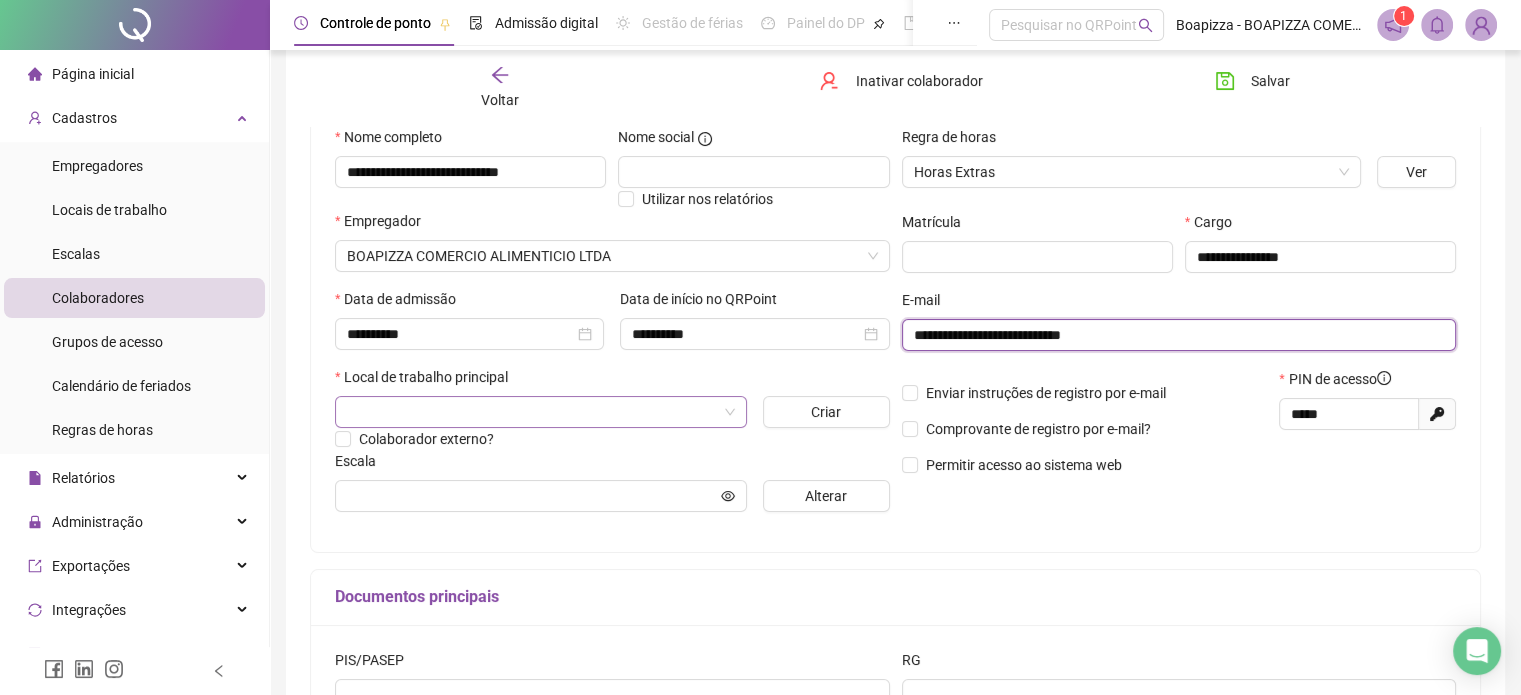 type on "**********" 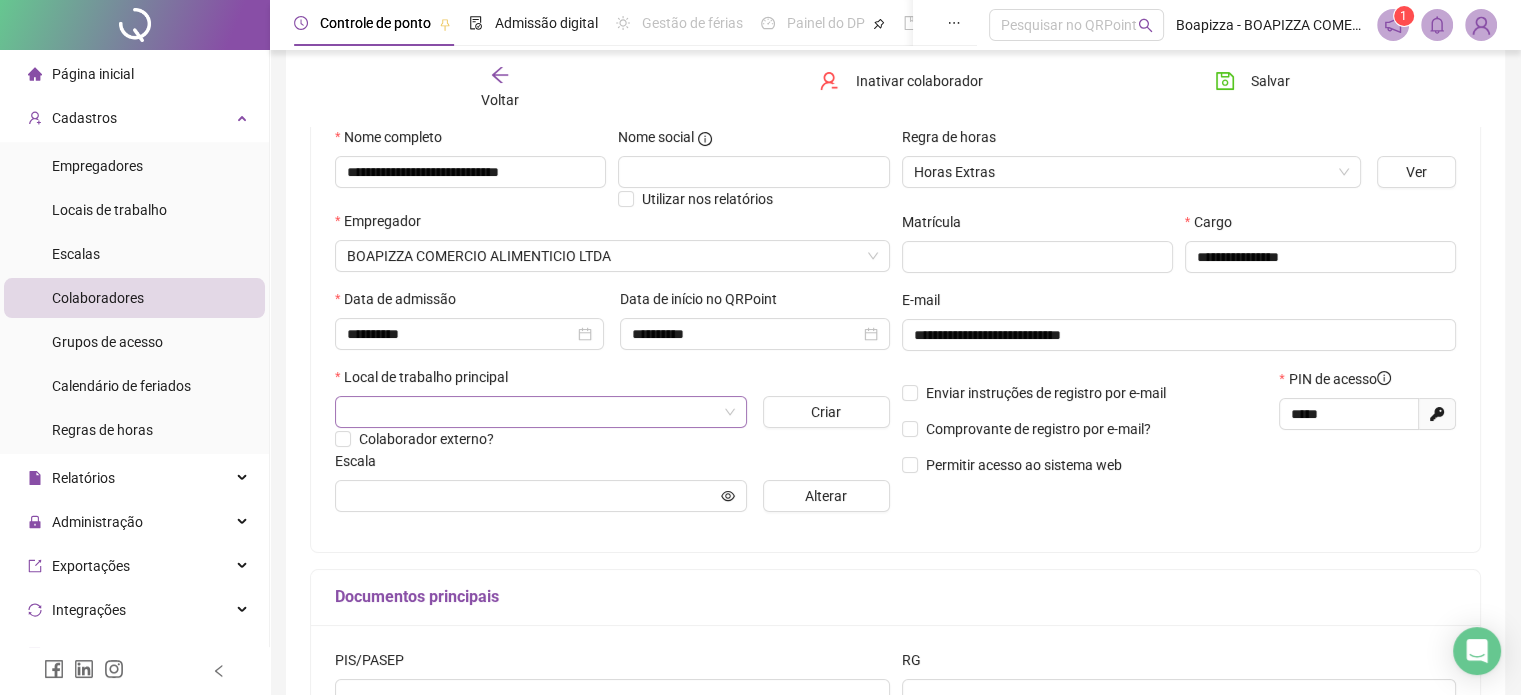 click at bounding box center (535, 412) 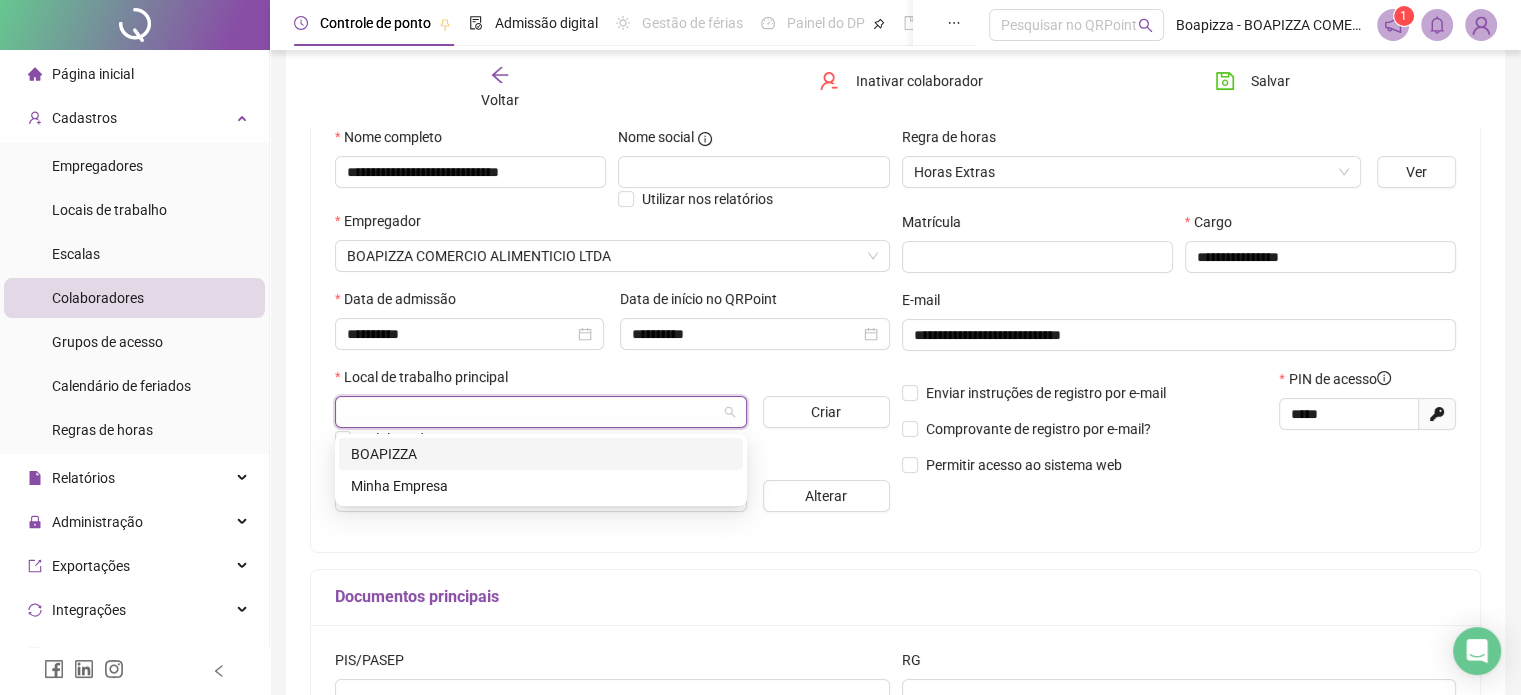 click on "BOAPIZZA" at bounding box center (541, 454) 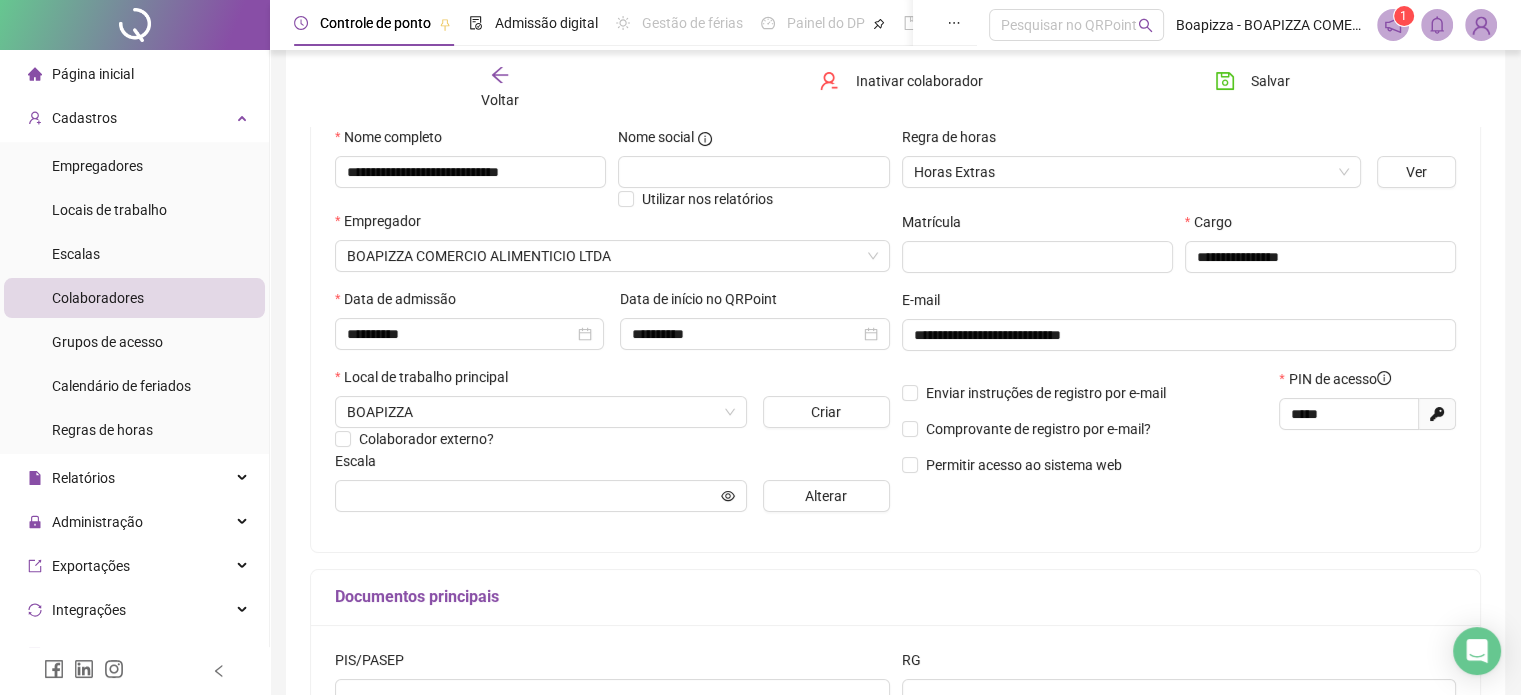 click on "Escala" at bounding box center [612, 465] 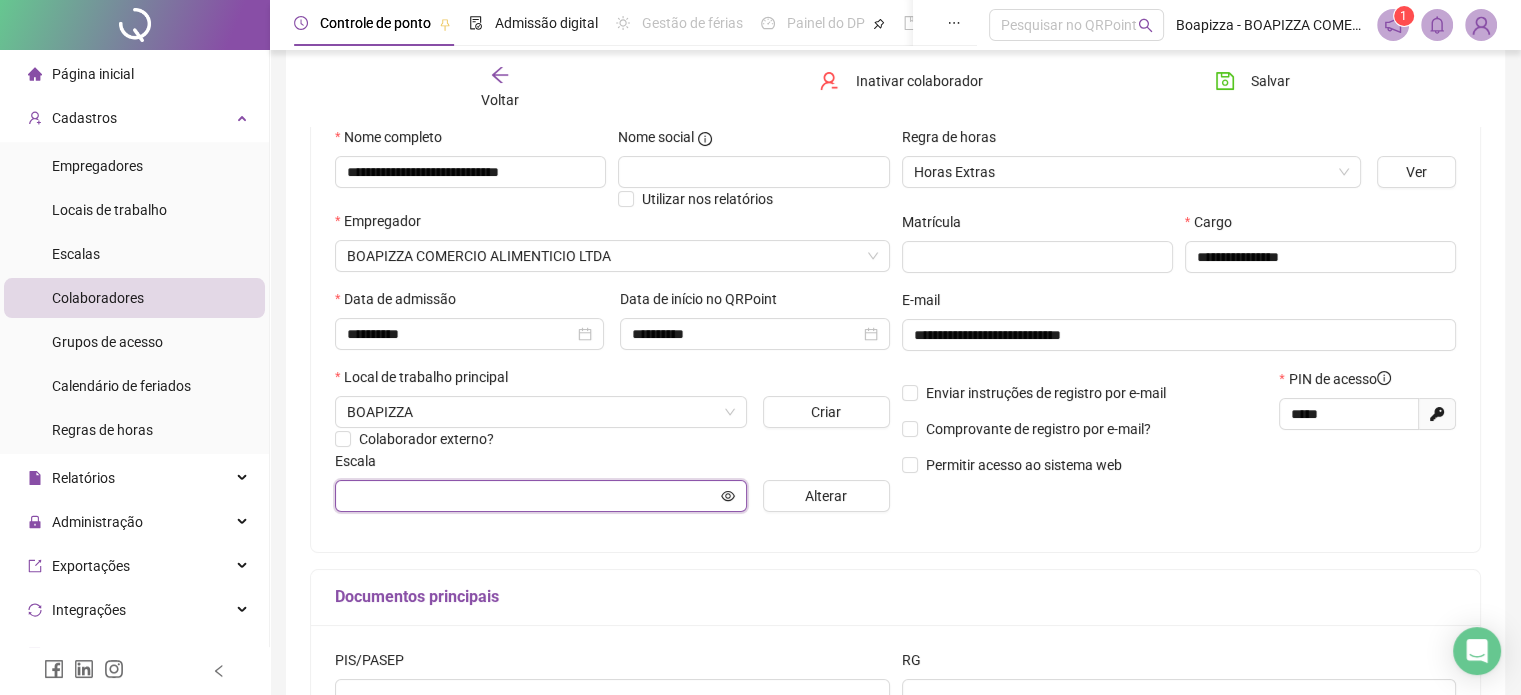 click at bounding box center [532, 496] 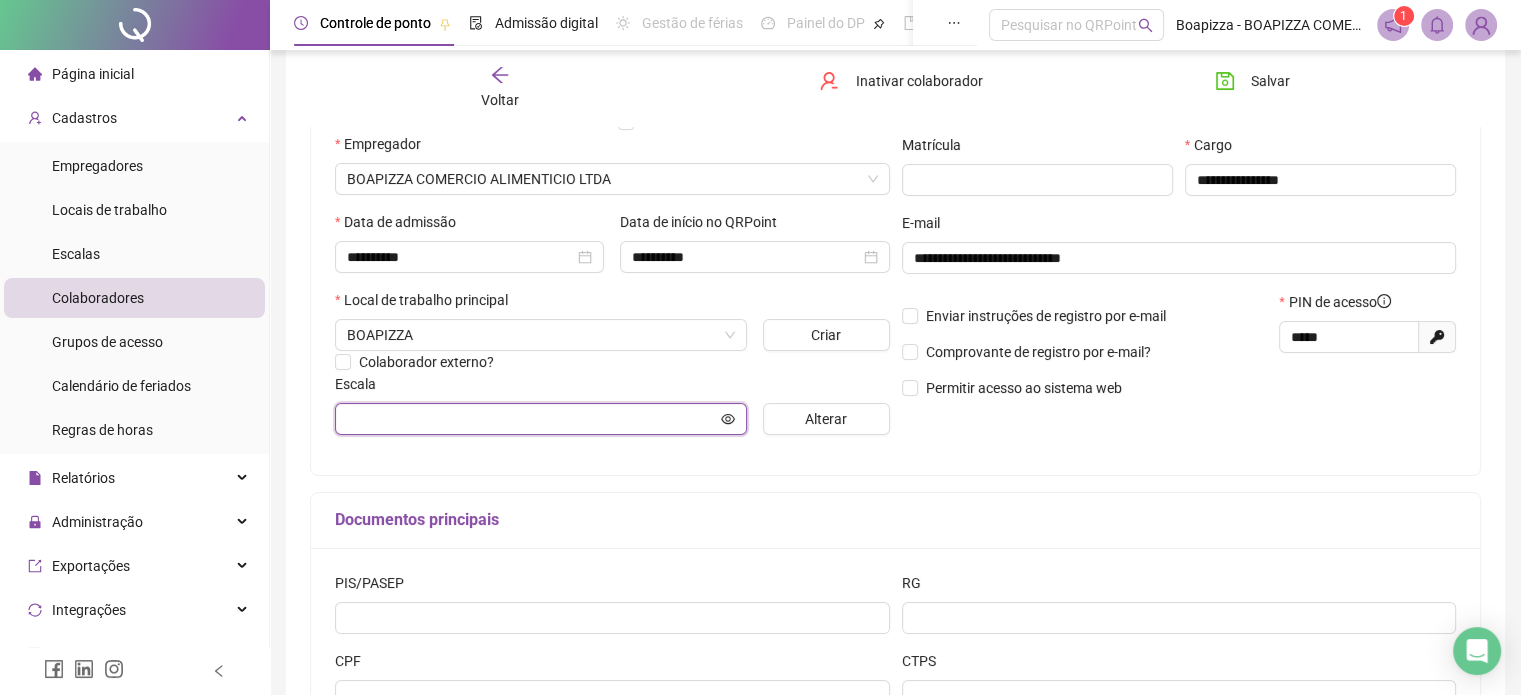 scroll, scrollTop: 400, scrollLeft: 0, axis: vertical 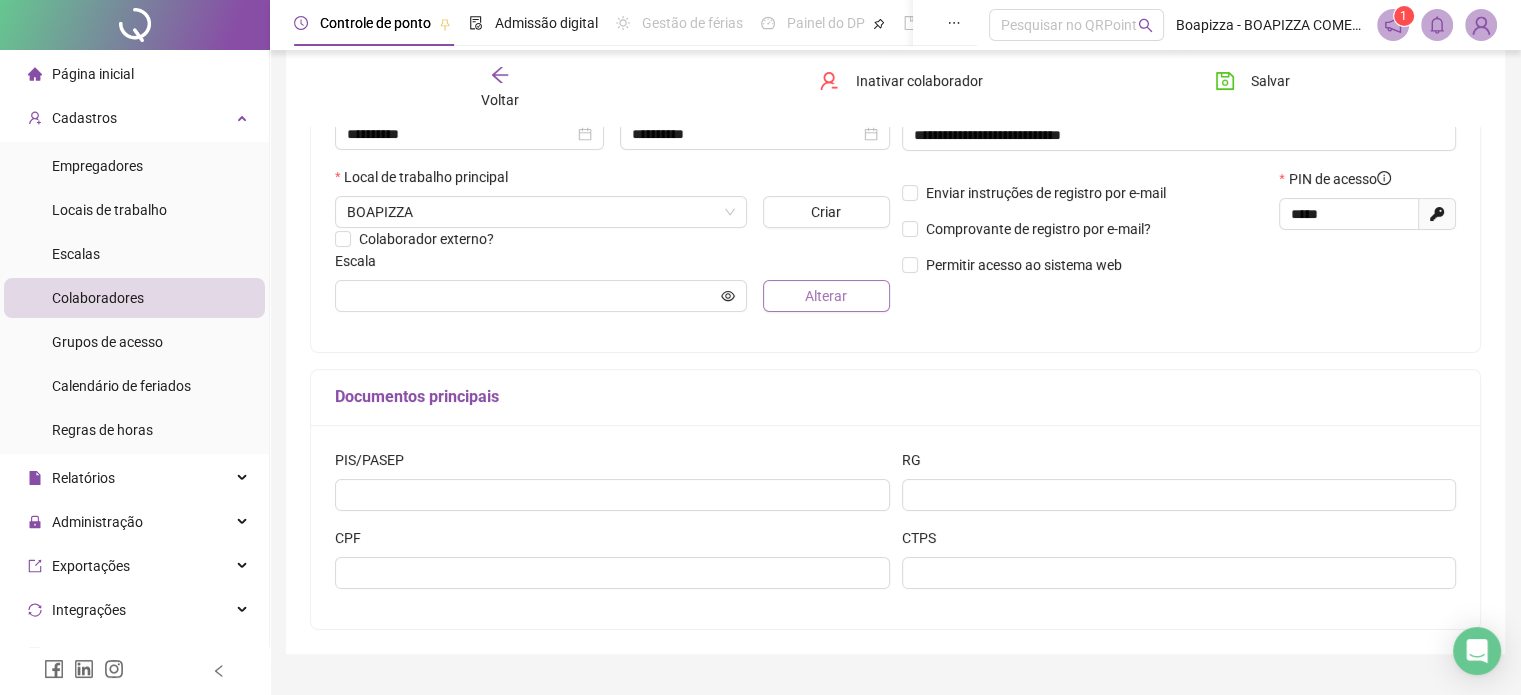 click on "Alterar" at bounding box center (826, 296) 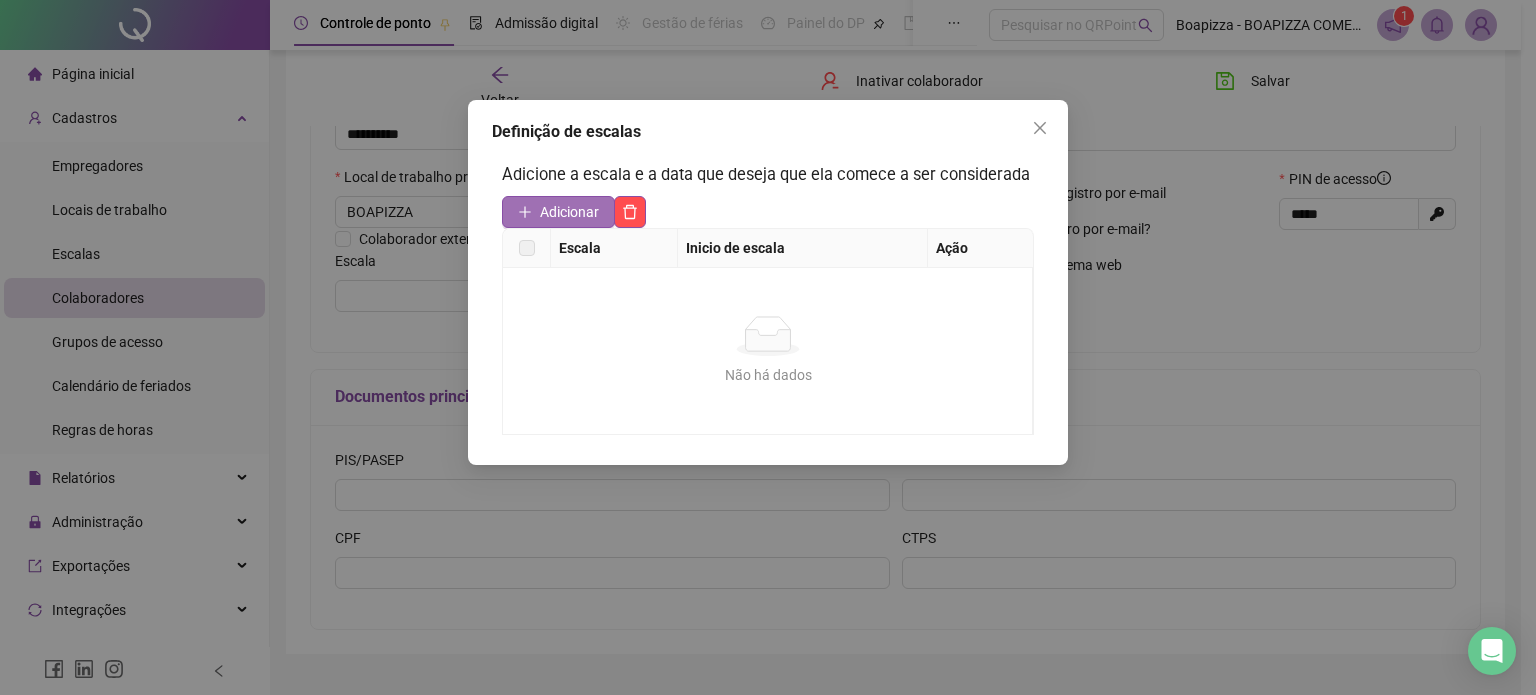 click on "Adicionar" at bounding box center (569, 212) 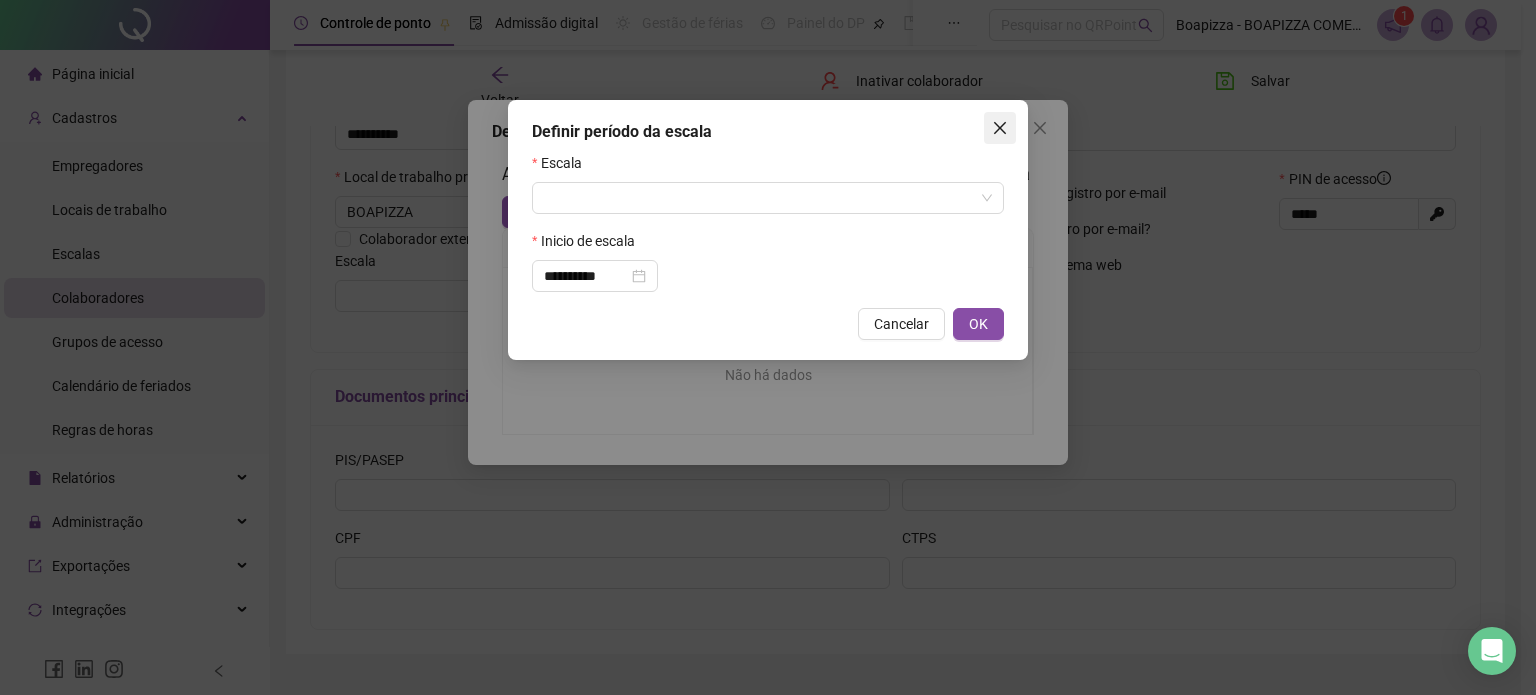 click 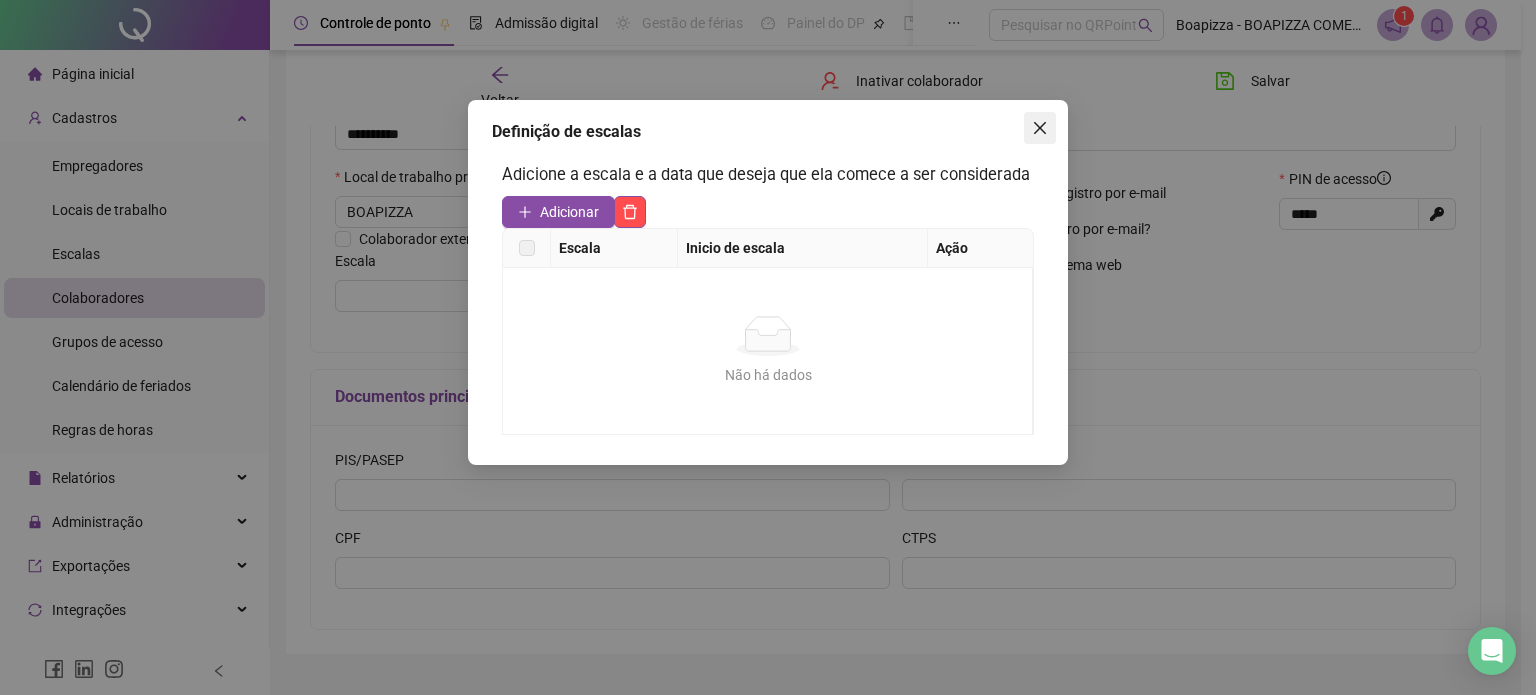 click 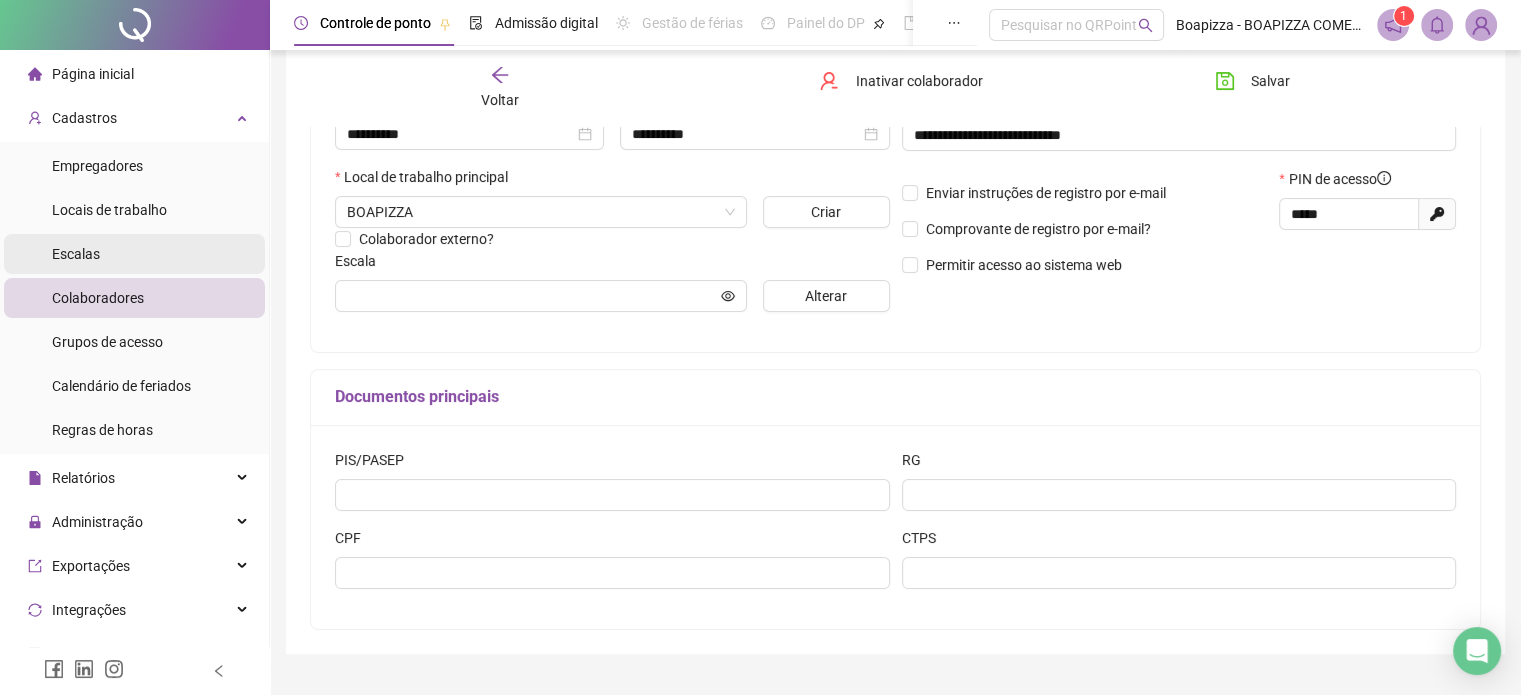 click on "Escalas" at bounding box center (134, 254) 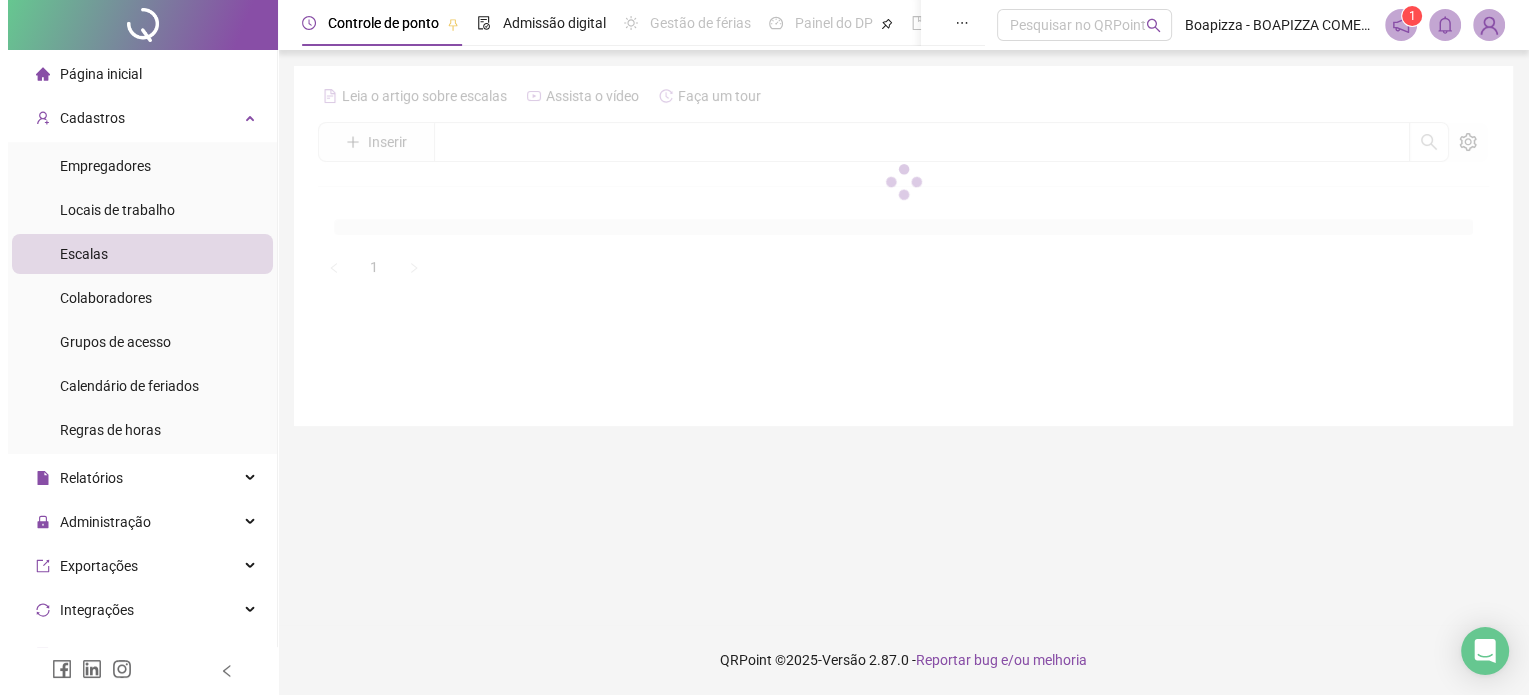scroll, scrollTop: 0, scrollLeft: 0, axis: both 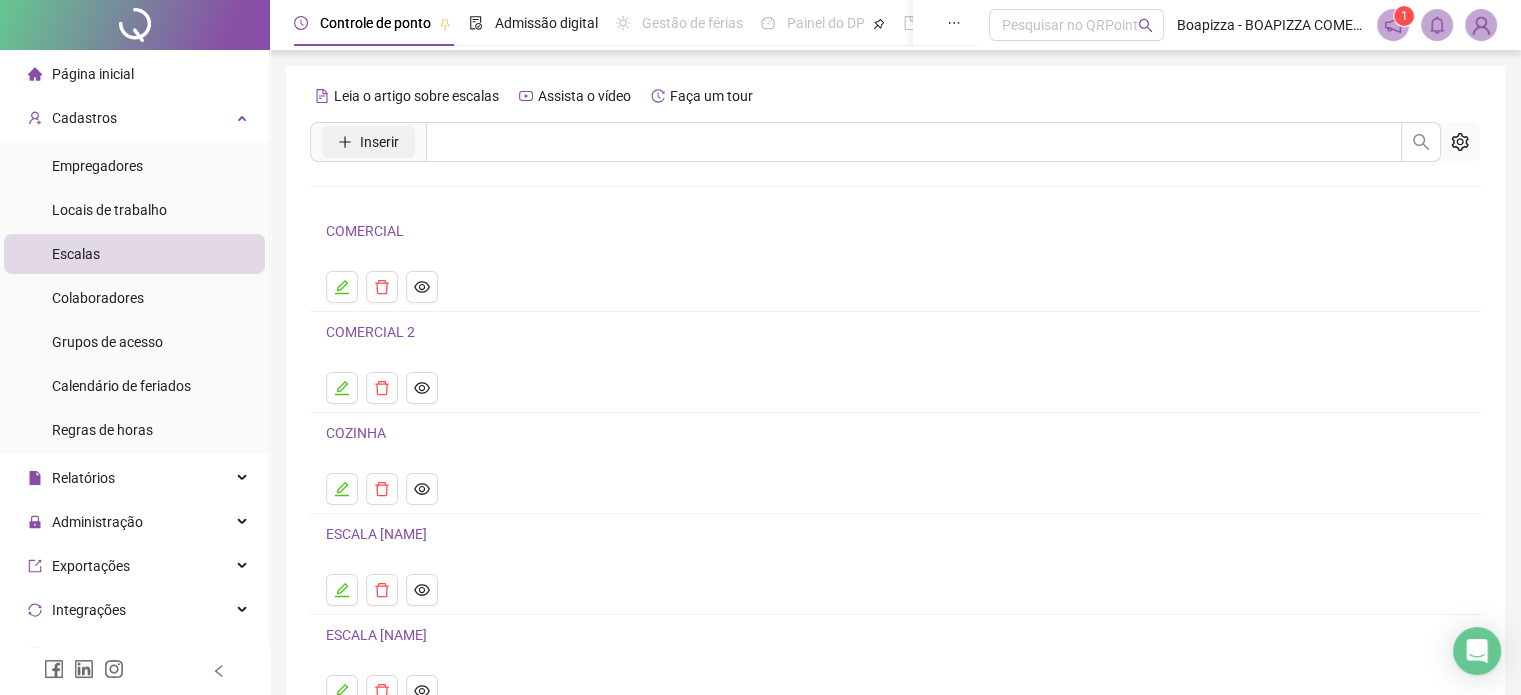 click on "Inserir" at bounding box center (379, 142) 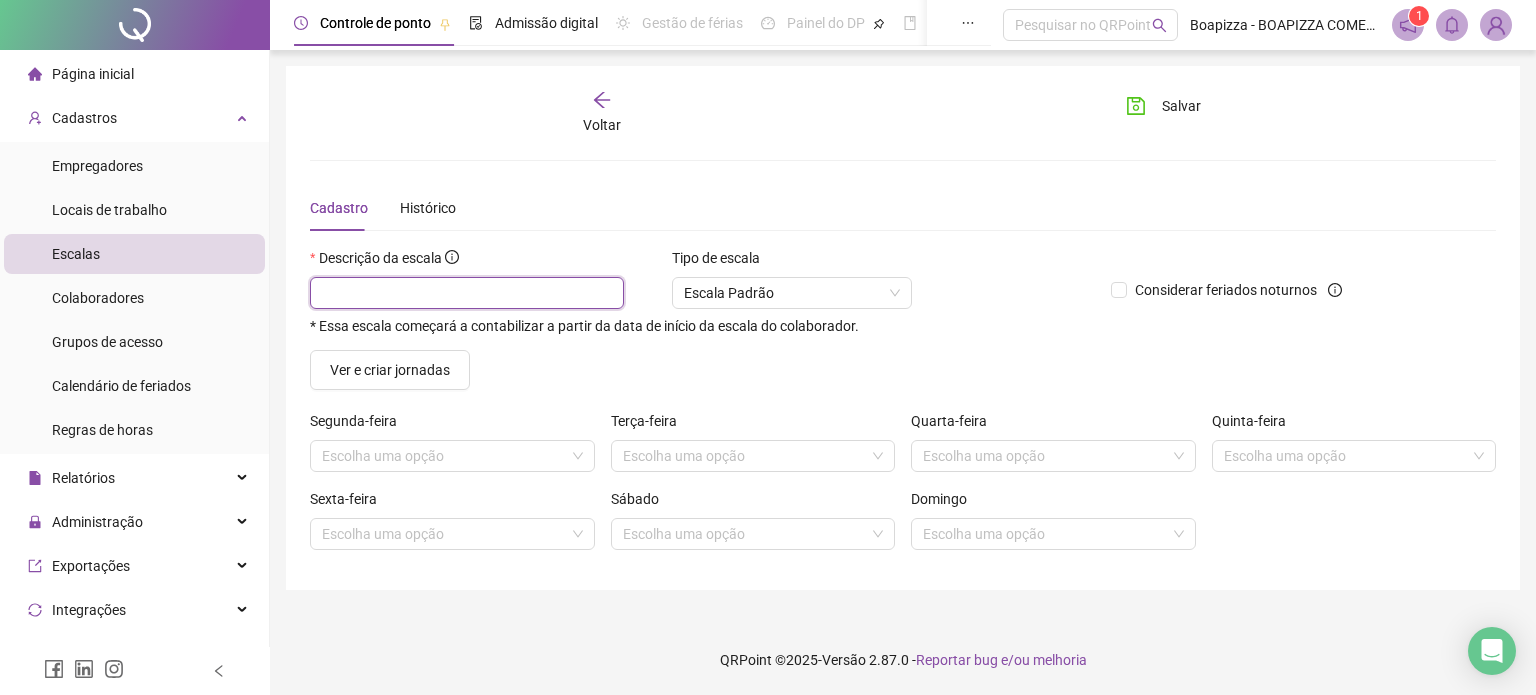 click at bounding box center [467, 293] 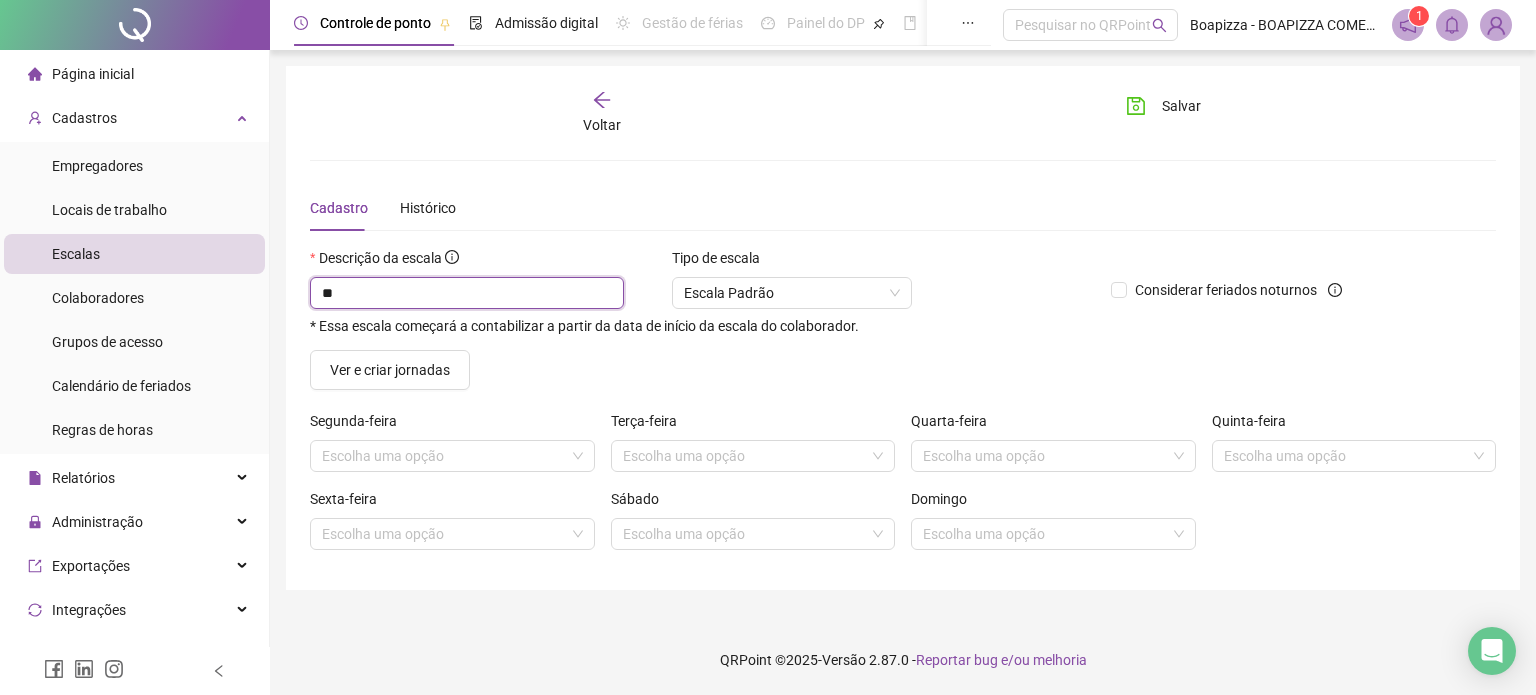 type on "*" 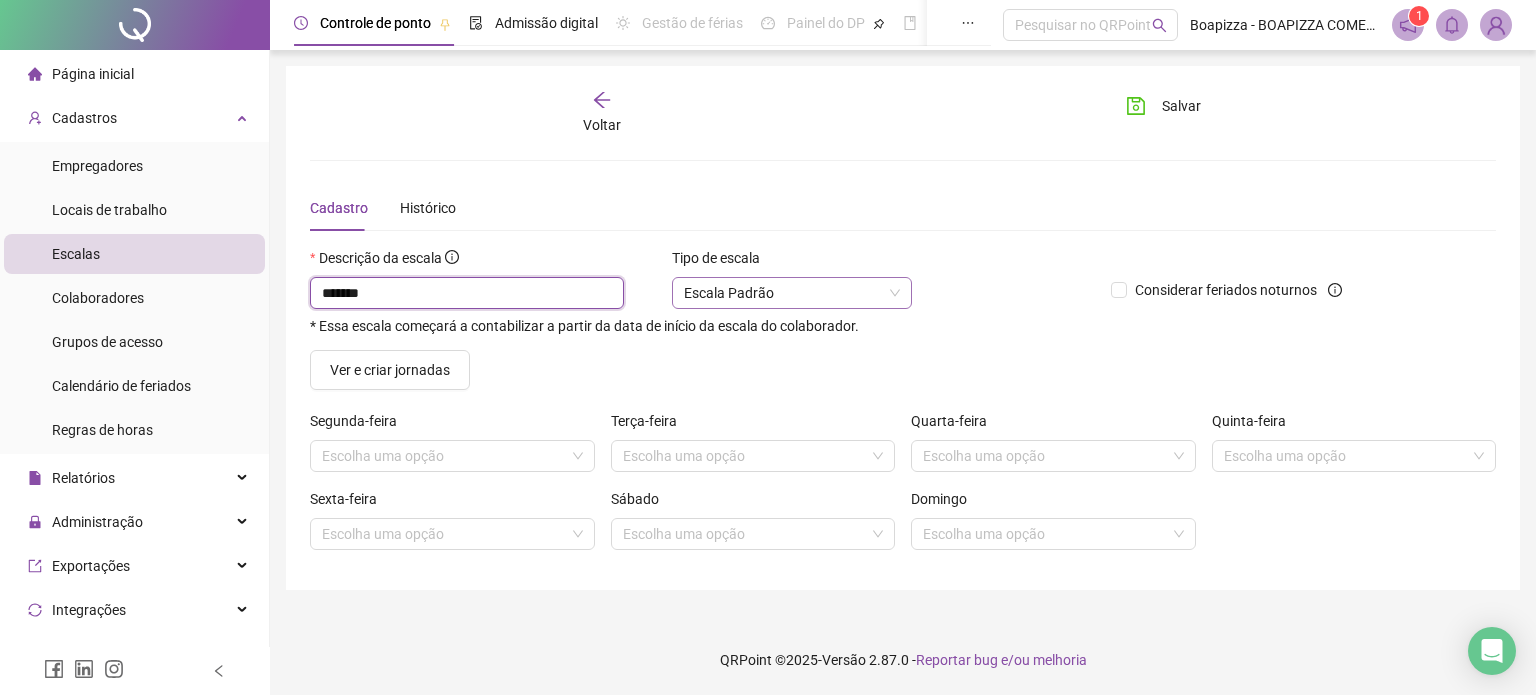 click on "Escala Padrão" at bounding box center (792, 293) 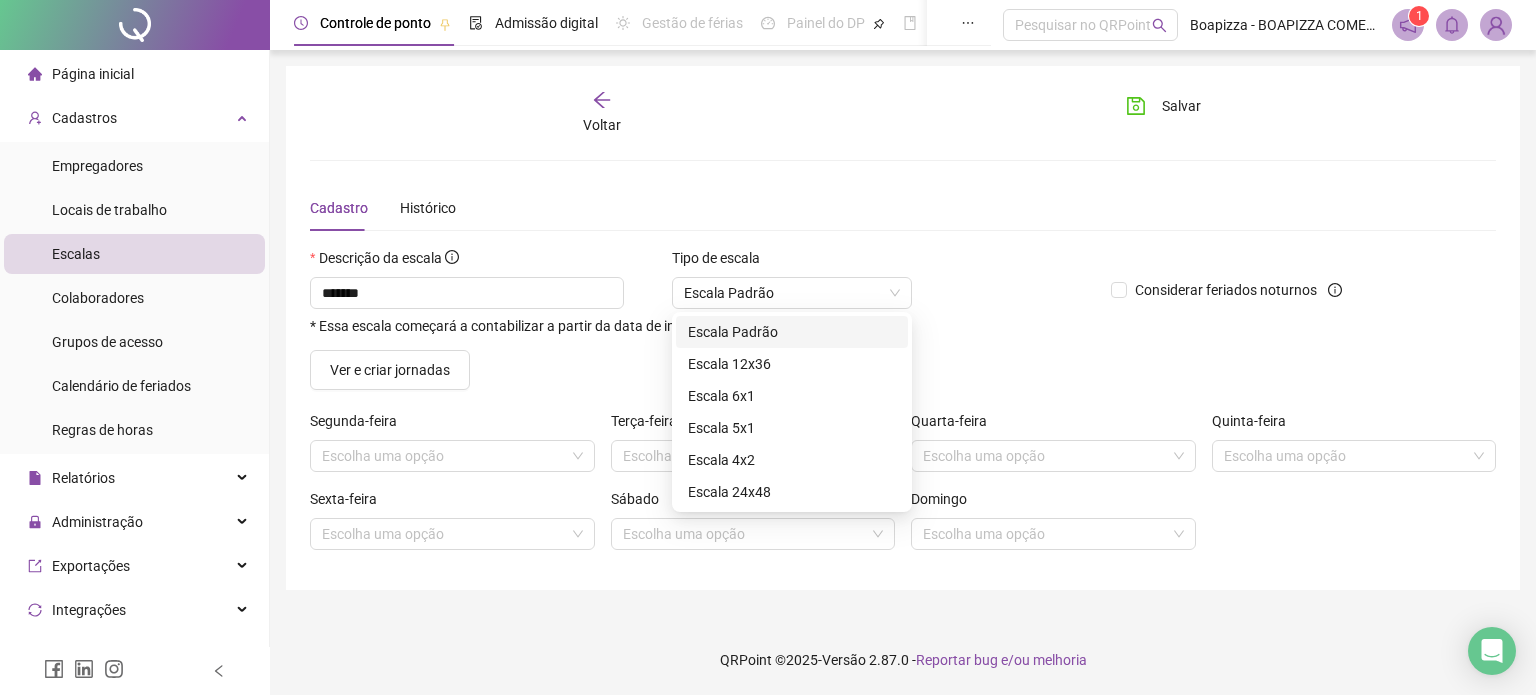click on "Cadastro Histórico Descrição da escala   [TITLE] [TITLE] Essa escala começará a contabilizar a partir da data de início da escala do colaborador. Tipo de escala Escala Padrão Considerar feriados noturnos   Ver e criar jornadas Segunda-feira Escolha uma opção Terça-feira Escolha uma opção Quarta-feira Escolha uma opção Quinta-feira Escolha uma opção Sexta-feira Escolha uma opção Sábado Escolha uma opção Domingo Escolha uma opção" at bounding box center [903, 375] 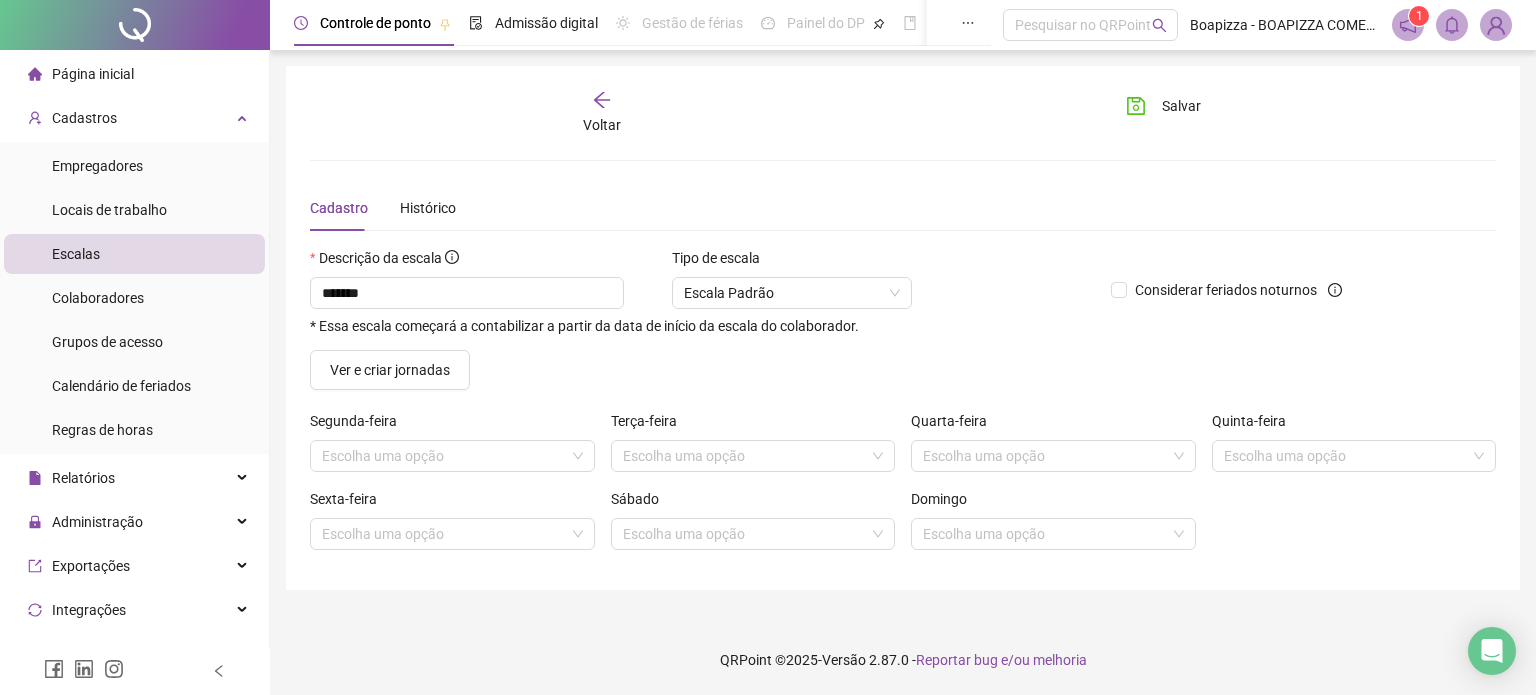 click on "Escala Padrão" at bounding box center (792, 293) 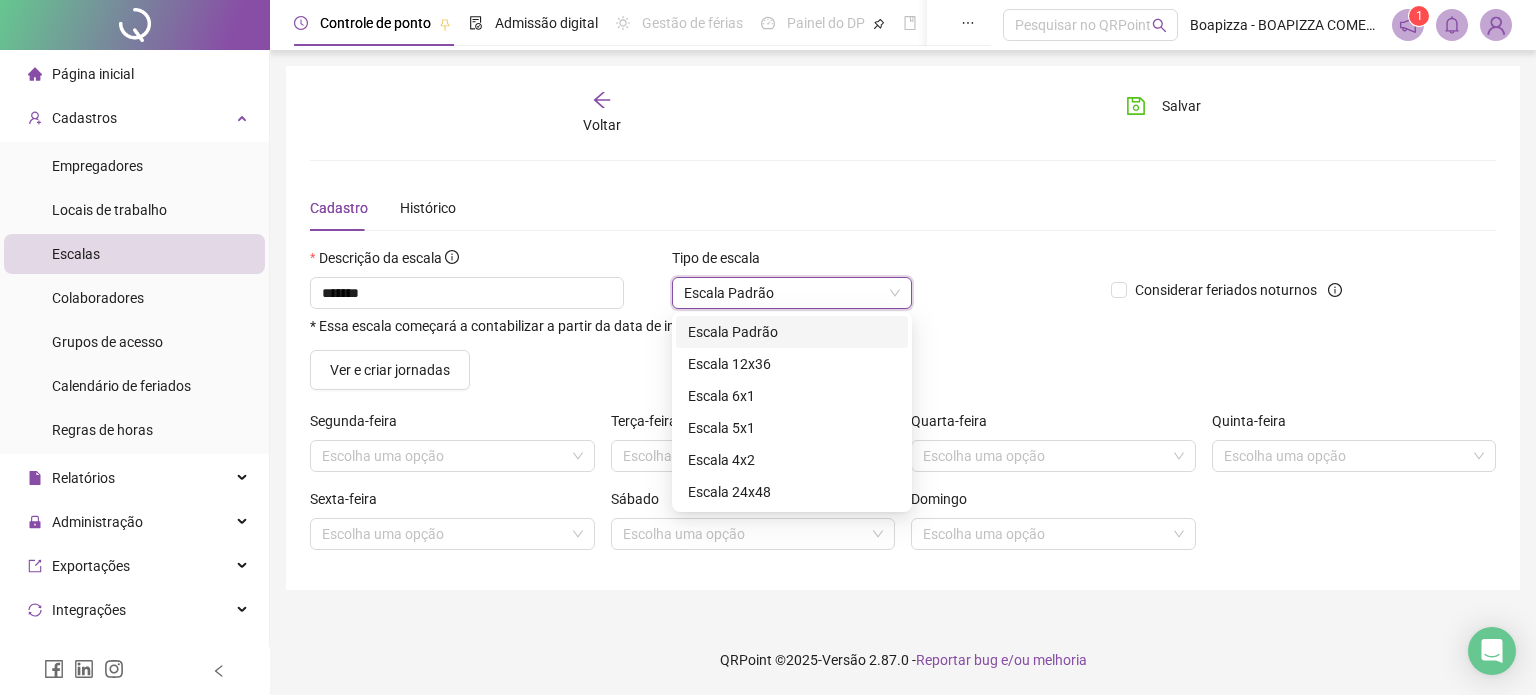 click on "Descrição da escala" at bounding box center (702, 262) 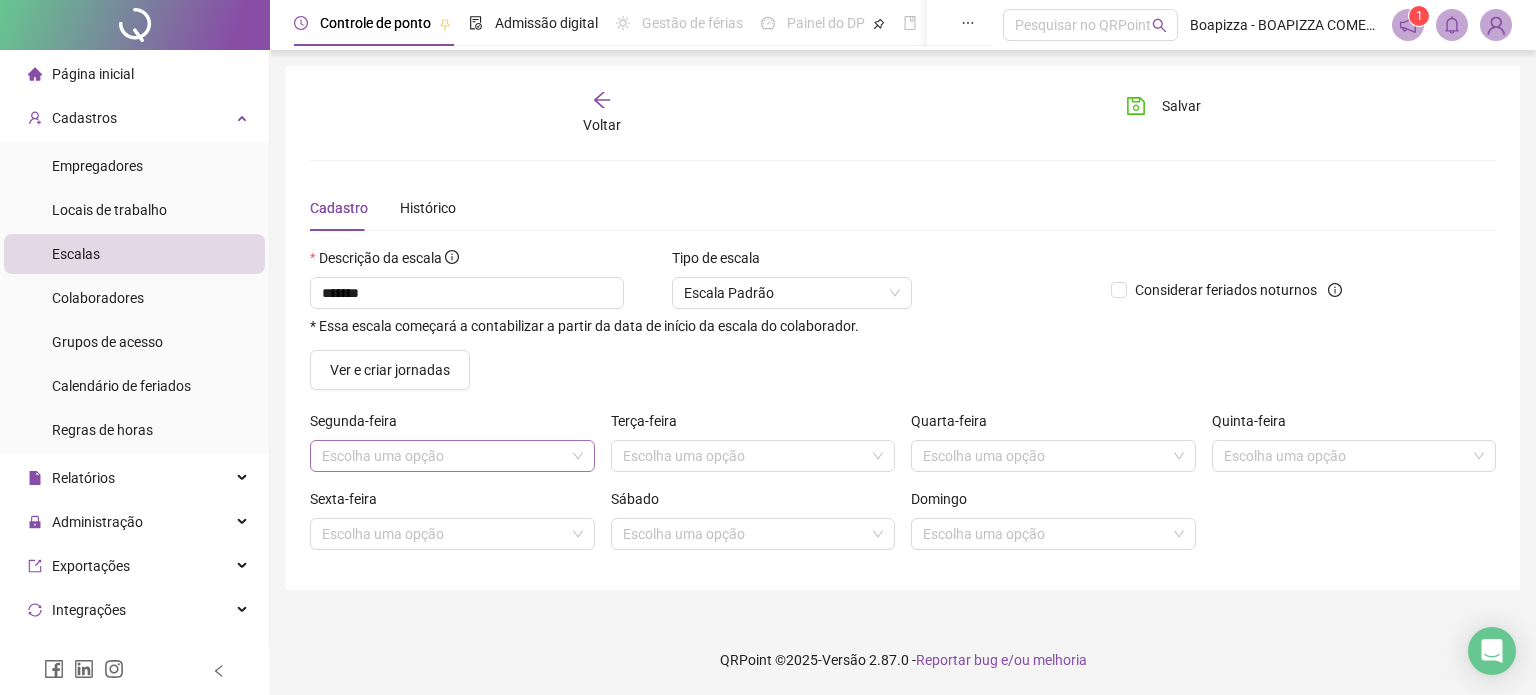 click at bounding box center (446, 456) 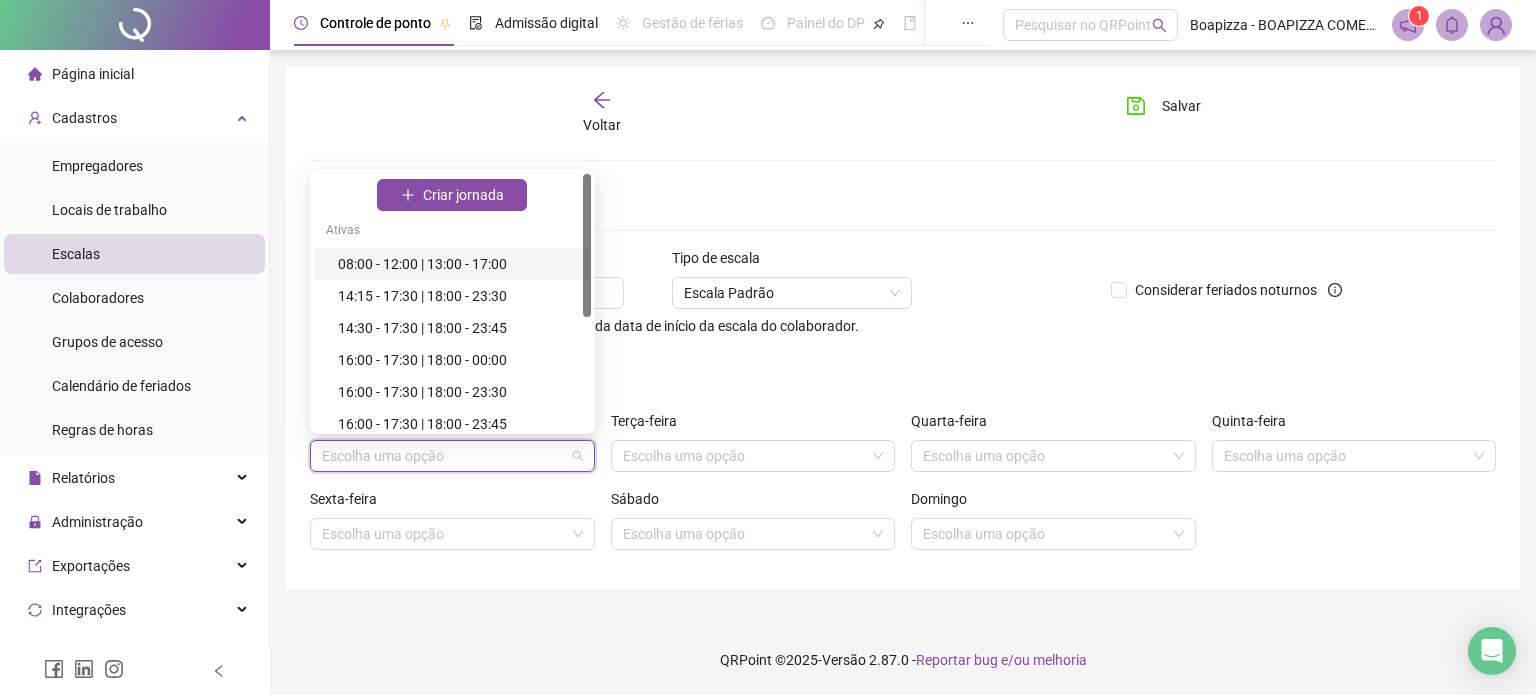 click on "08:00 - 12:00 | 13:00 - 17:00" at bounding box center (458, 264) 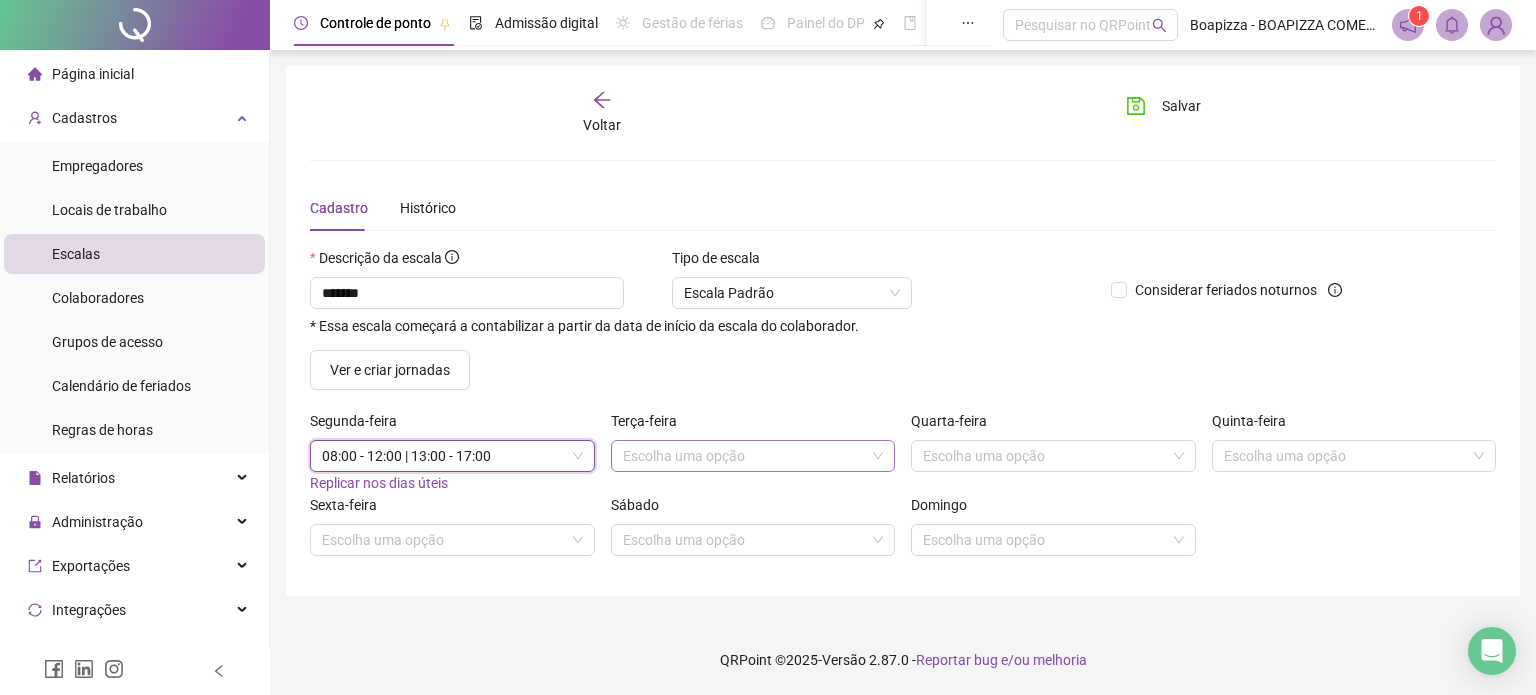 click at bounding box center (747, 456) 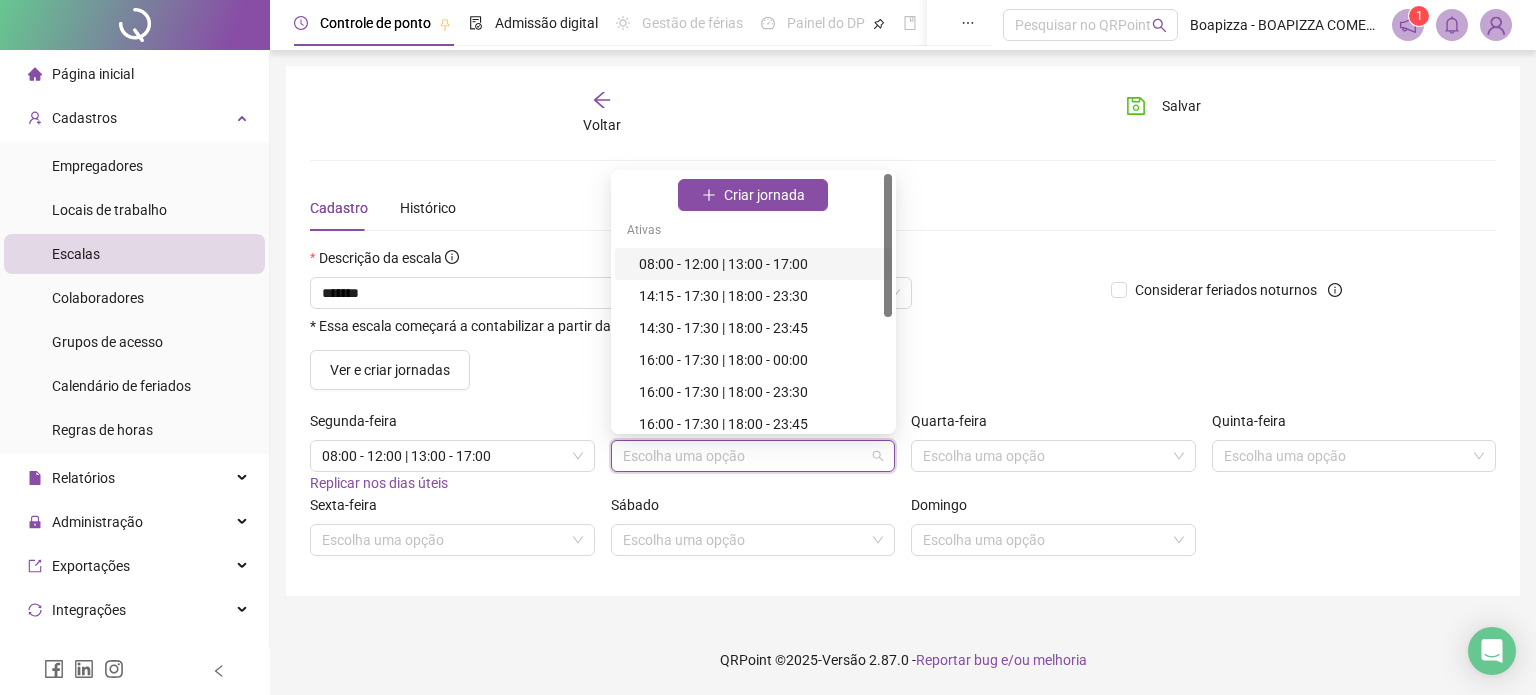 click on "08:00 - 12:00 | 13:00 - 17:00" at bounding box center (759, 264) 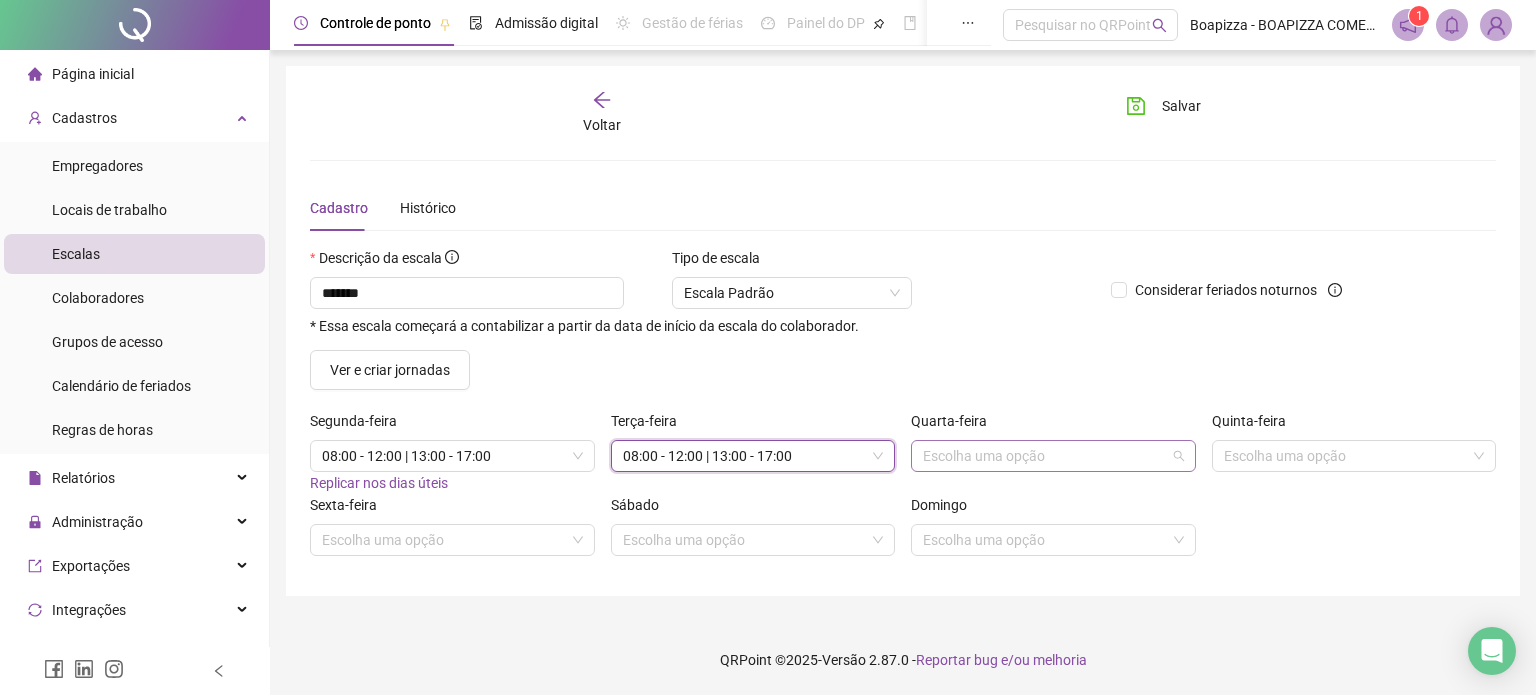 click at bounding box center (1047, 456) 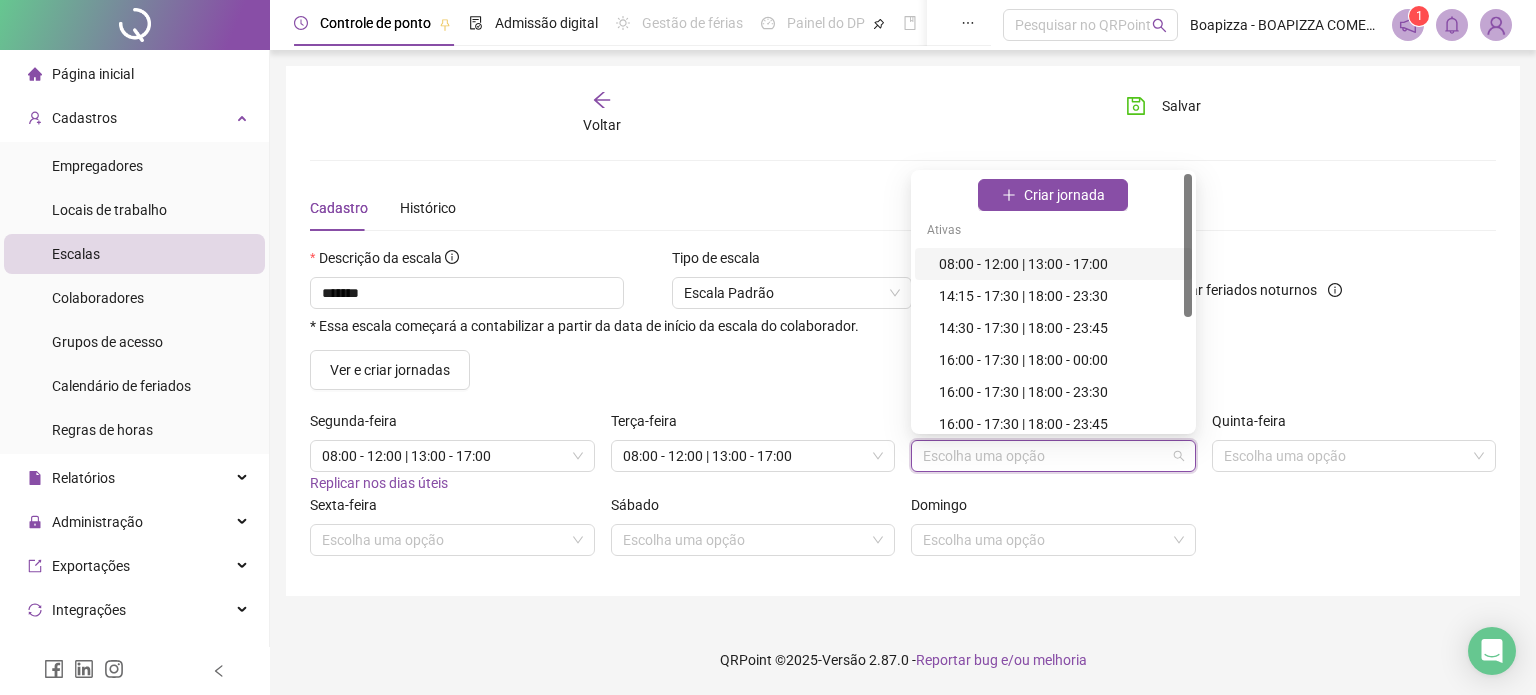 click on "08:00 - 12:00 | 13:00 - 17:00" at bounding box center [1059, 264] 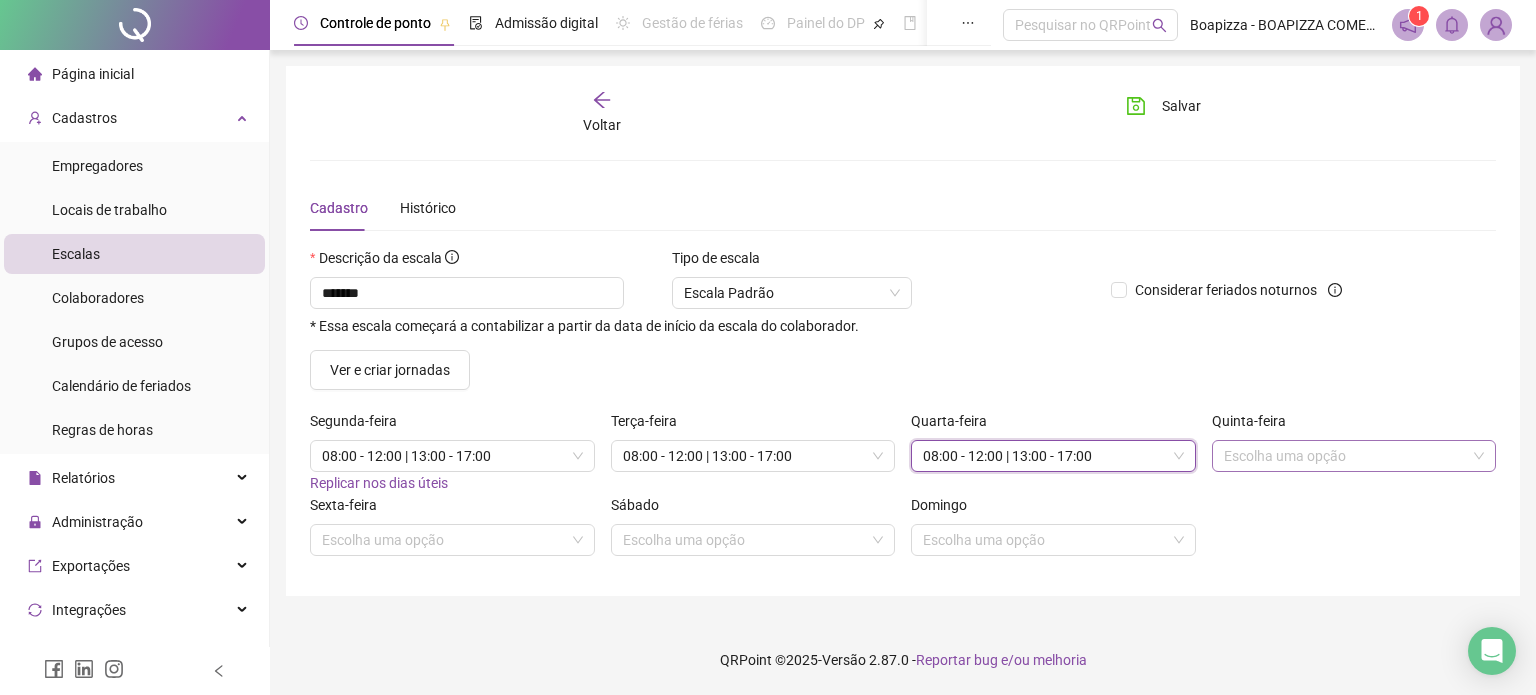 click at bounding box center (1348, 456) 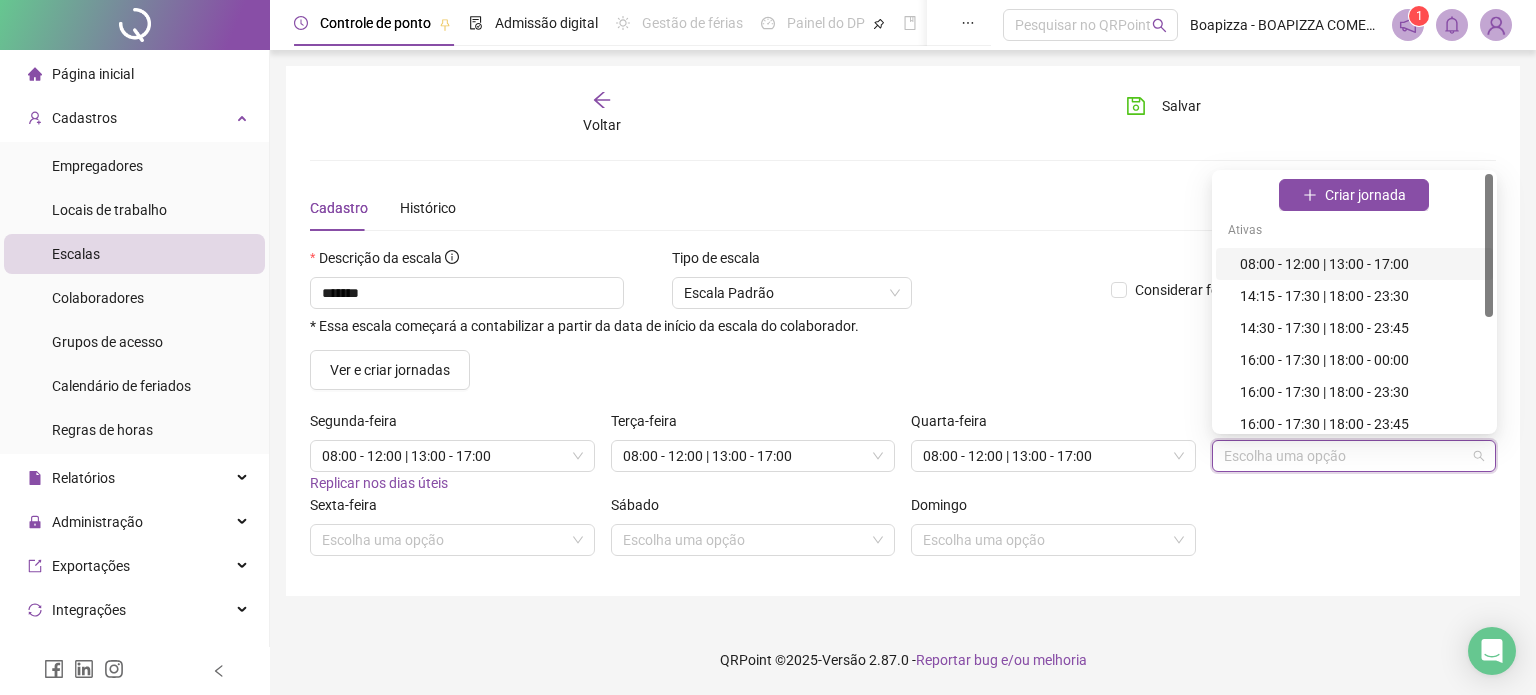 click on "08:00 - 12:00 | 13:00 - 17:00" at bounding box center [1360, 264] 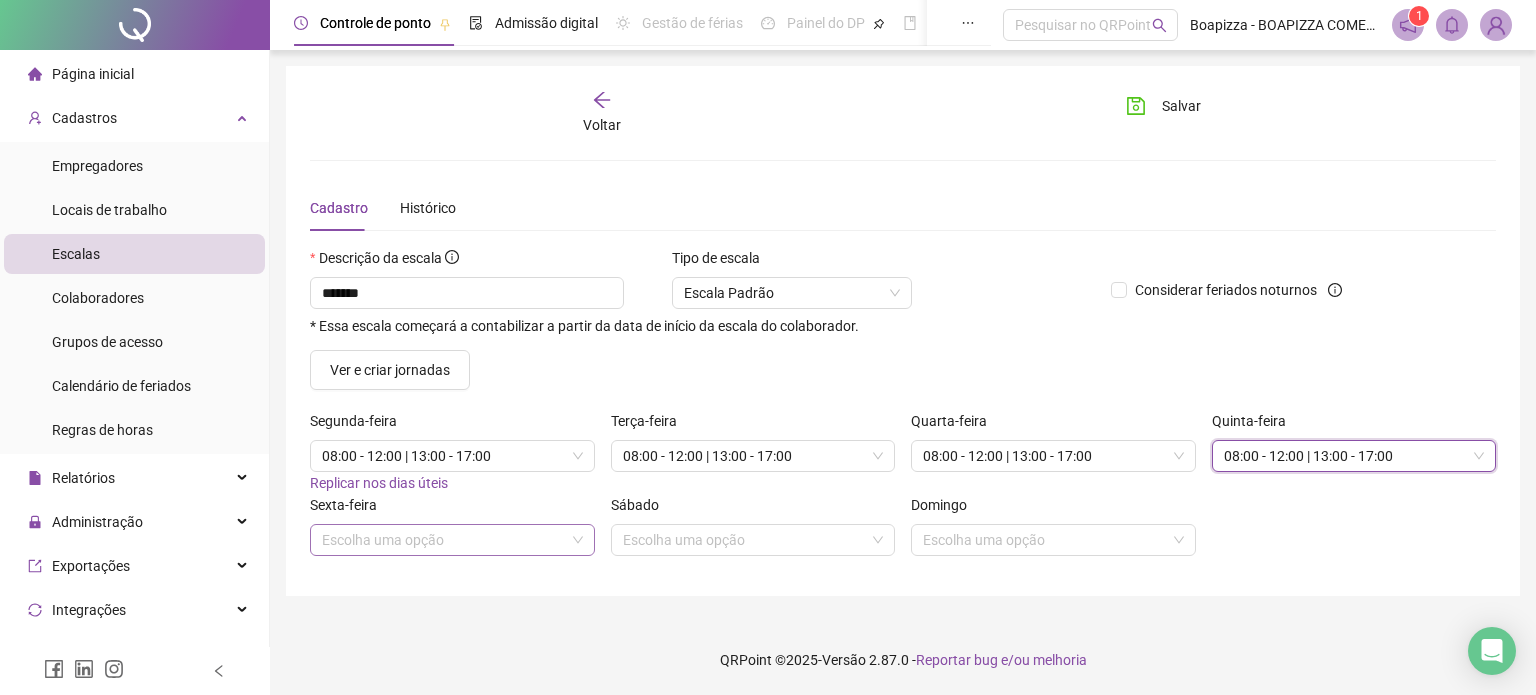 click at bounding box center (446, 540) 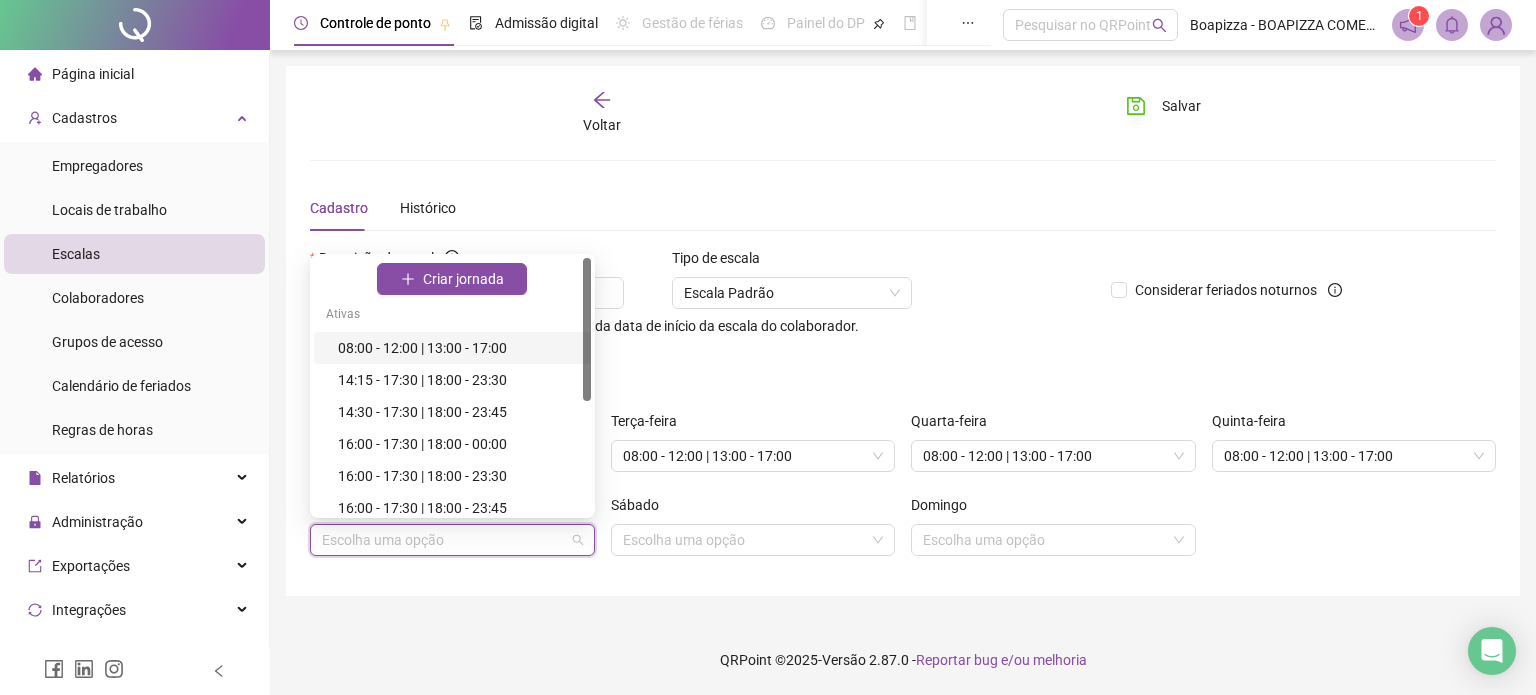 drag, startPoint x: 438, startPoint y: 351, endPoint x: 664, endPoint y: 523, distance: 284.00705 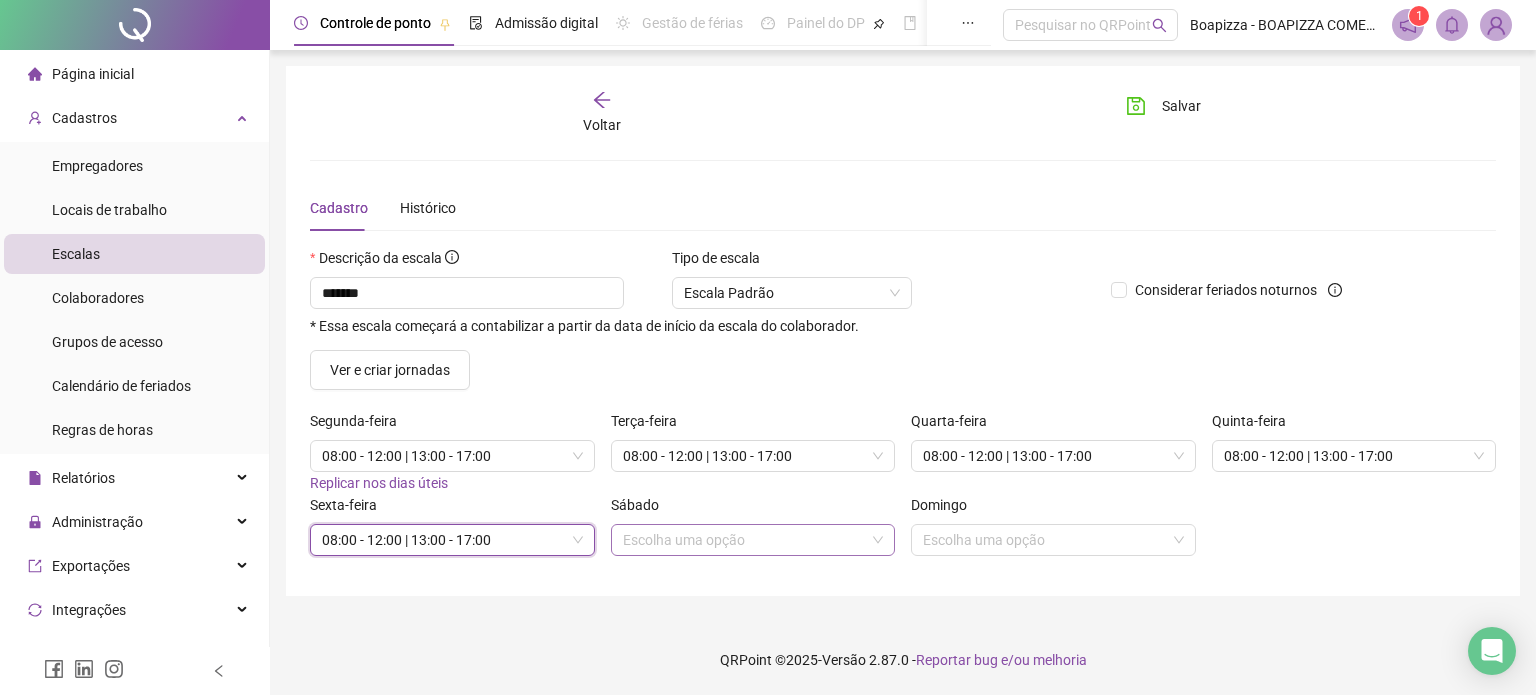 click at bounding box center (747, 540) 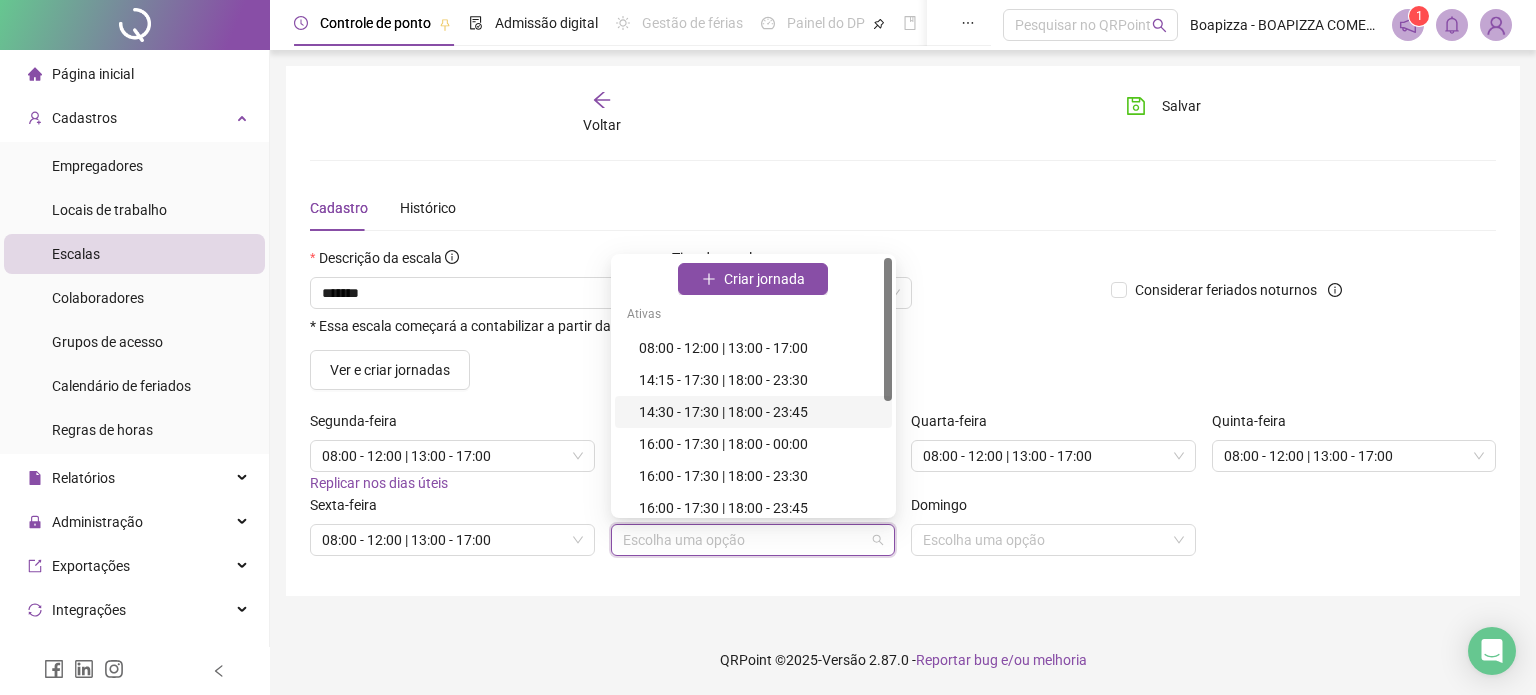 scroll, scrollTop: 200, scrollLeft: 0, axis: vertical 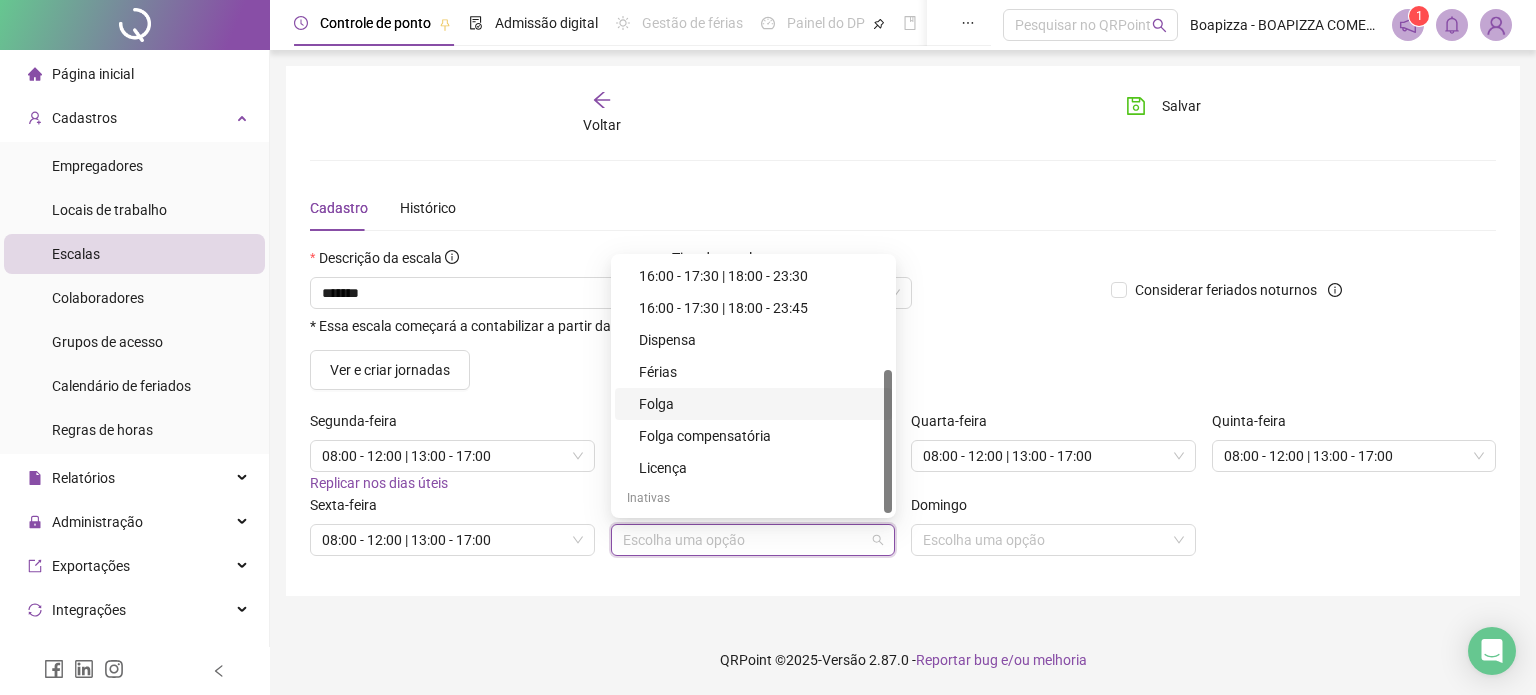 drag, startPoint x: 682, startPoint y: 407, endPoint x: 768, endPoint y: 508, distance: 132.65369 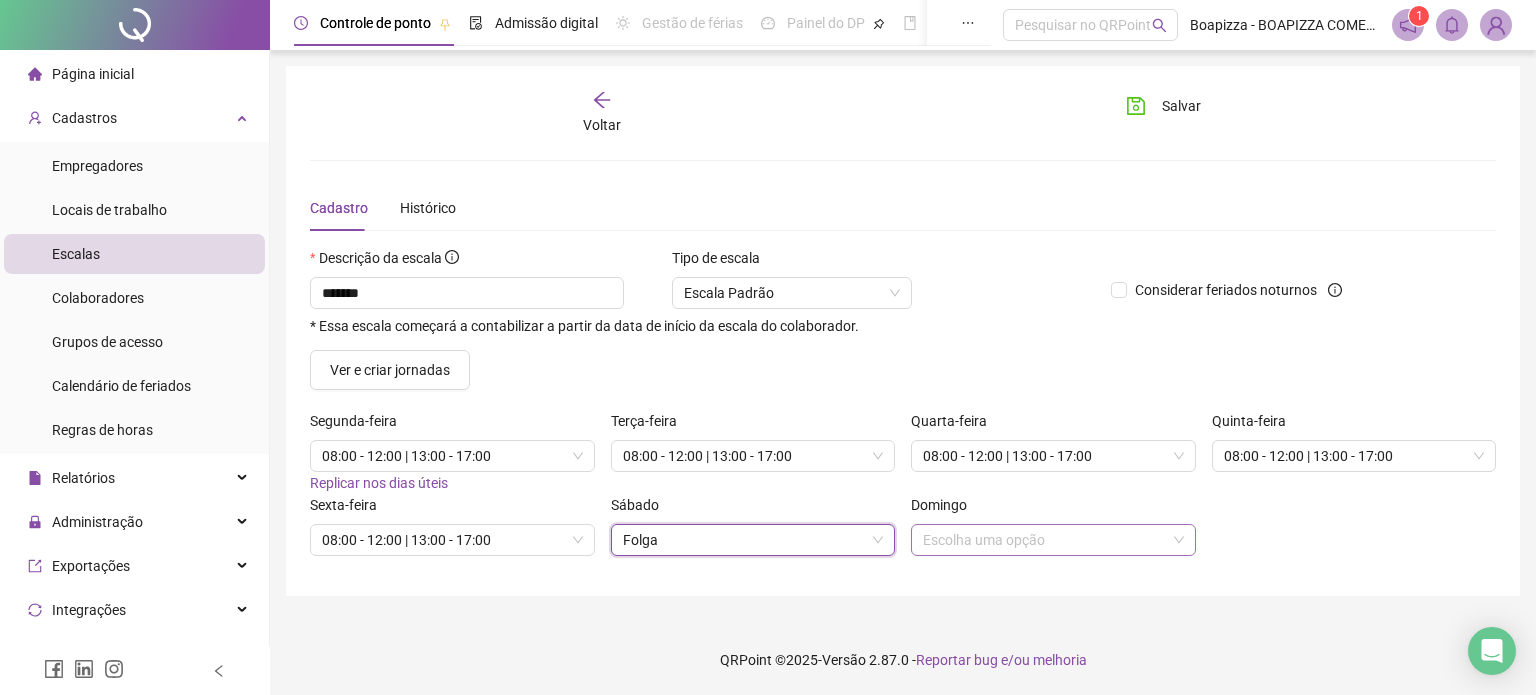 click at bounding box center (1047, 540) 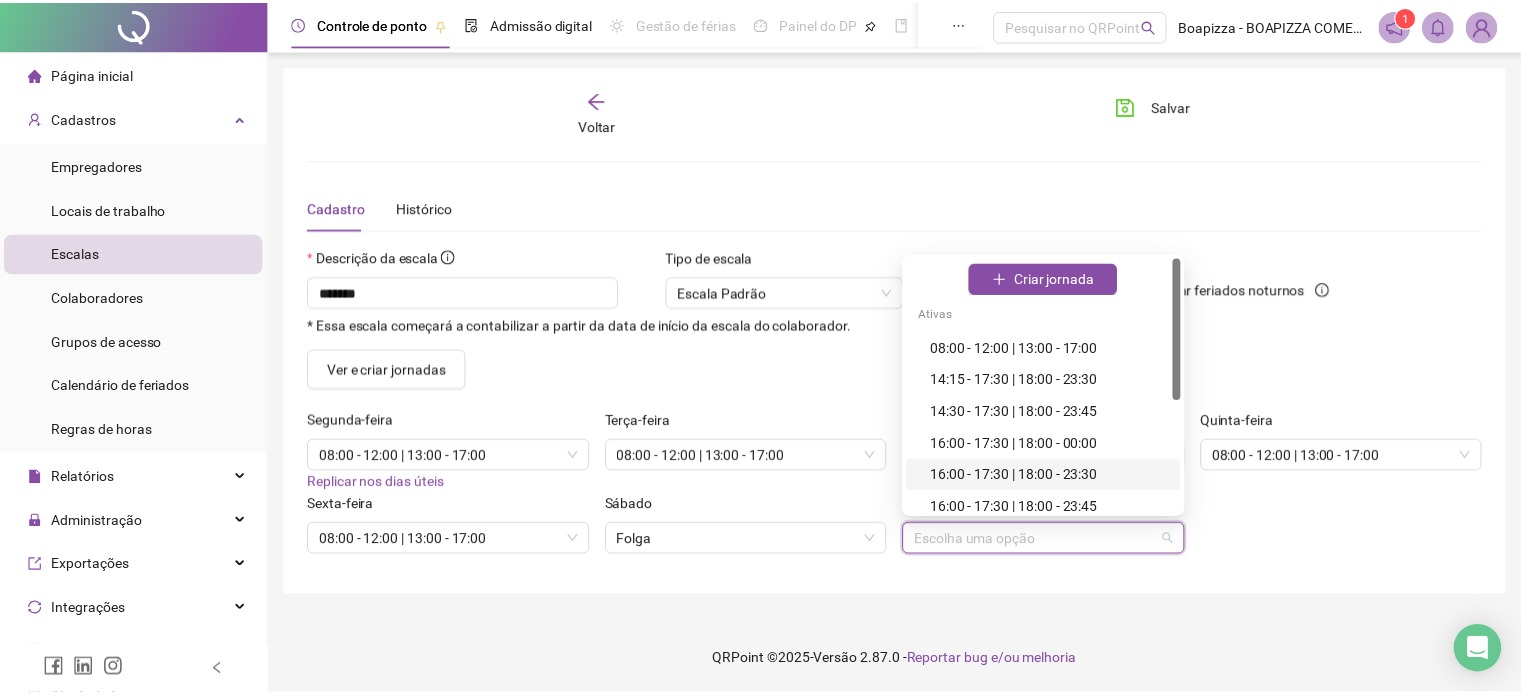 scroll, scrollTop: 200, scrollLeft: 0, axis: vertical 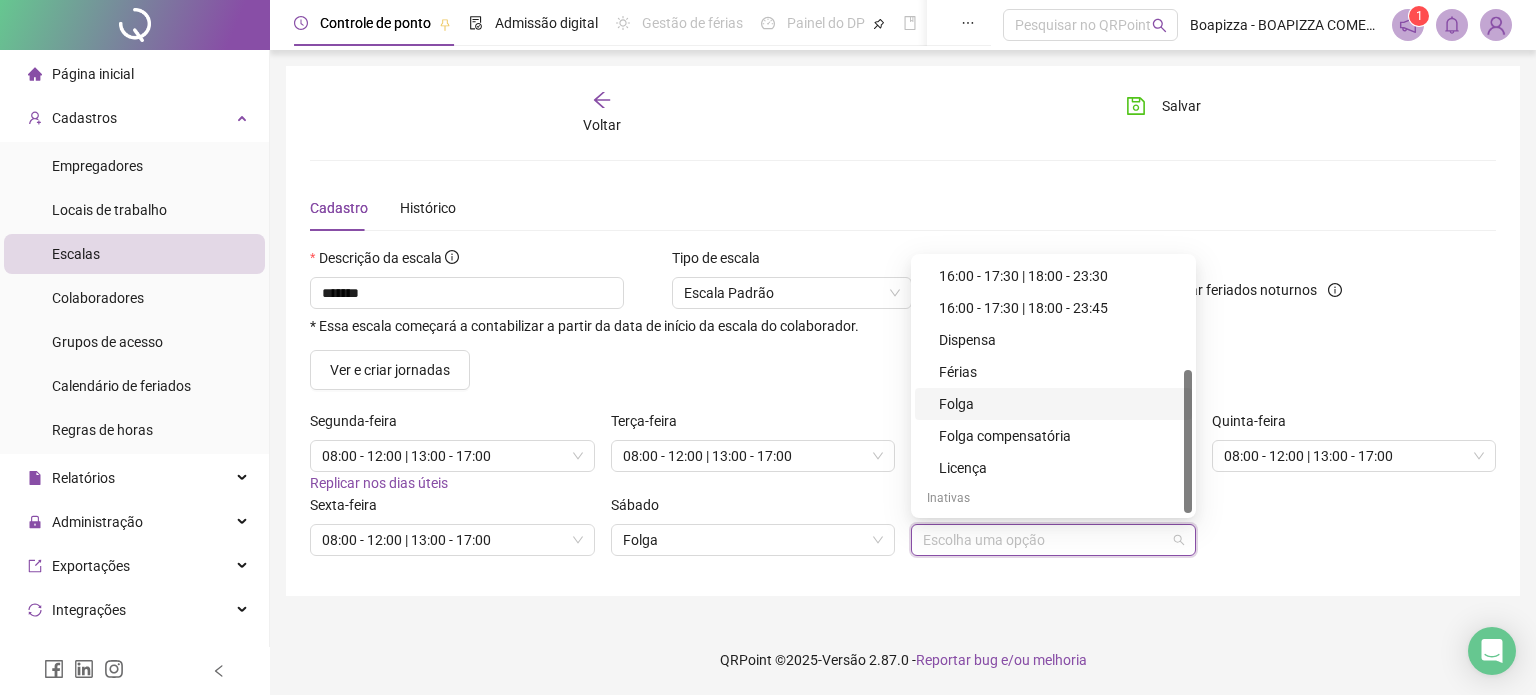 click on "Folga" at bounding box center [1059, 404] 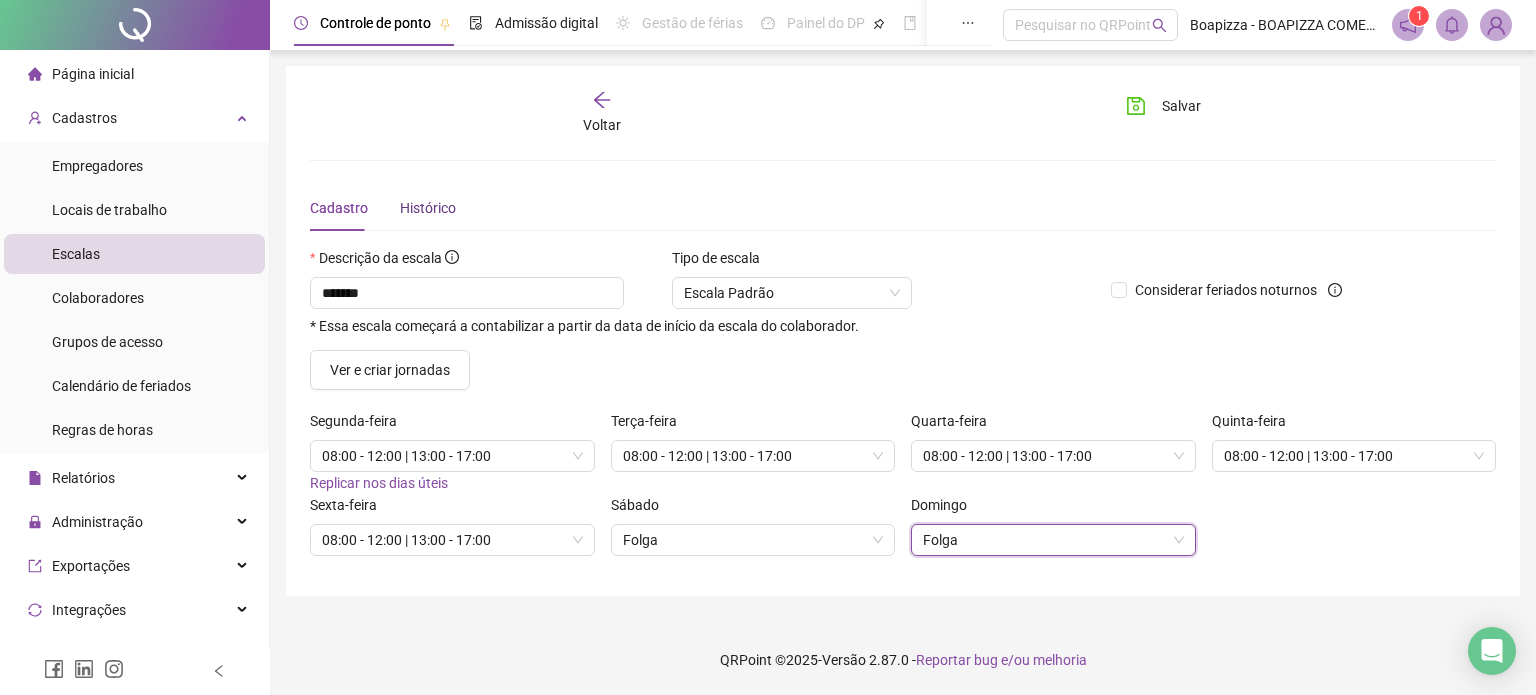 click on "Histórico" at bounding box center [428, 208] 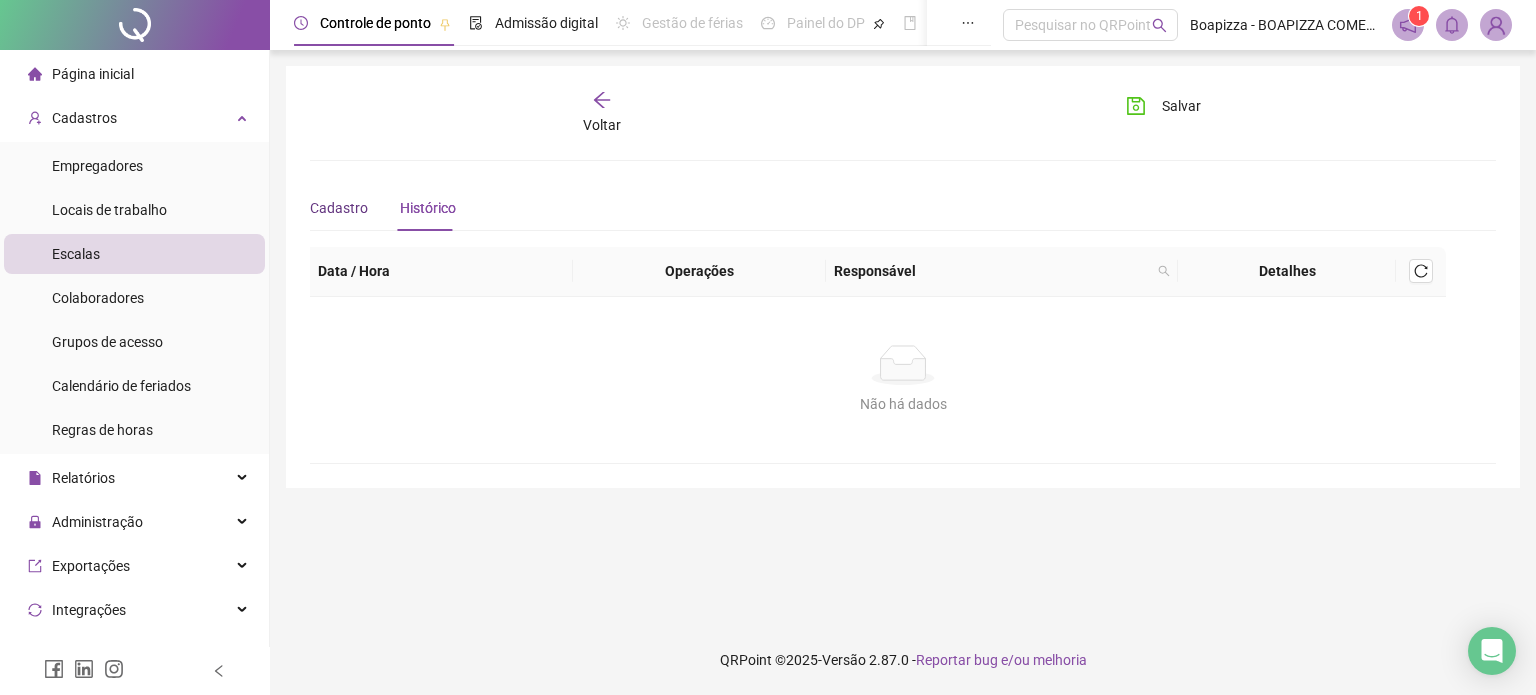 click on "Cadastro" at bounding box center [339, 208] 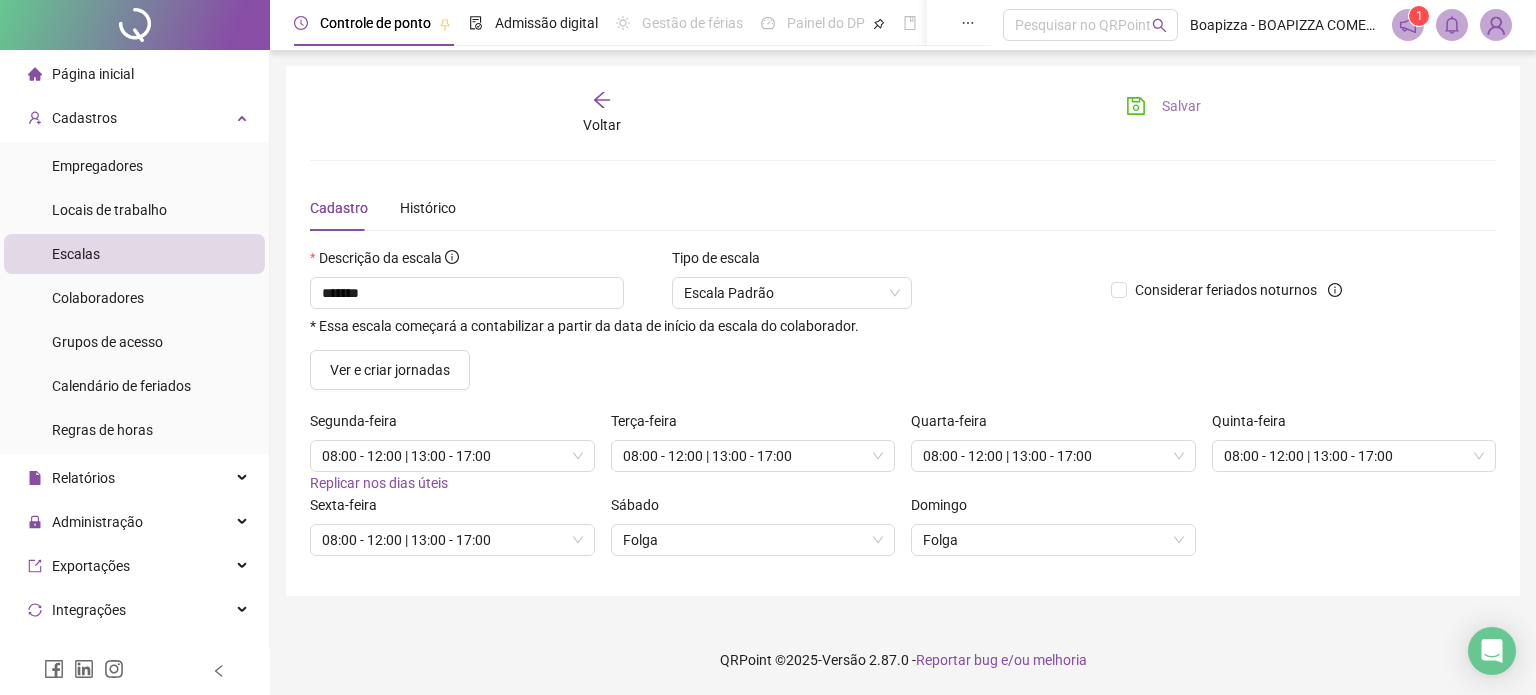click on "Salvar" at bounding box center [1181, 106] 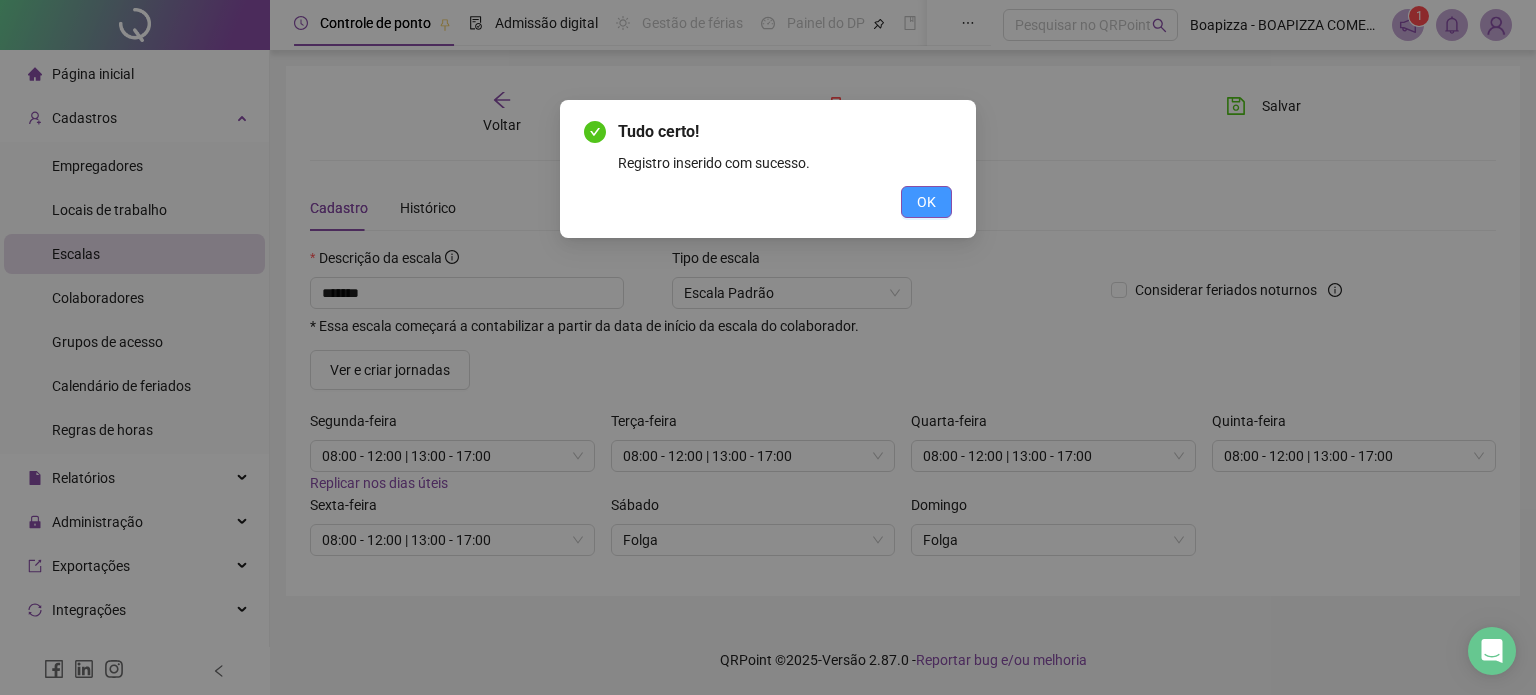 click on "OK" at bounding box center (926, 202) 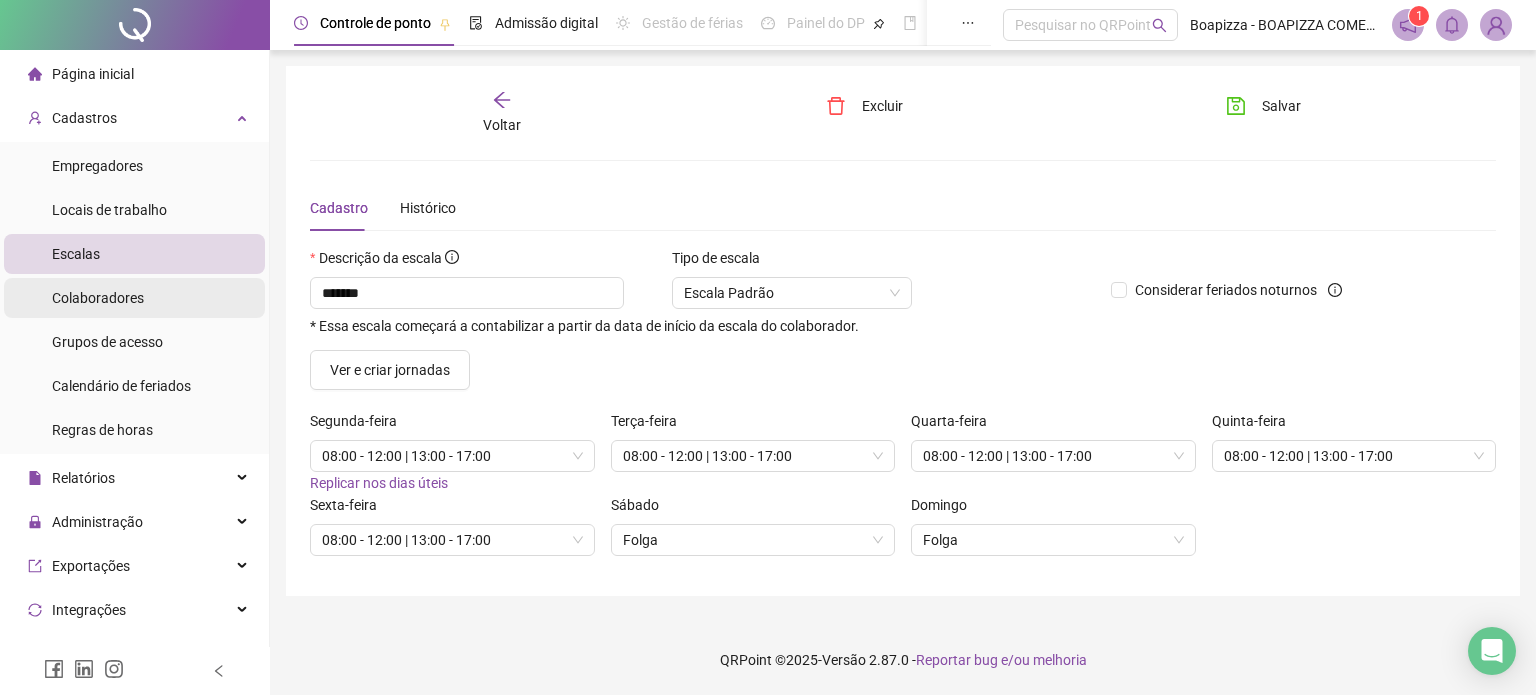 click on "Colaboradores" at bounding box center (98, 298) 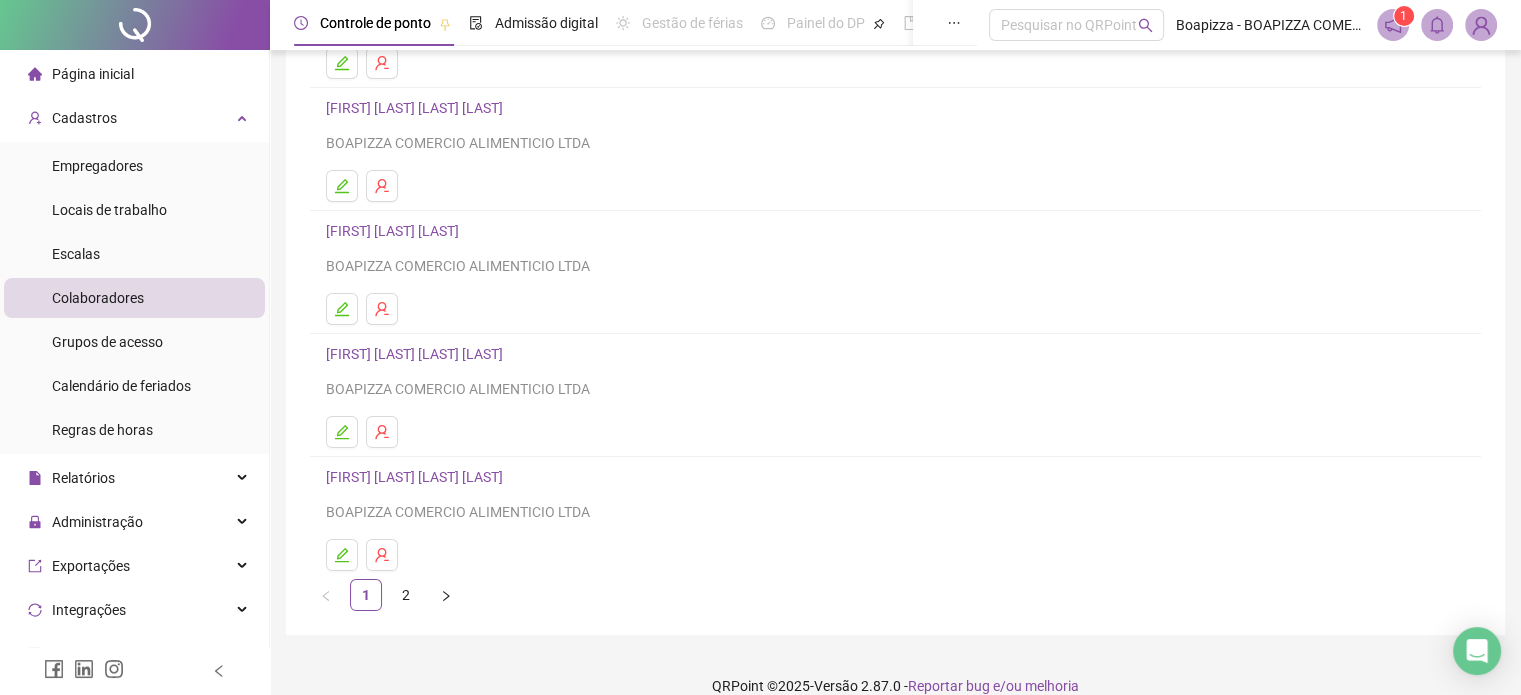 scroll, scrollTop: 271, scrollLeft: 0, axis: vertical 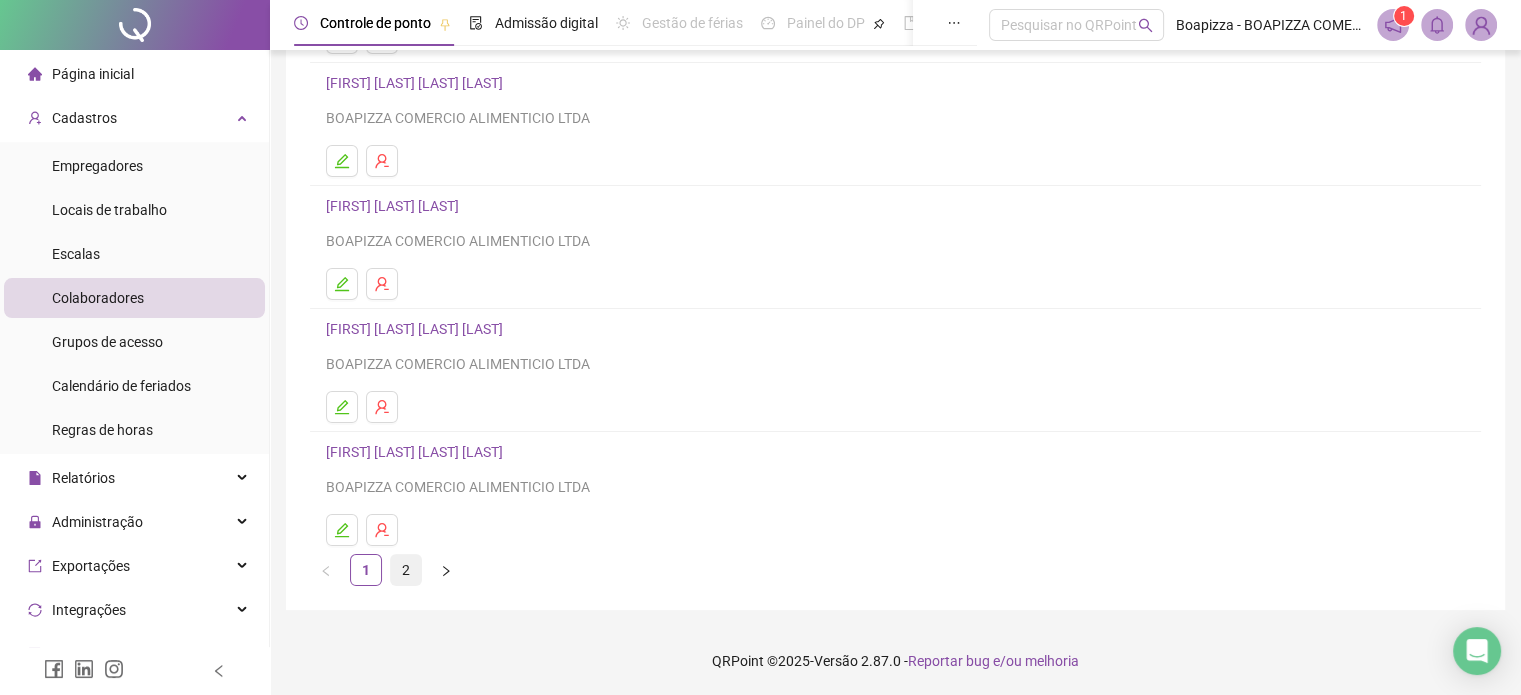 click on "2" at bounding box center [406, 570] 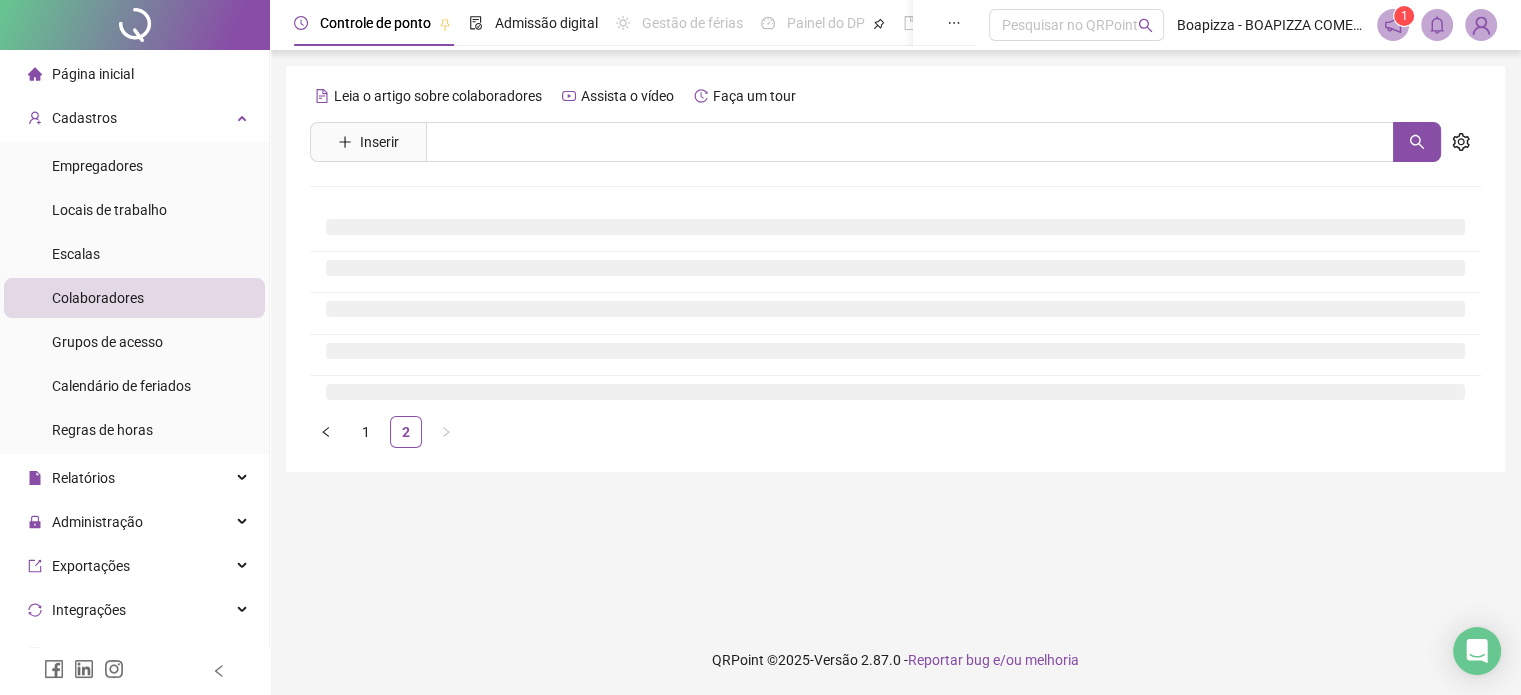 scroll, scrollTop: 0, scrollLeft: 0, axis: both 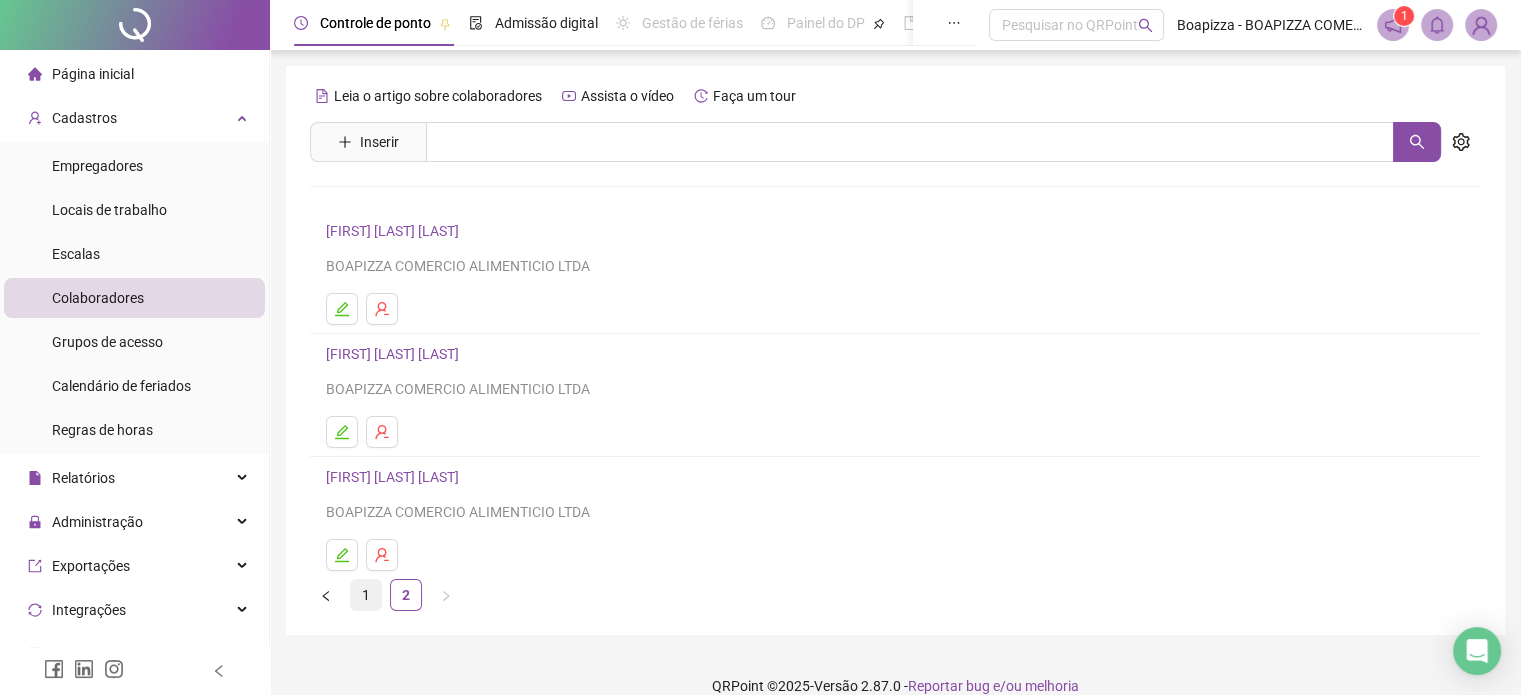 click on "1" at bounding box center [366, 595] 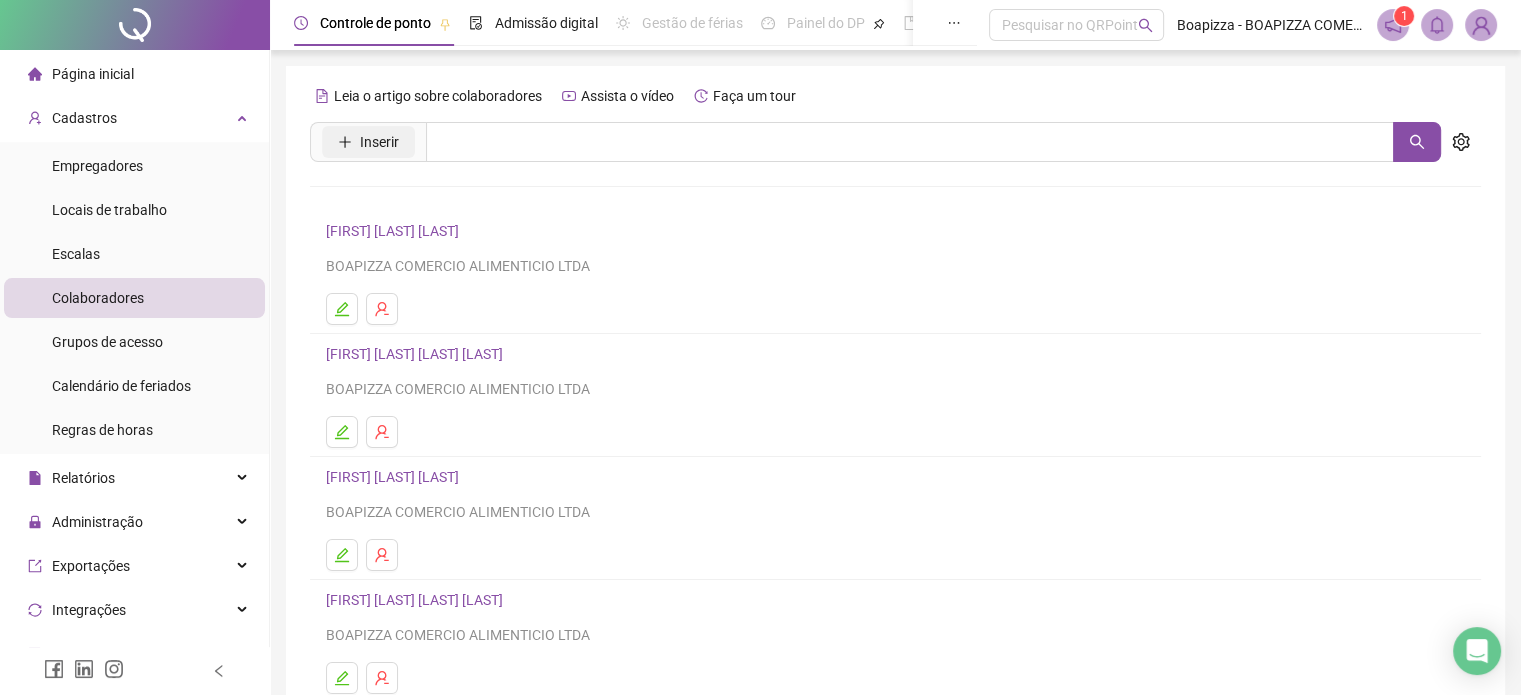 click on "Inserir" at bounding box center [379, 142] 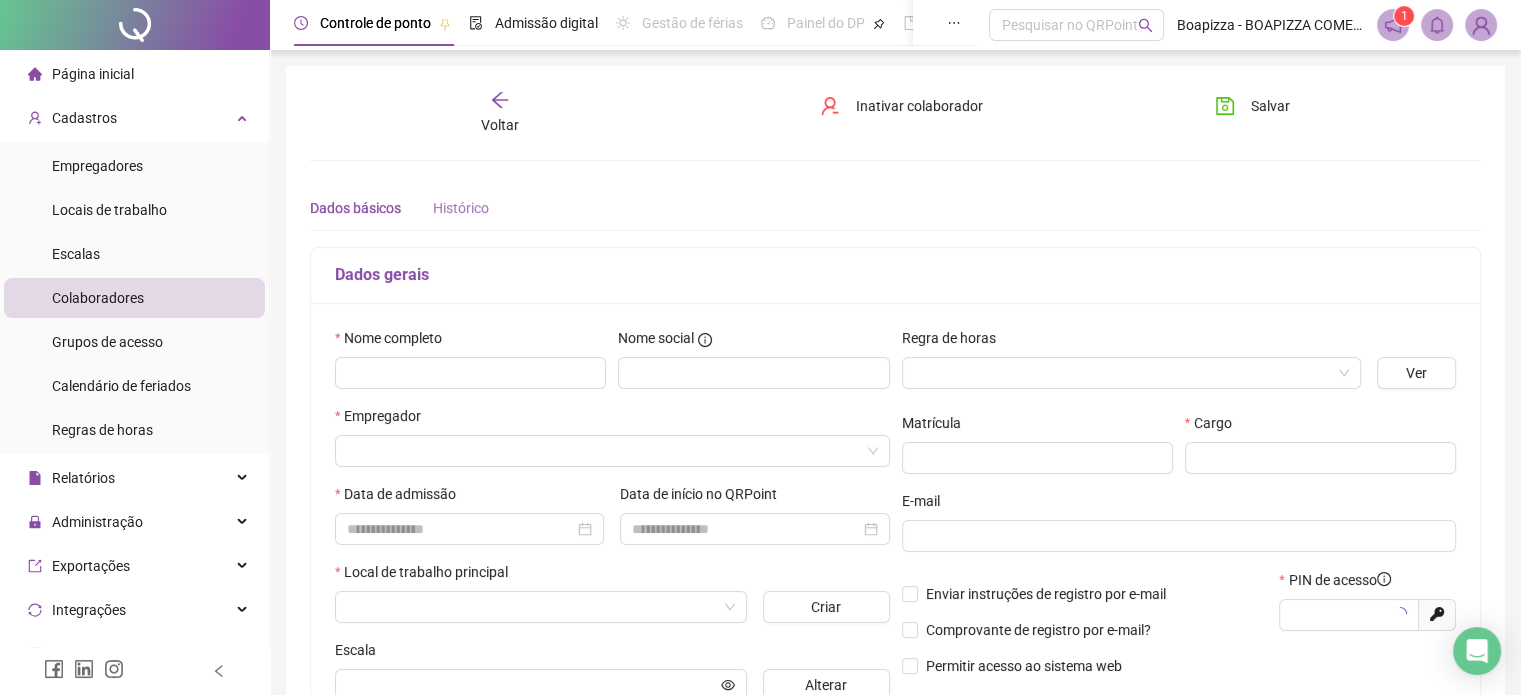 type on "*****" 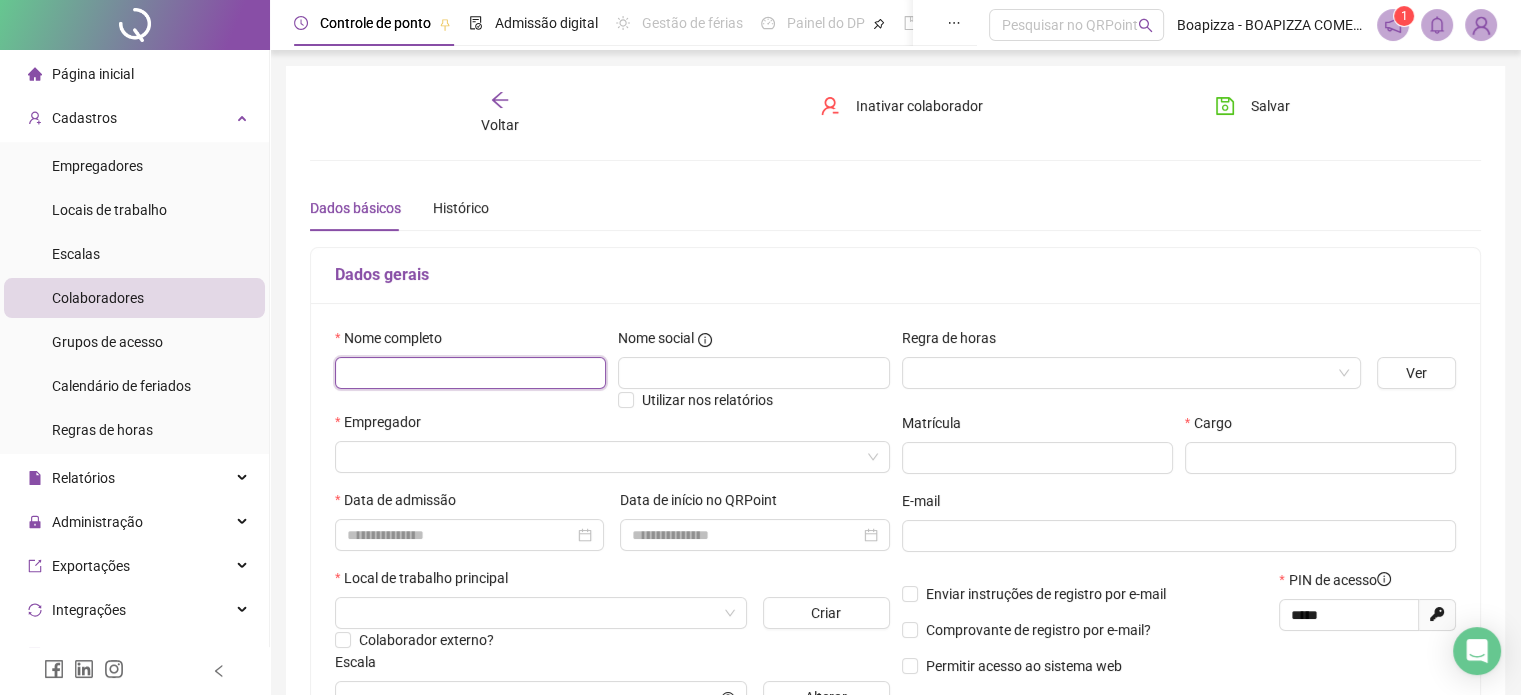 click at bounding box center (470, 373) 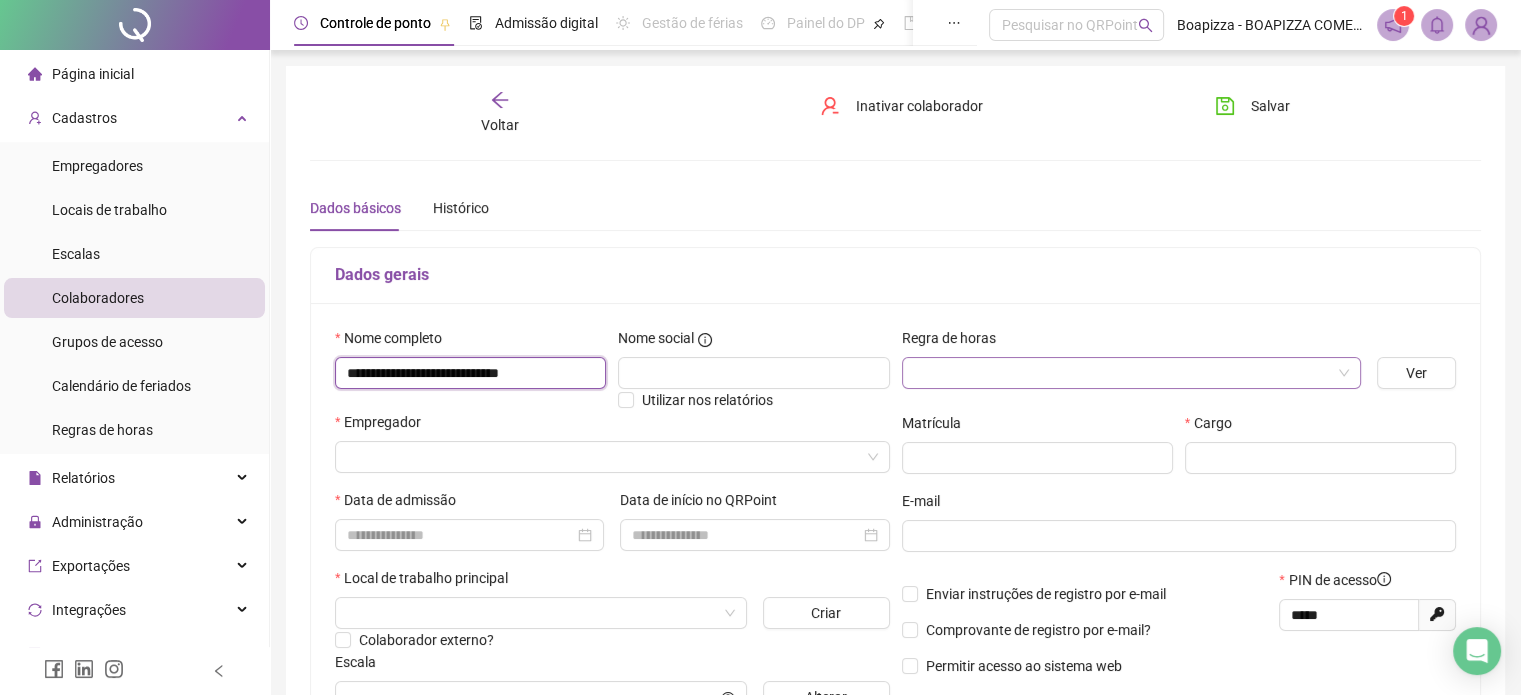 type on "**********" 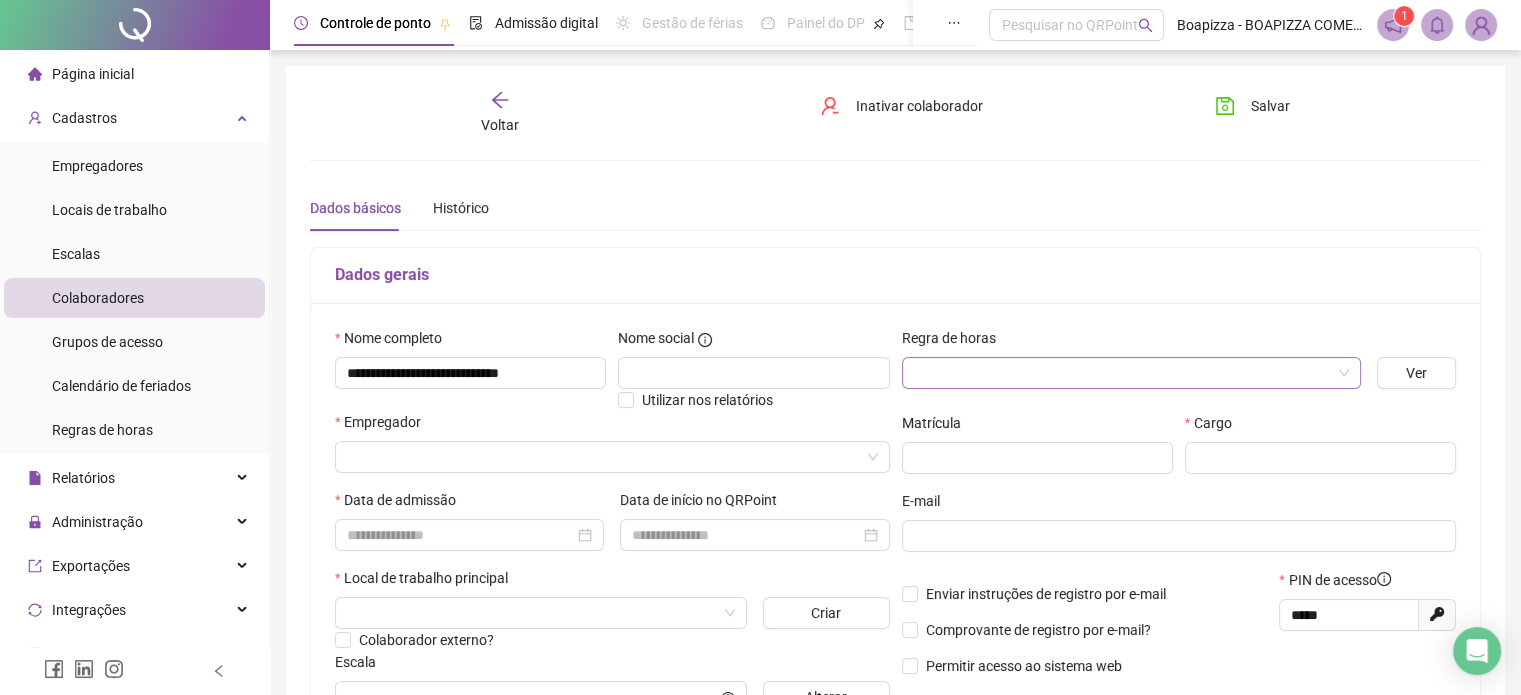 click at bounding box center (1125, 373) 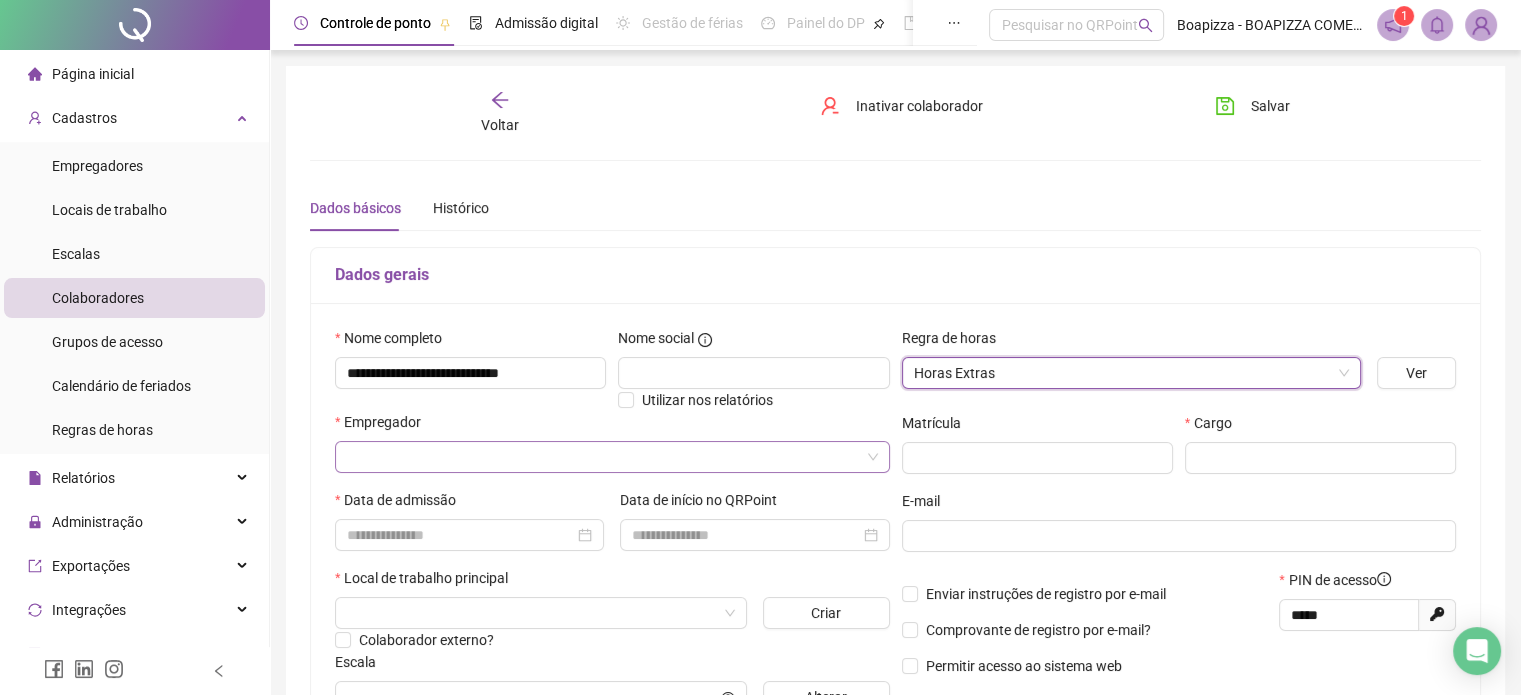 click at bounding box center (606, 457) 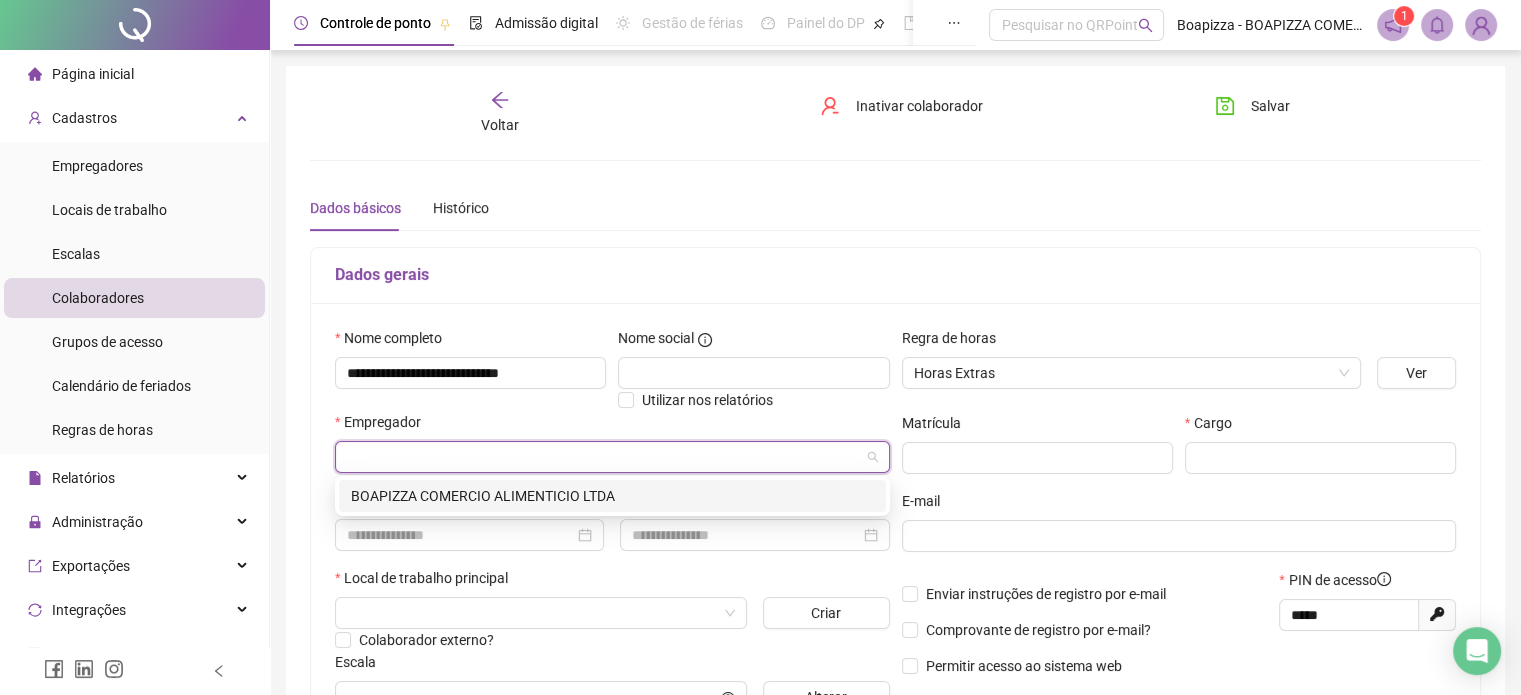 click on "BOAPIZZA COMERCIO ALIMENTICIO LTDA" at bounding box center [612, 496] 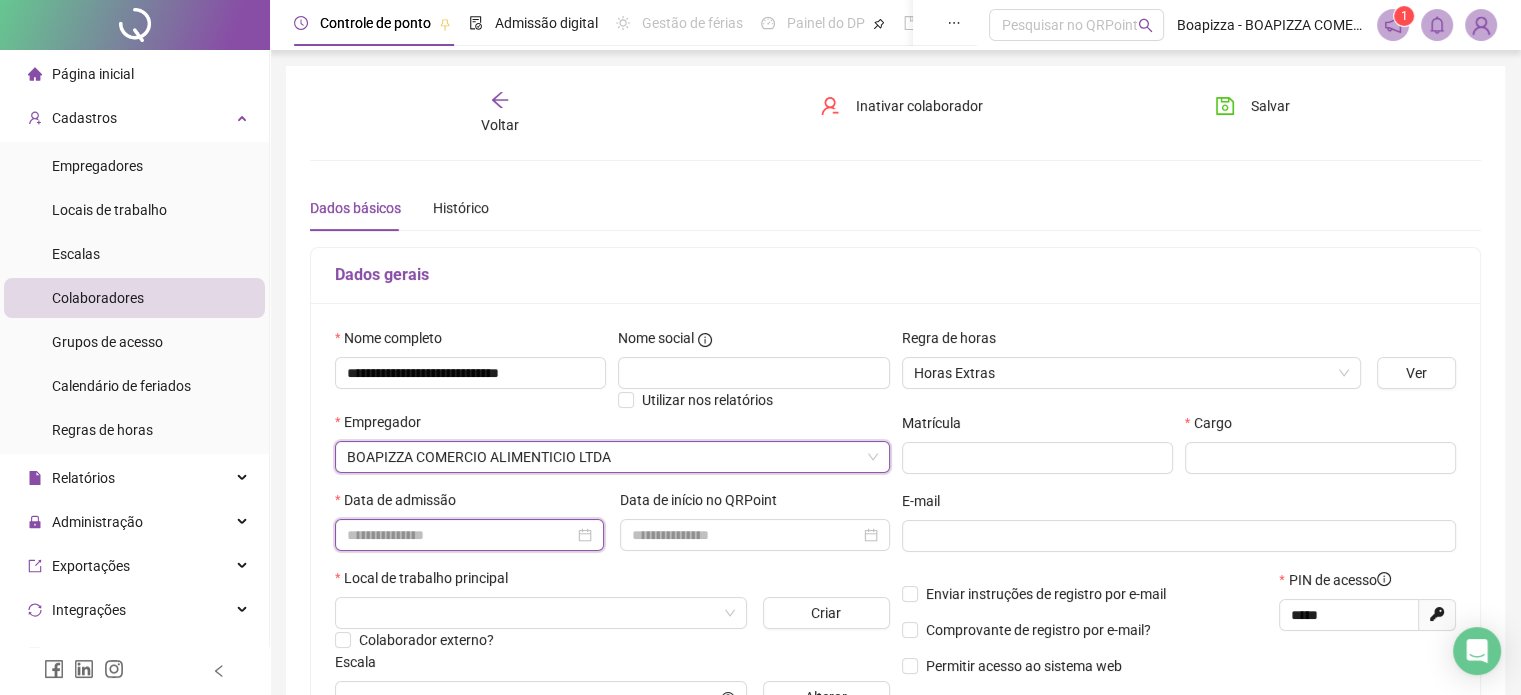 click at bounding box center [460, 535] 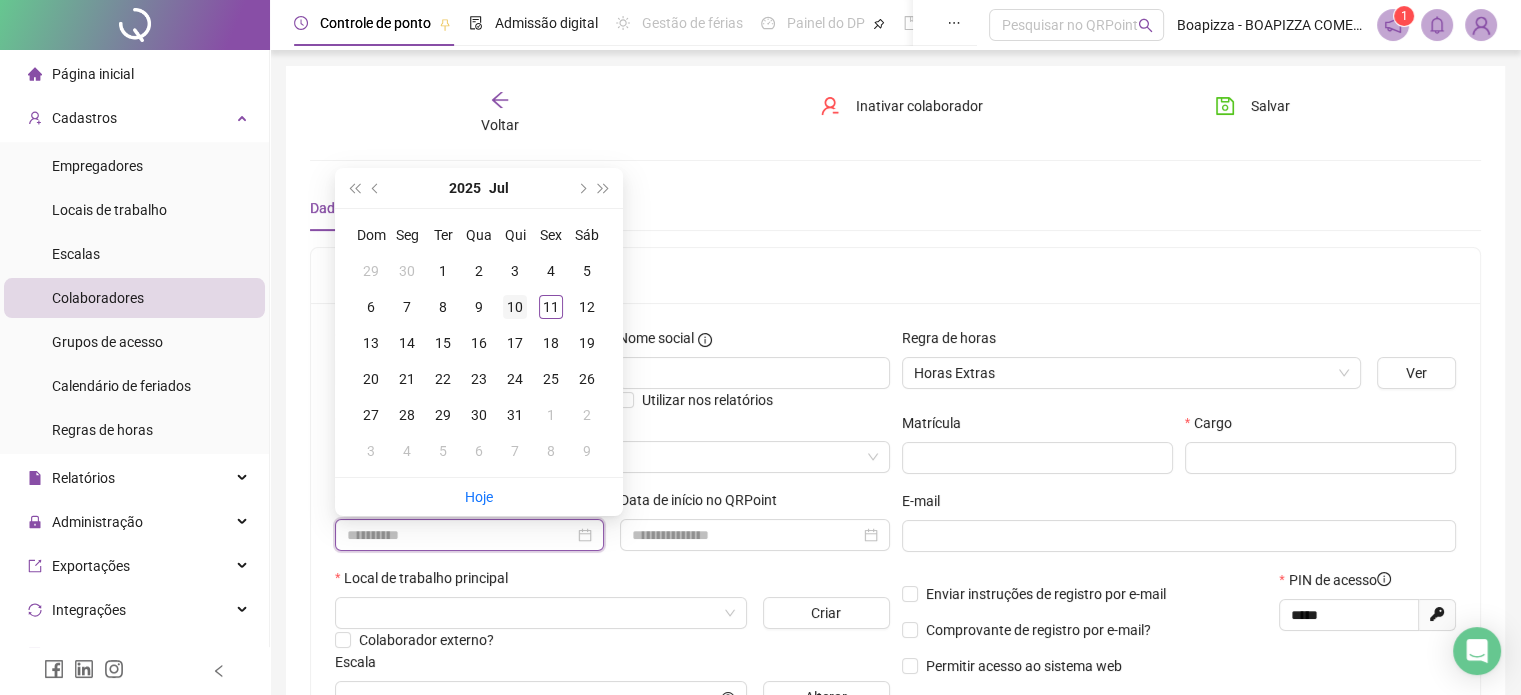 type on "**********" 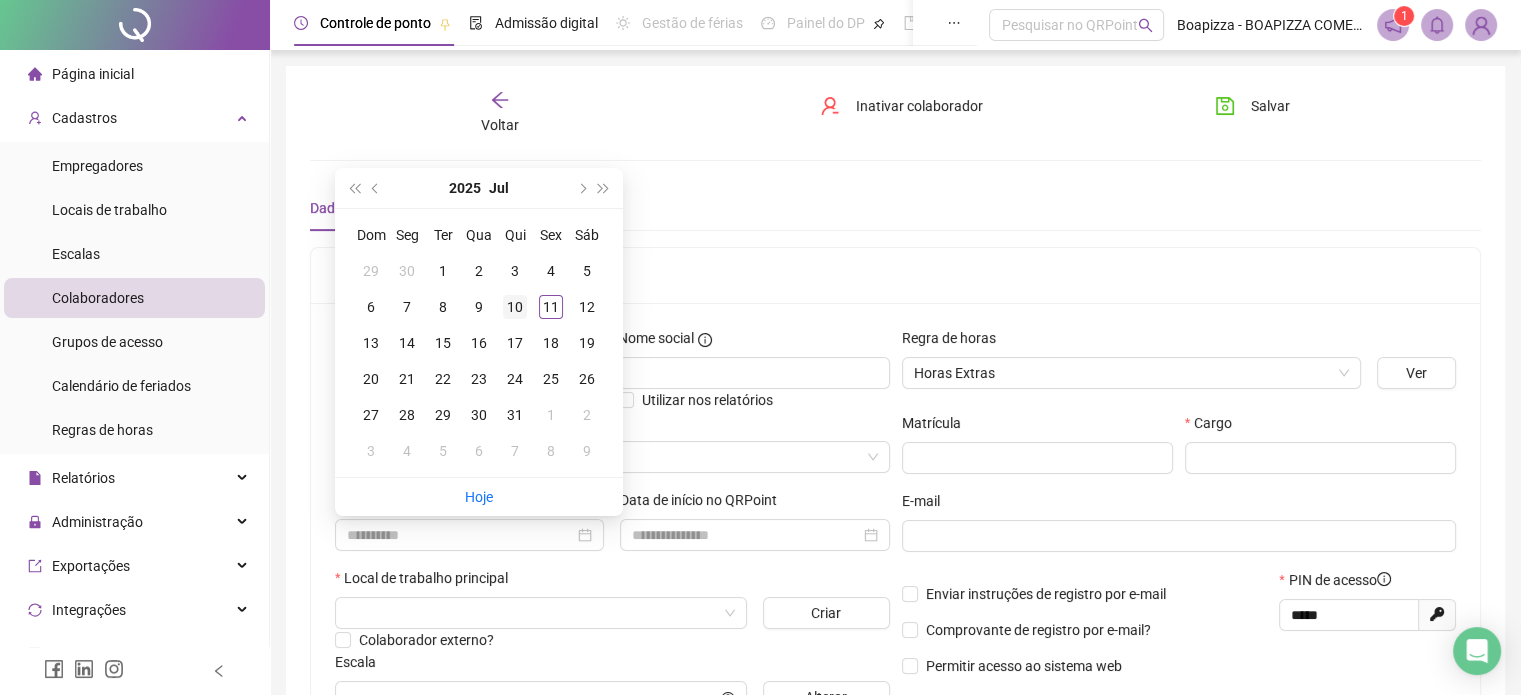 click on "10" at bounding box center (515, 307) 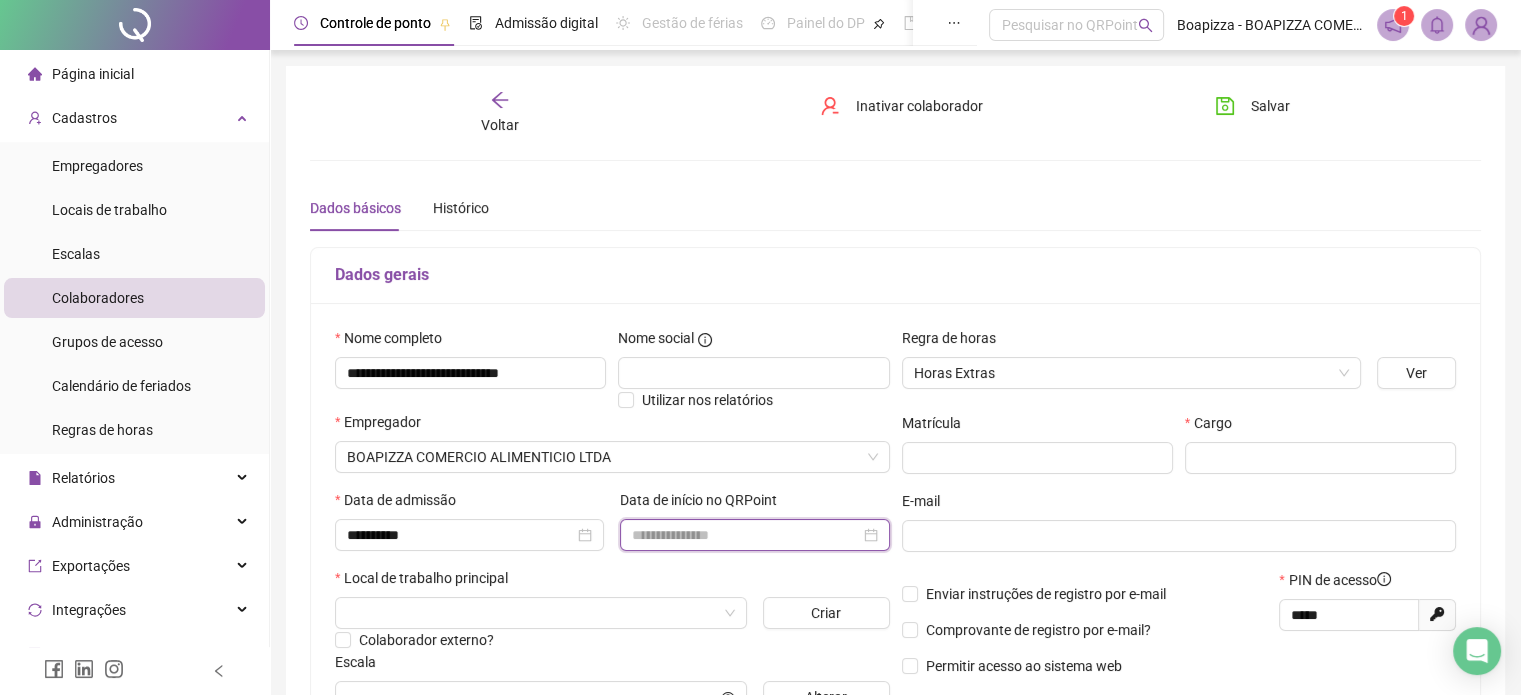 click at bounding box center (745, 535) 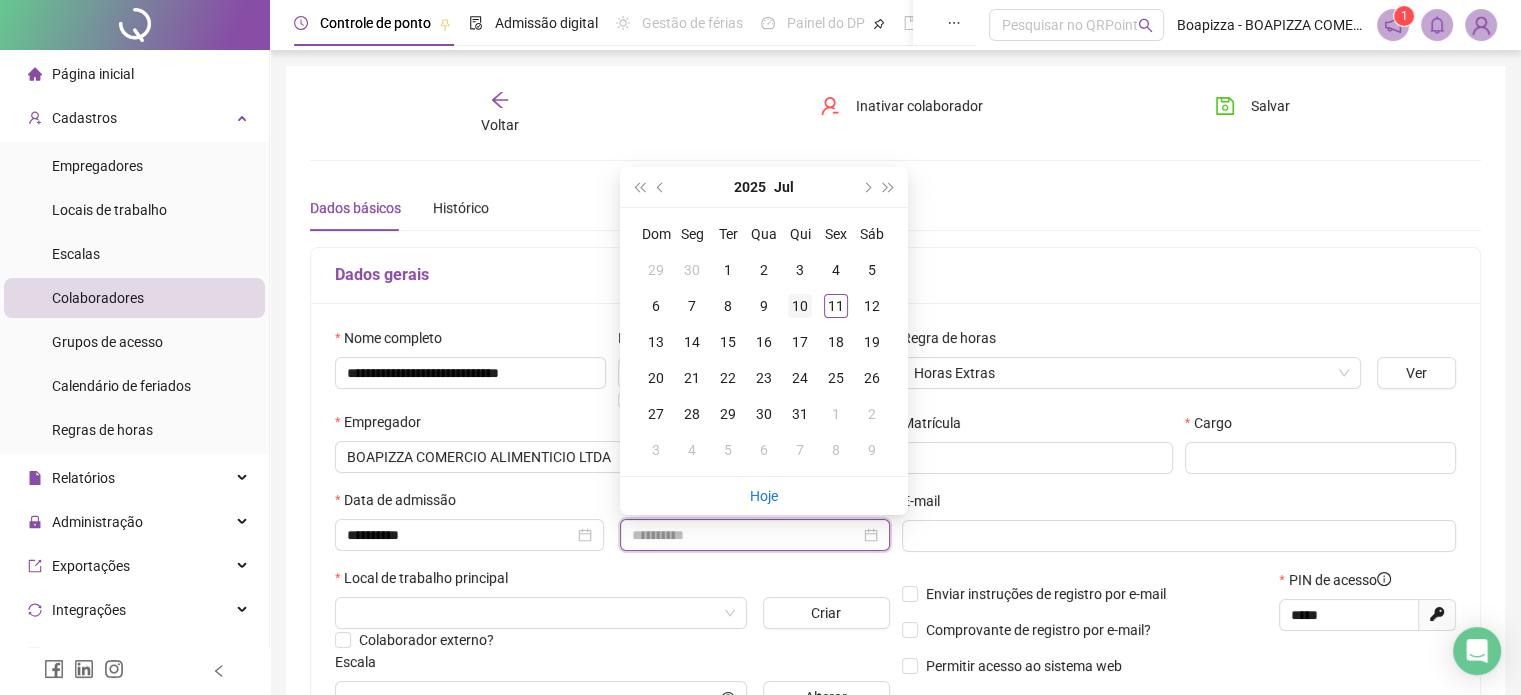type on "**********" 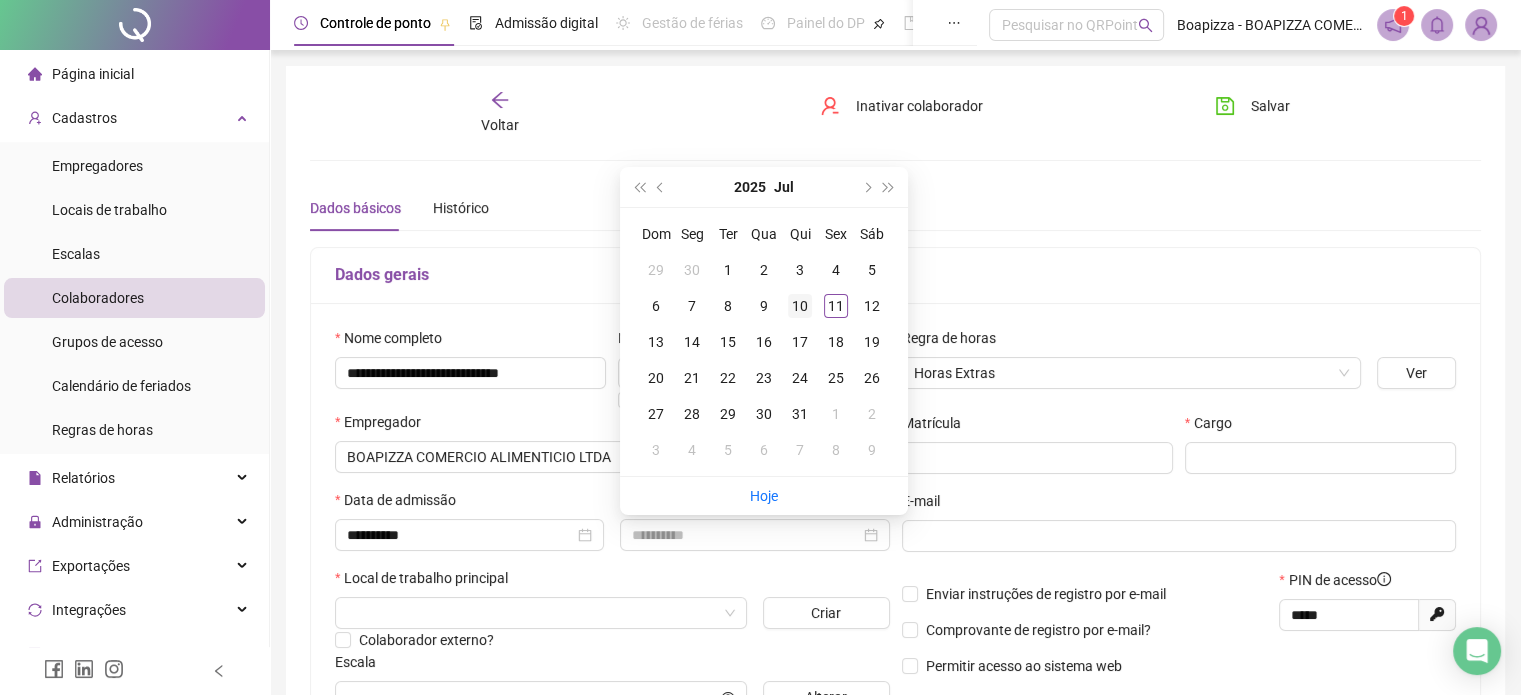 click on "10" at bounding box center [800, 306] 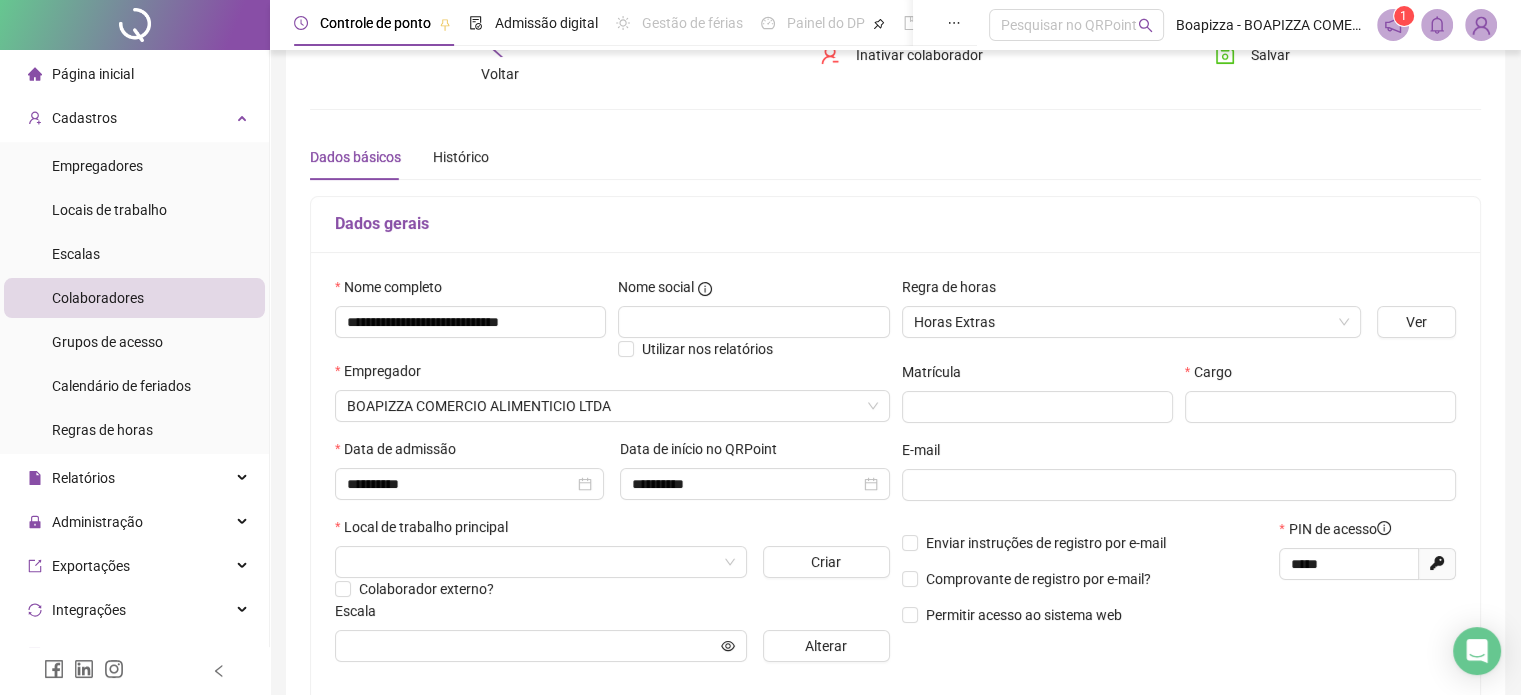 scroll, scrollTop: 100, scrollLeft: 0, axis: vertical 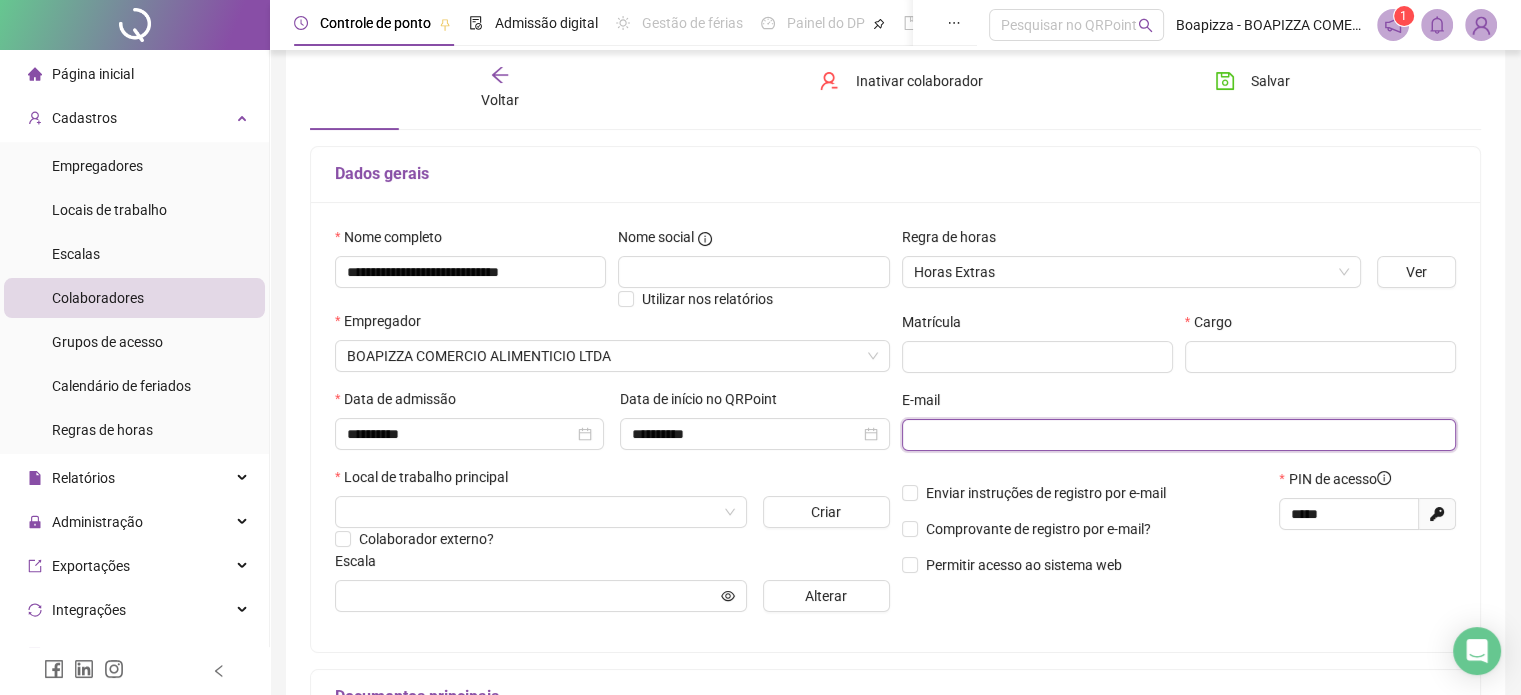 click at bounding box center [1177, 435] 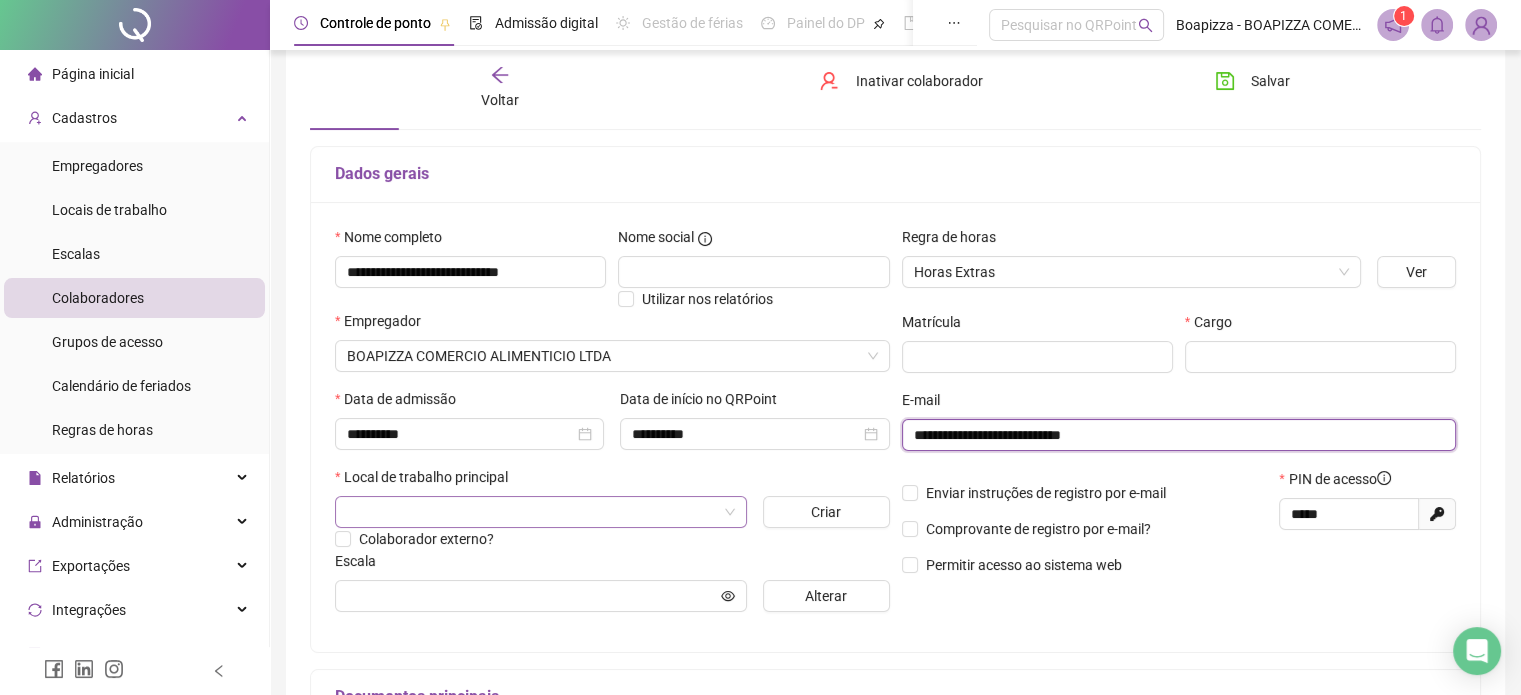 type on "**********" 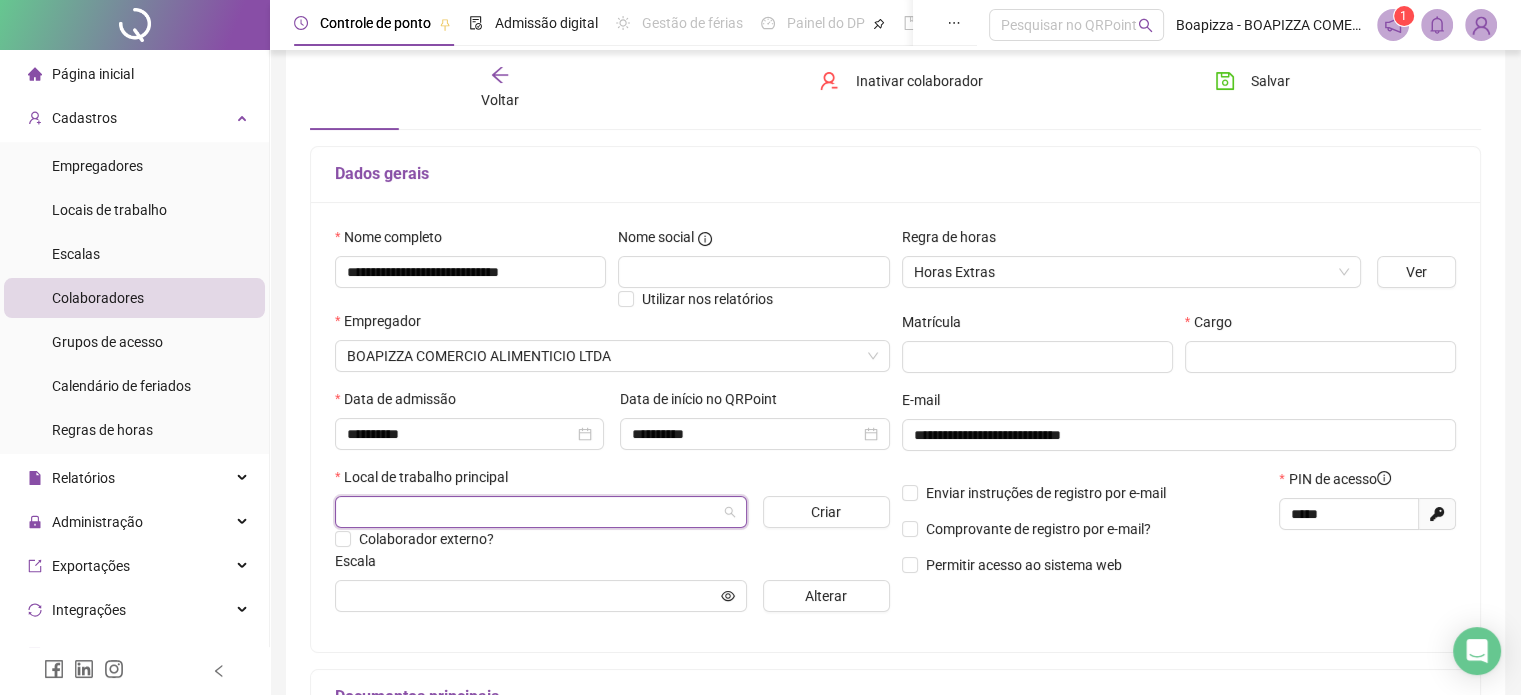 click at bounding box center [535, 512] 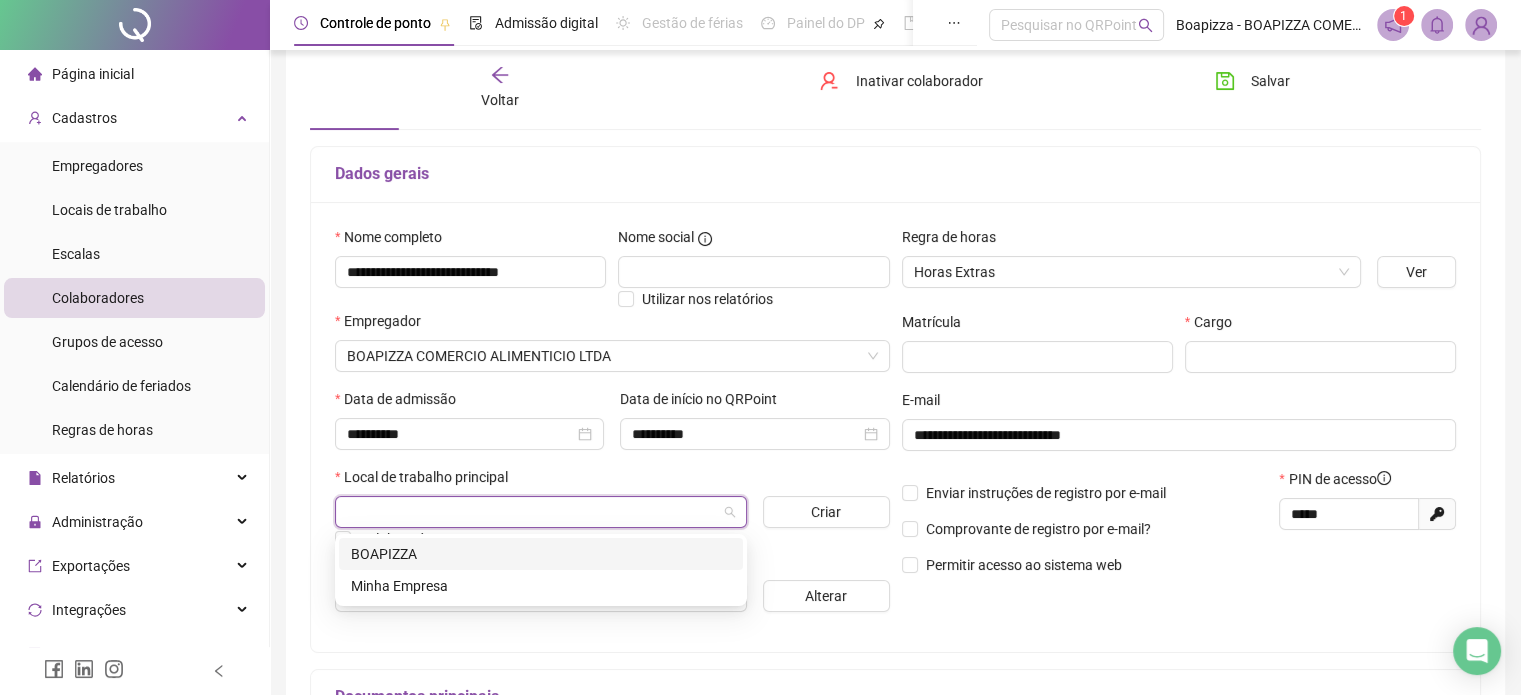 click on "BOAPIZZA" at bounding box center (541, 554) 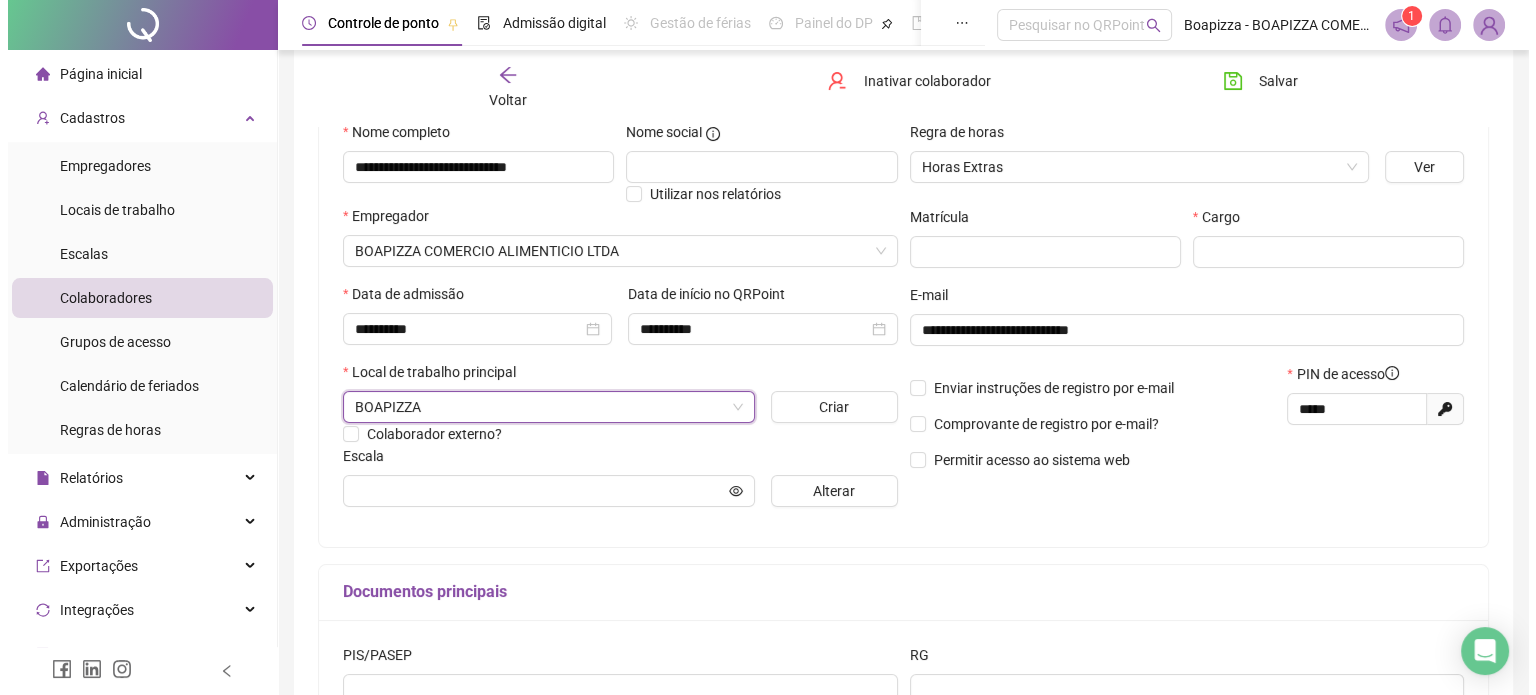 scroll, scrollTop: 300, scrollLeft: 0, axis: vertical 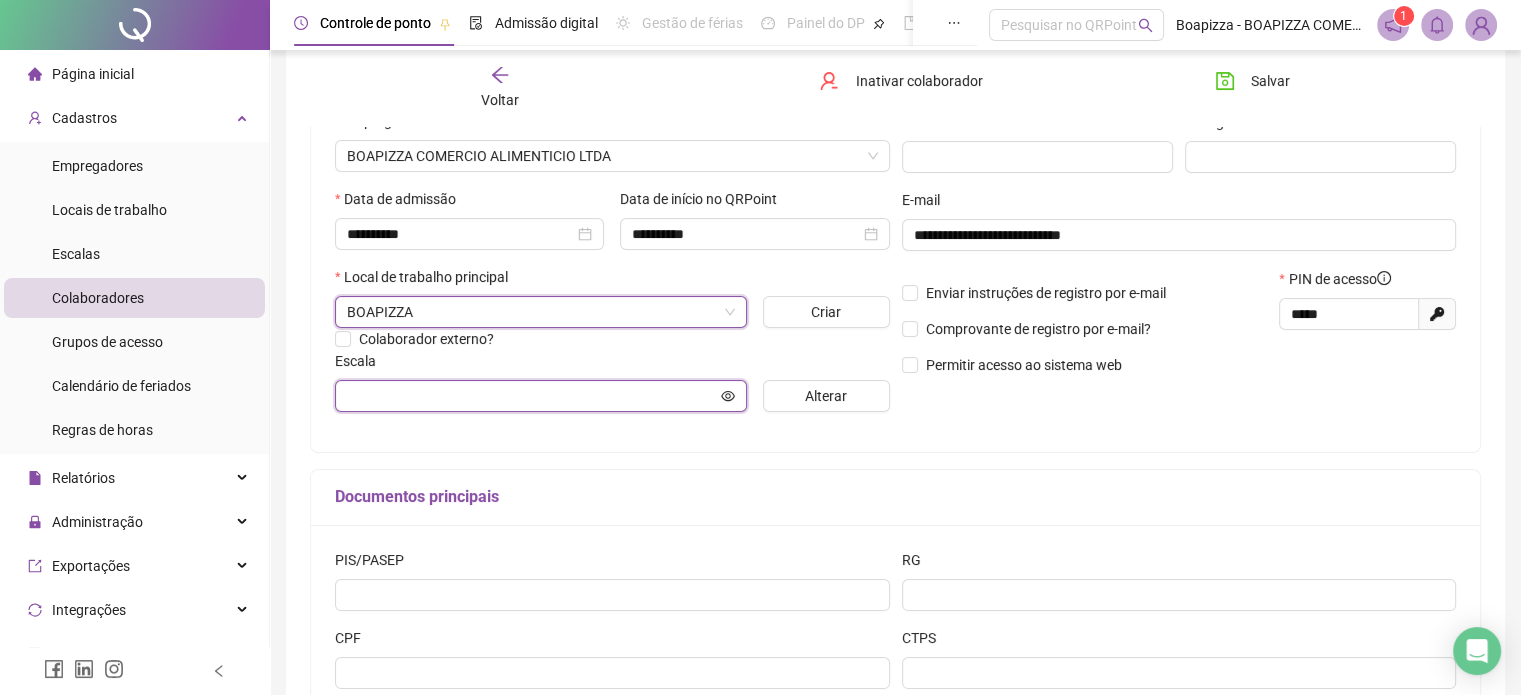 click at bounding box center [532, 396] 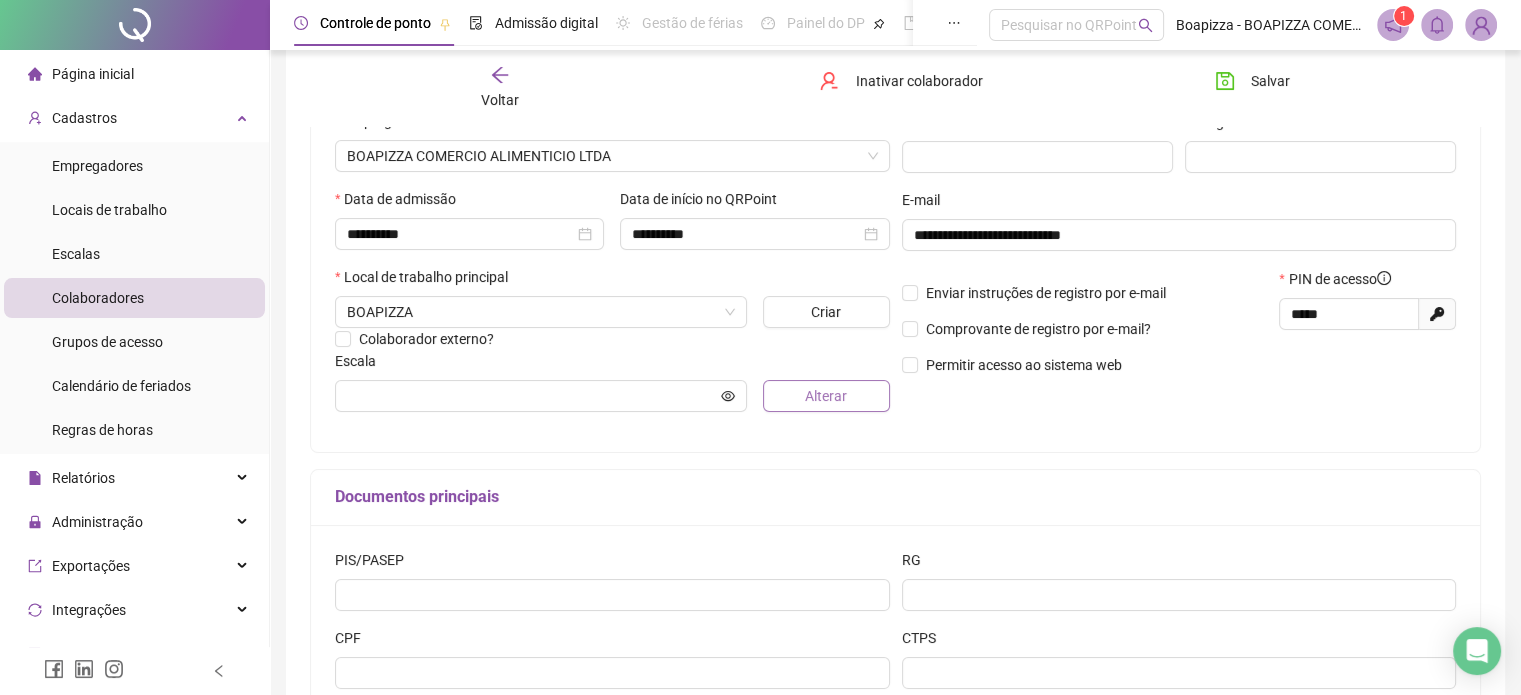 click on "Alterar" at bounding box center (826, 396) 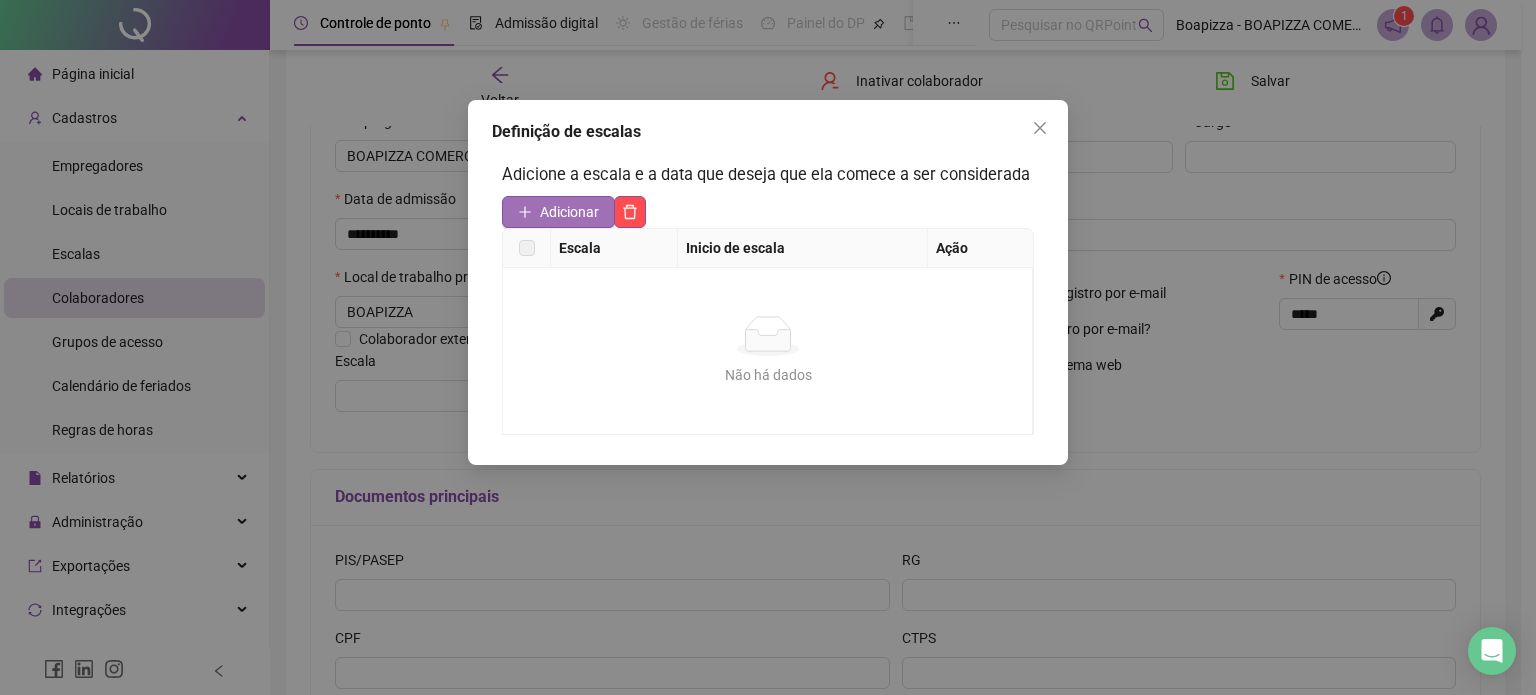 click on "Adicionar" at bounding box center [569, 212] 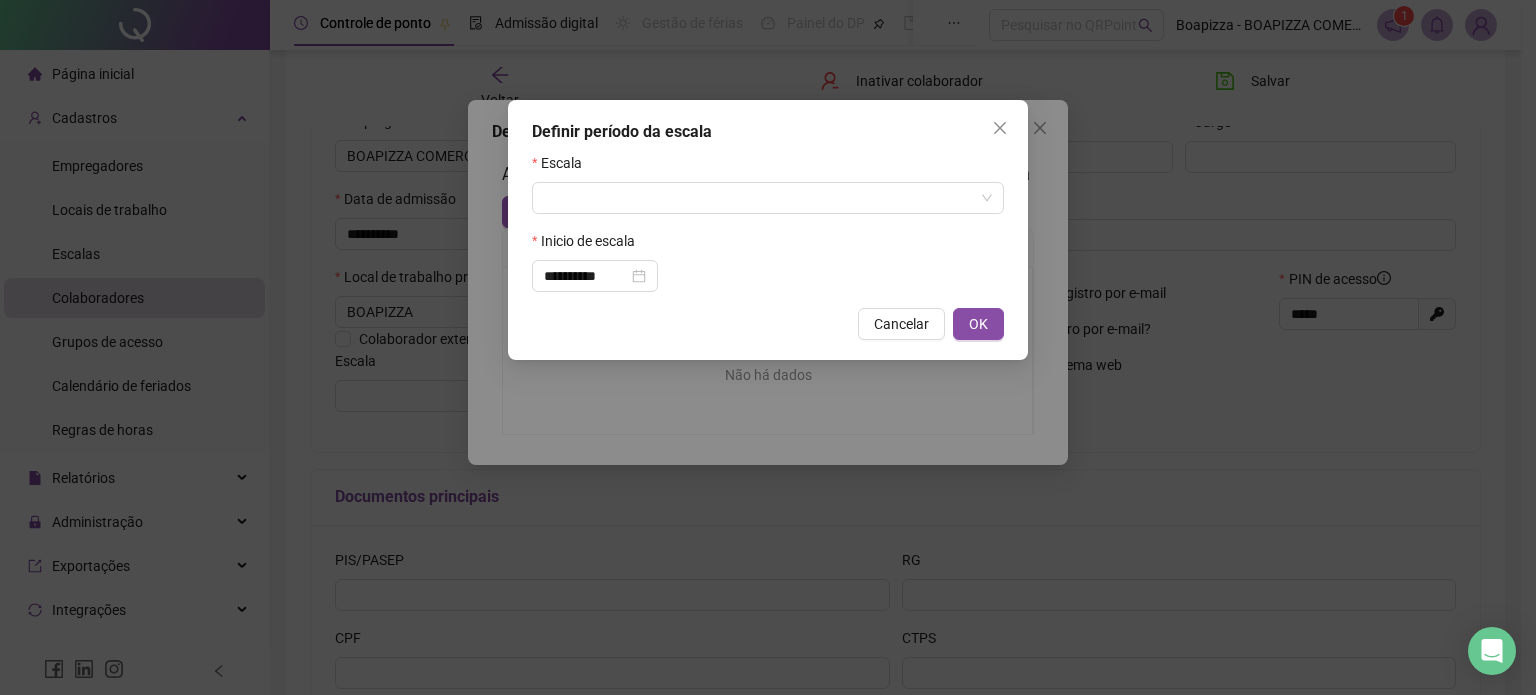 click on "Escala" at bounding box center (768, 167) 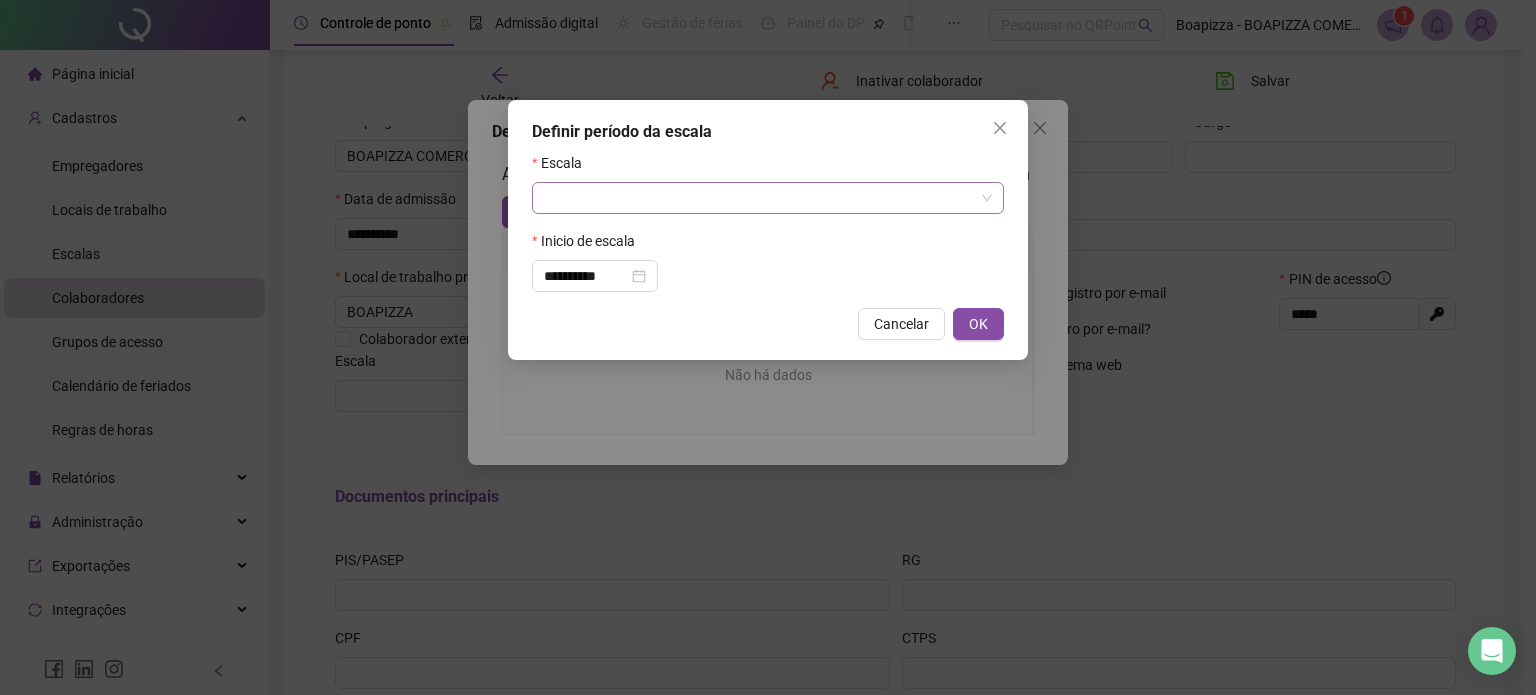 click at bounding box center (762, 198) 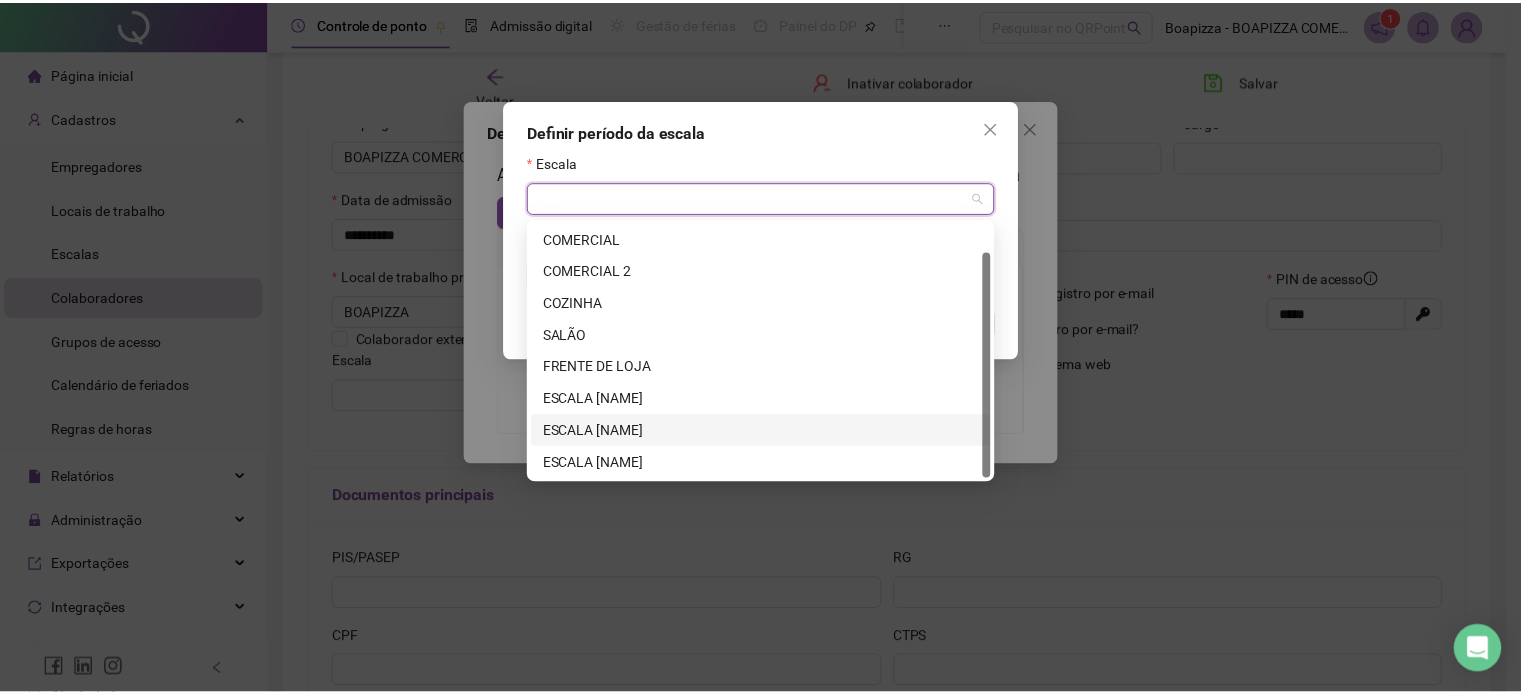 scroll, scrollTop: 32, scrollLeft: 0, axis: vertical 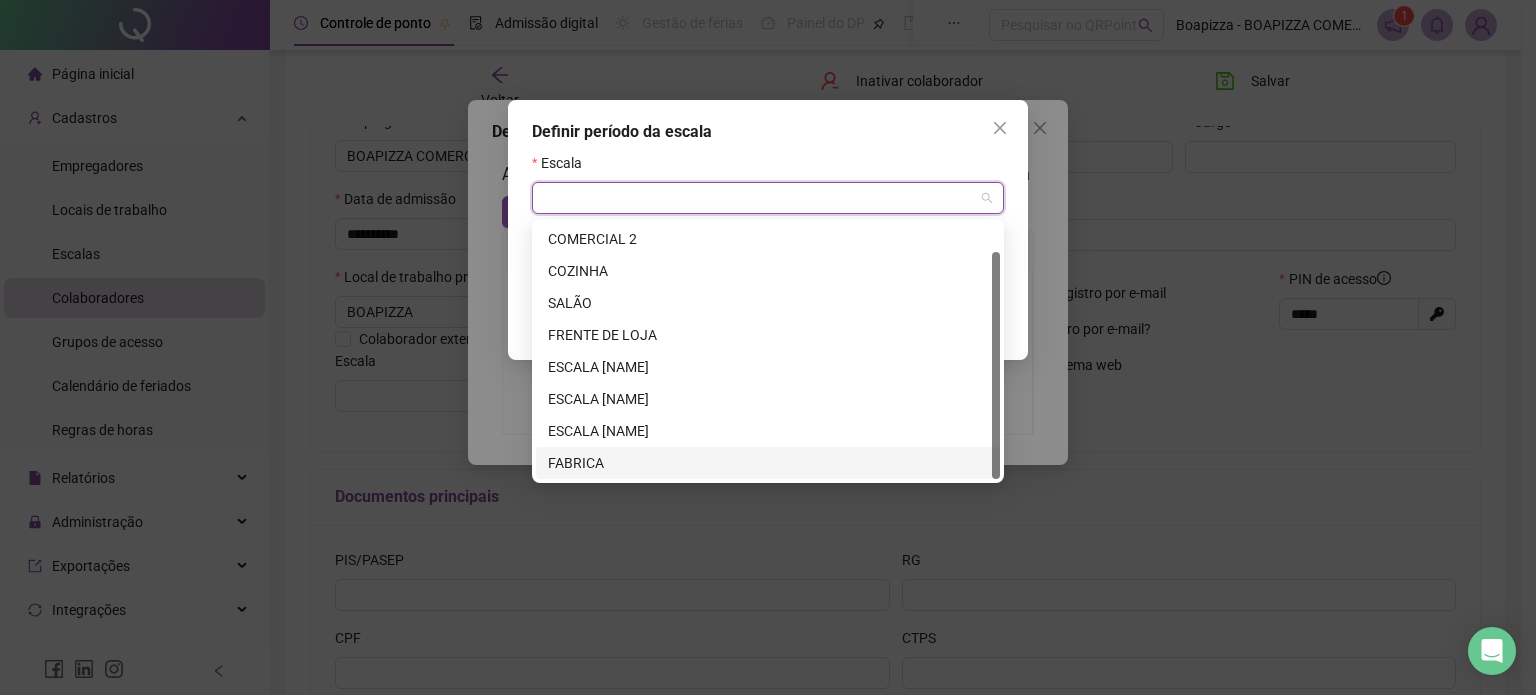 click on "FABRICA" at bounding box center (768, 463) 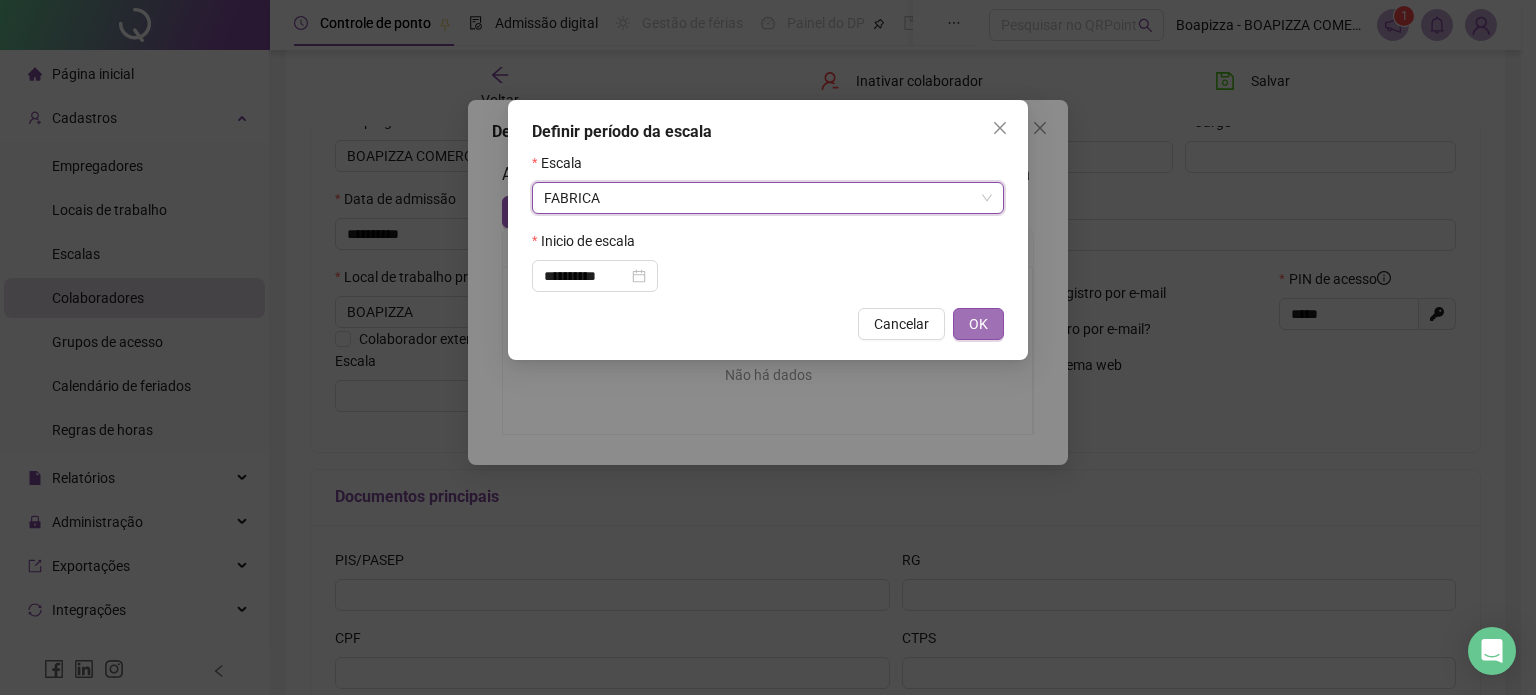click on "OK" at bounding box center (978, 324) 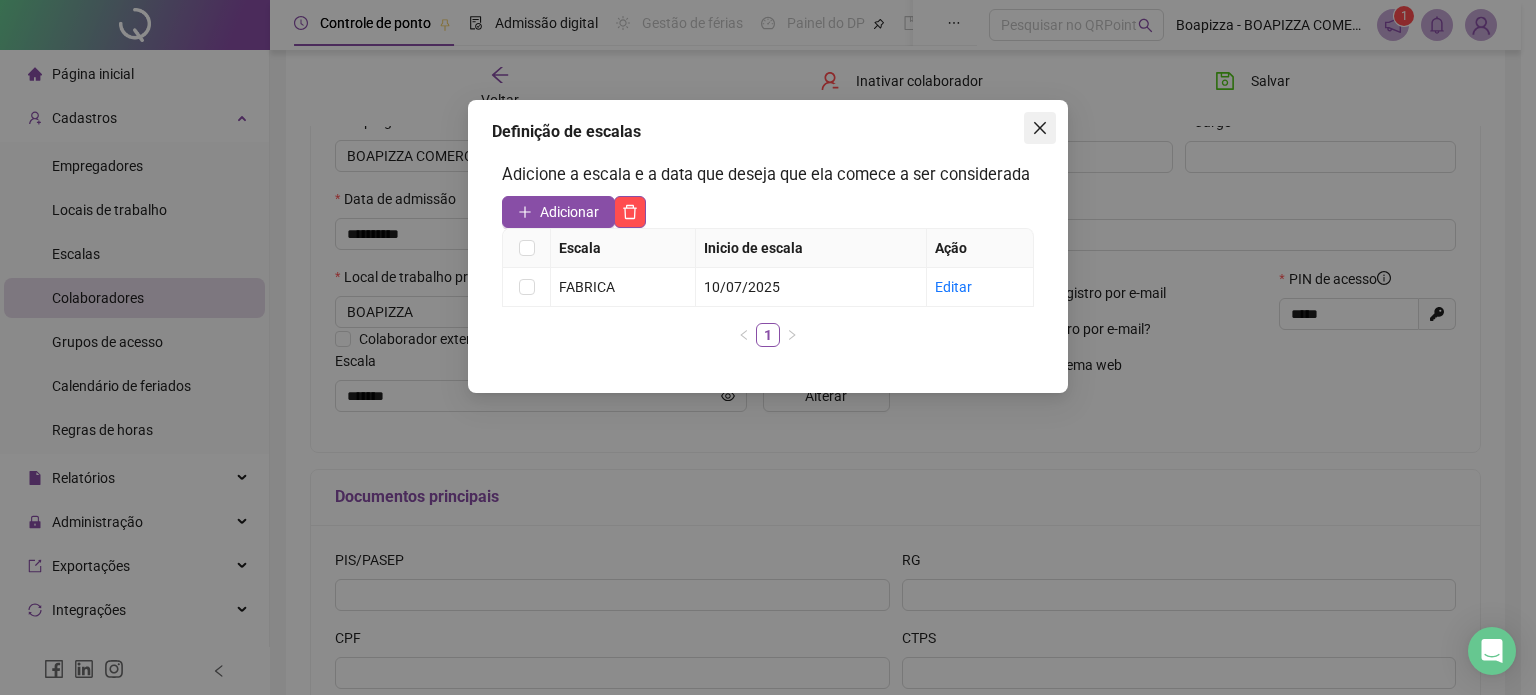 click 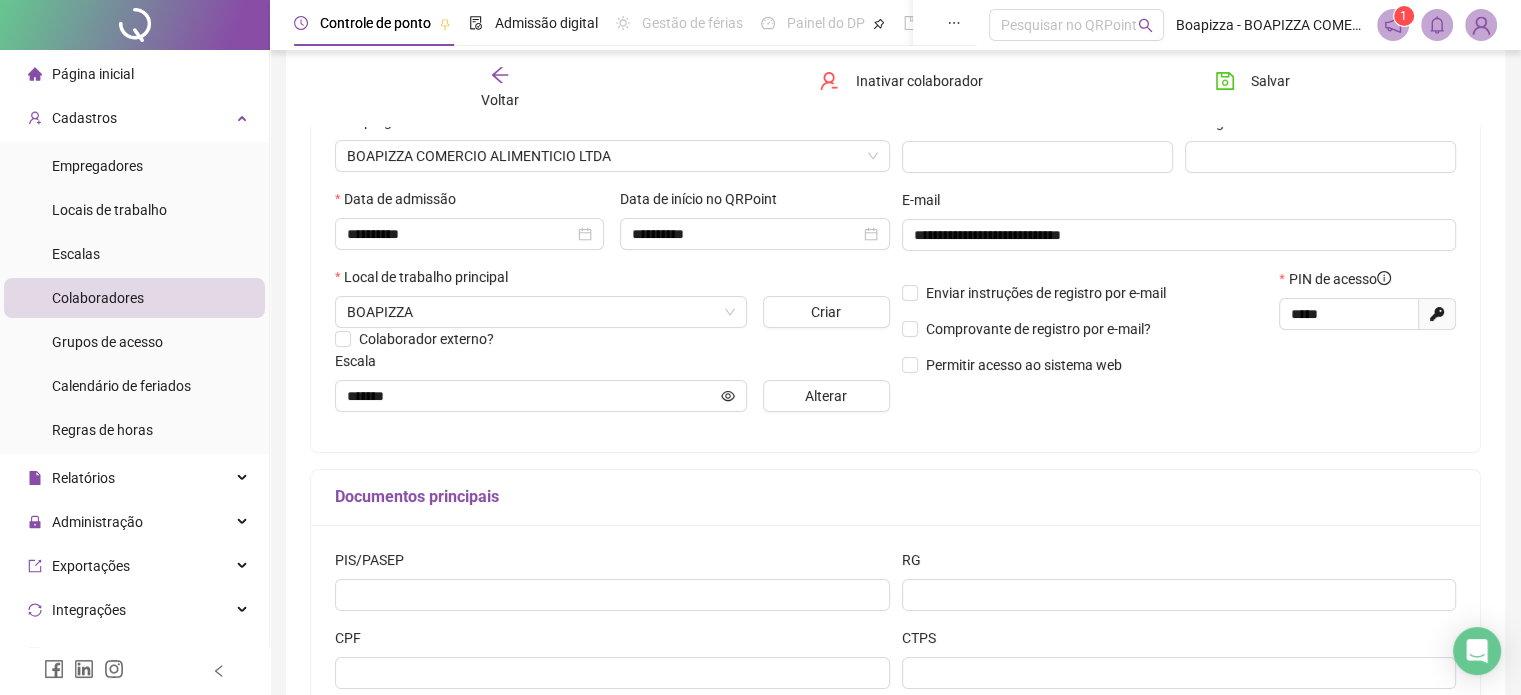 type 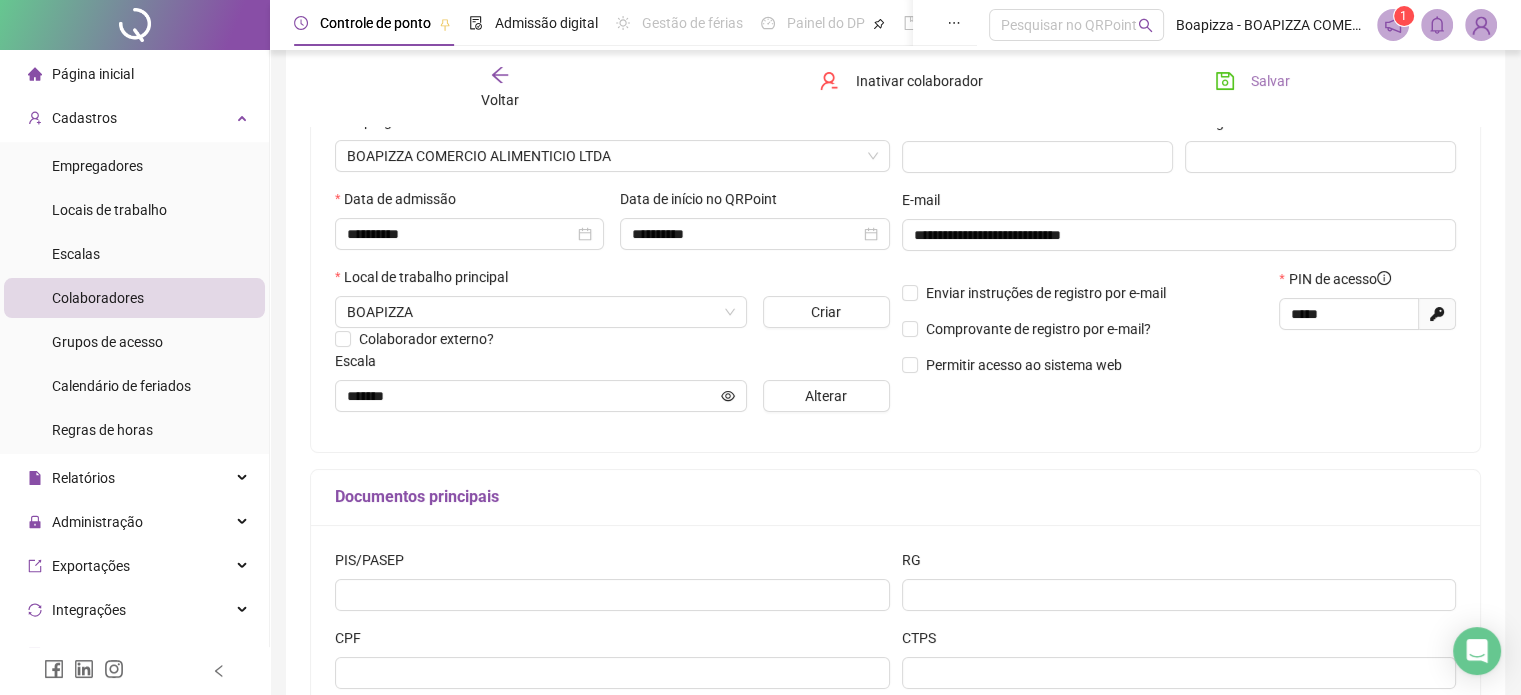 click on "Salvar" at bounding box center (1270, 81) 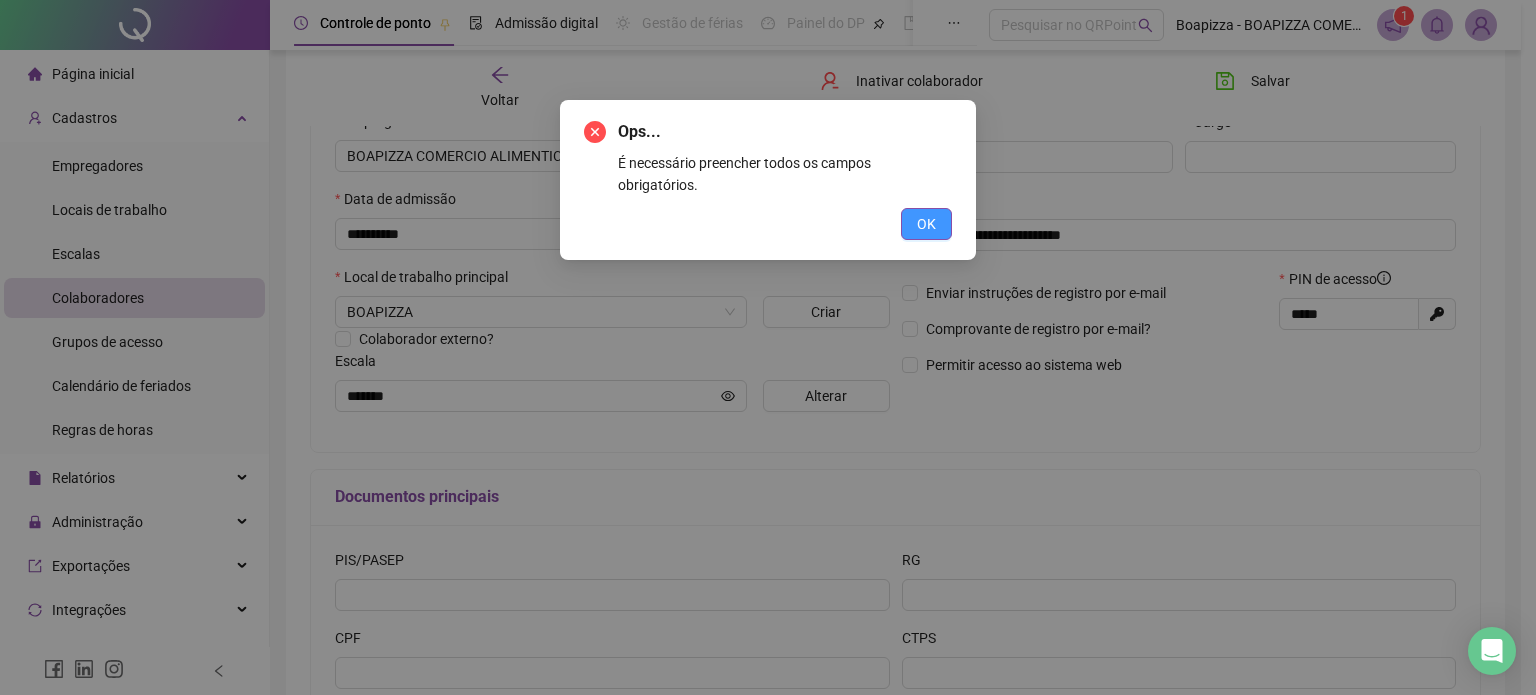 click on "OK" at bounding box center [926, 224] 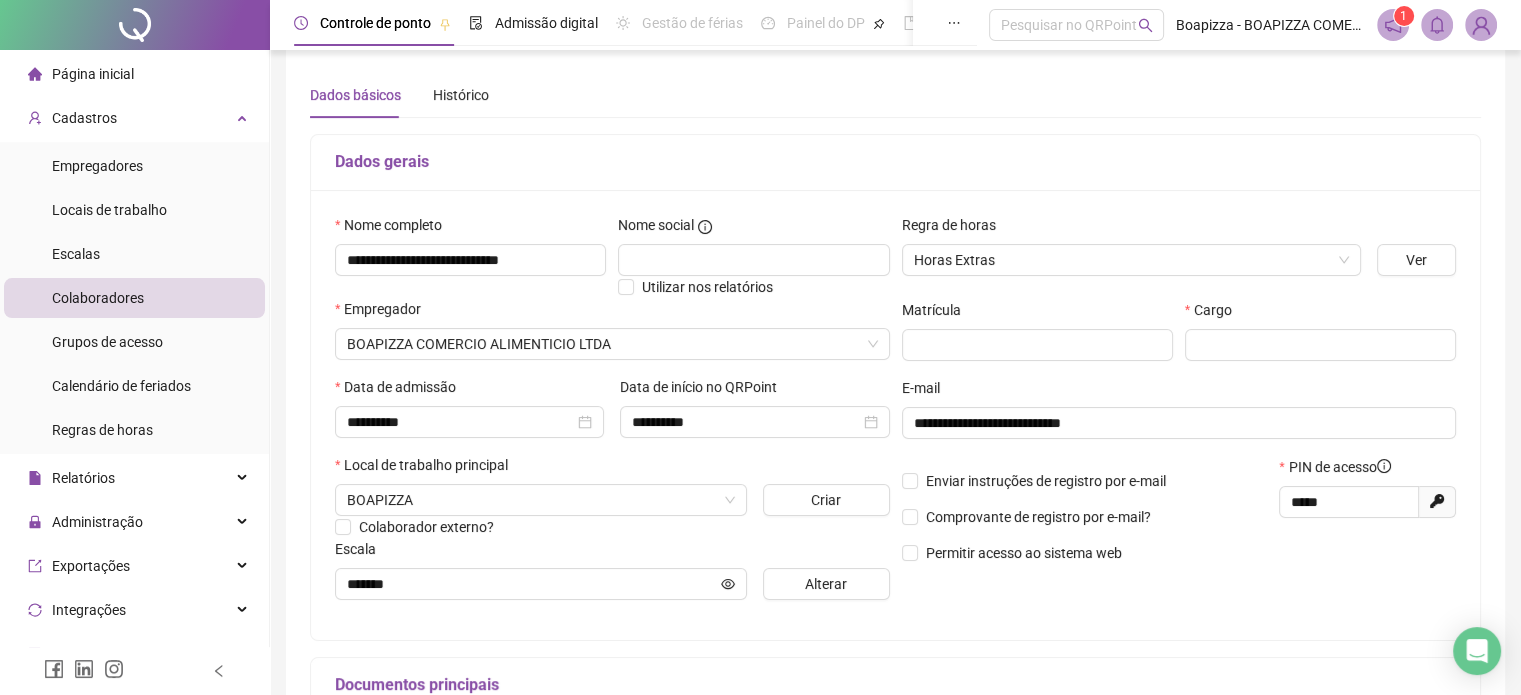scroll, scrollTop: 0, scrollLeft: 0, axis: both 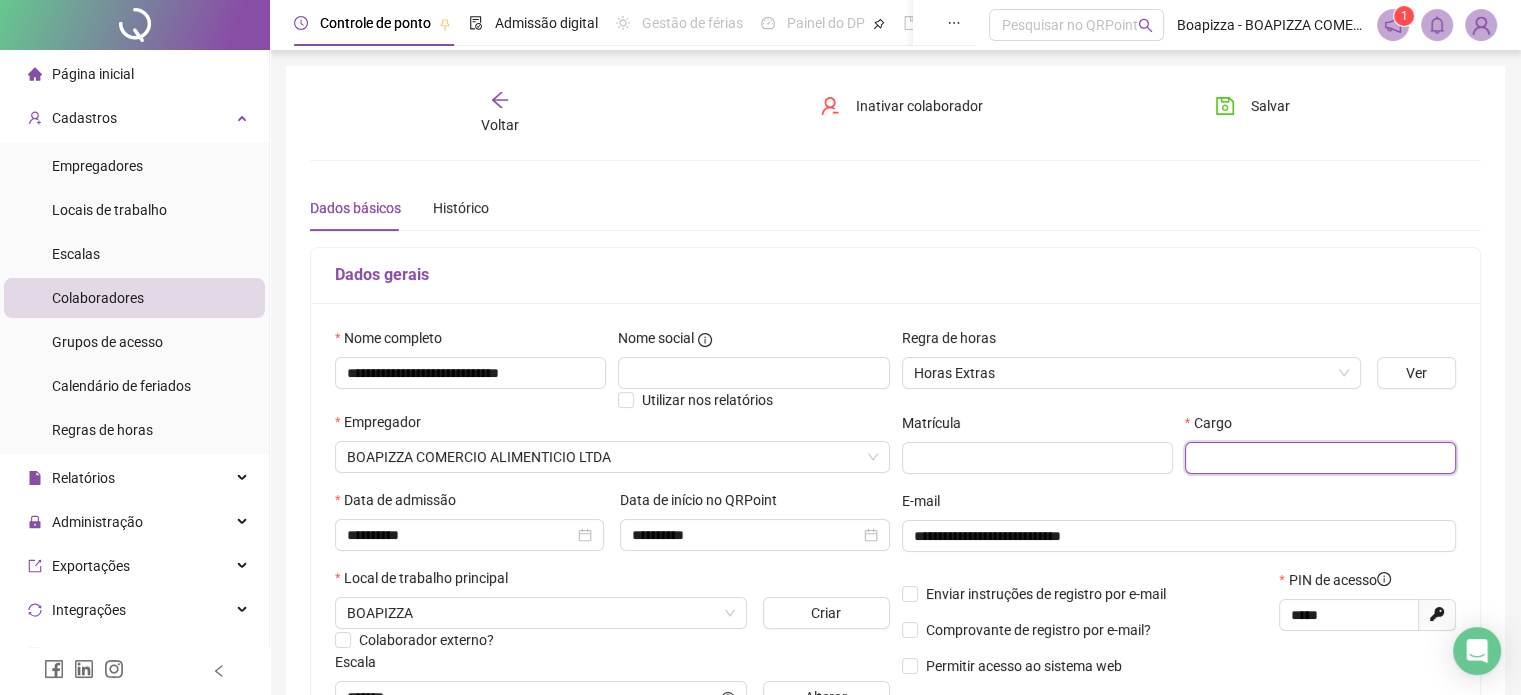 click at bounding box center (1320, 458) 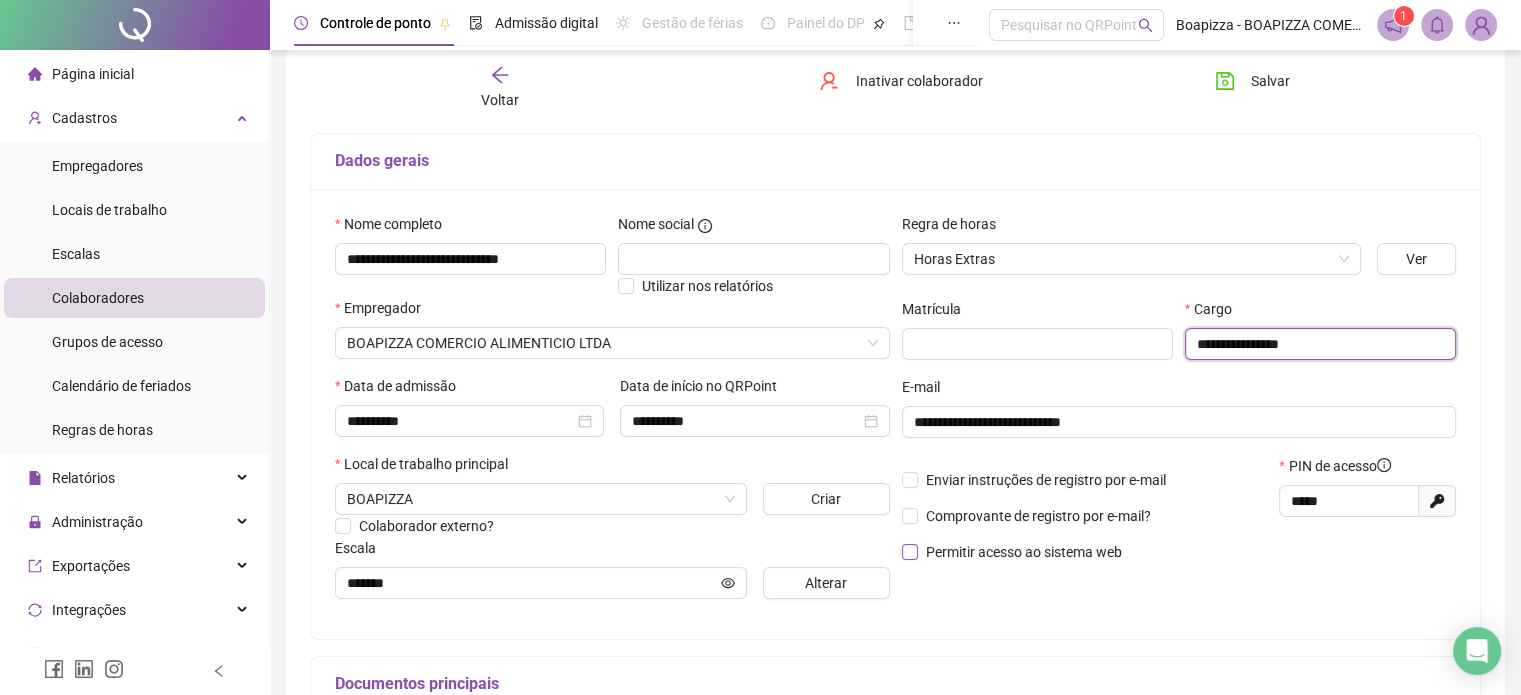 scroll, scrollTop: 200, scrollLeft: 0, axis: vertical 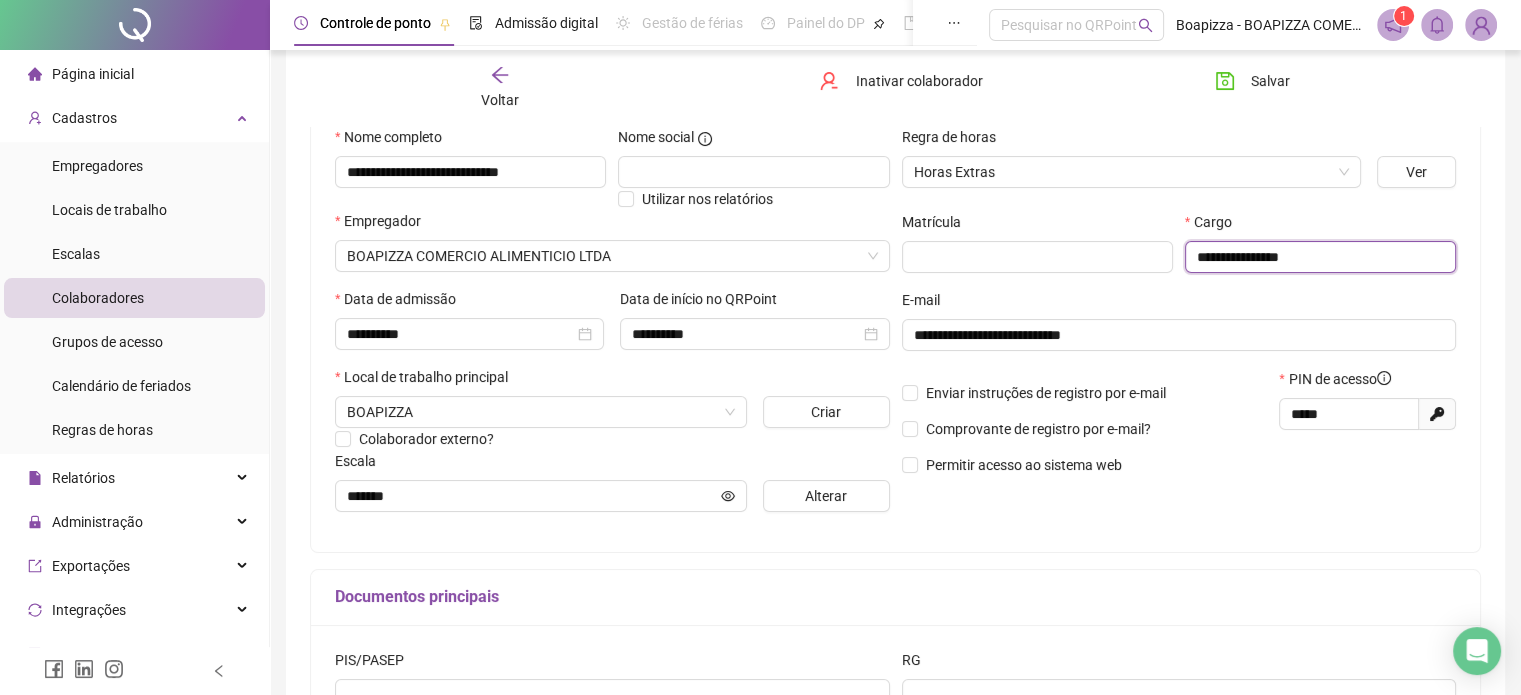 type on "**********" 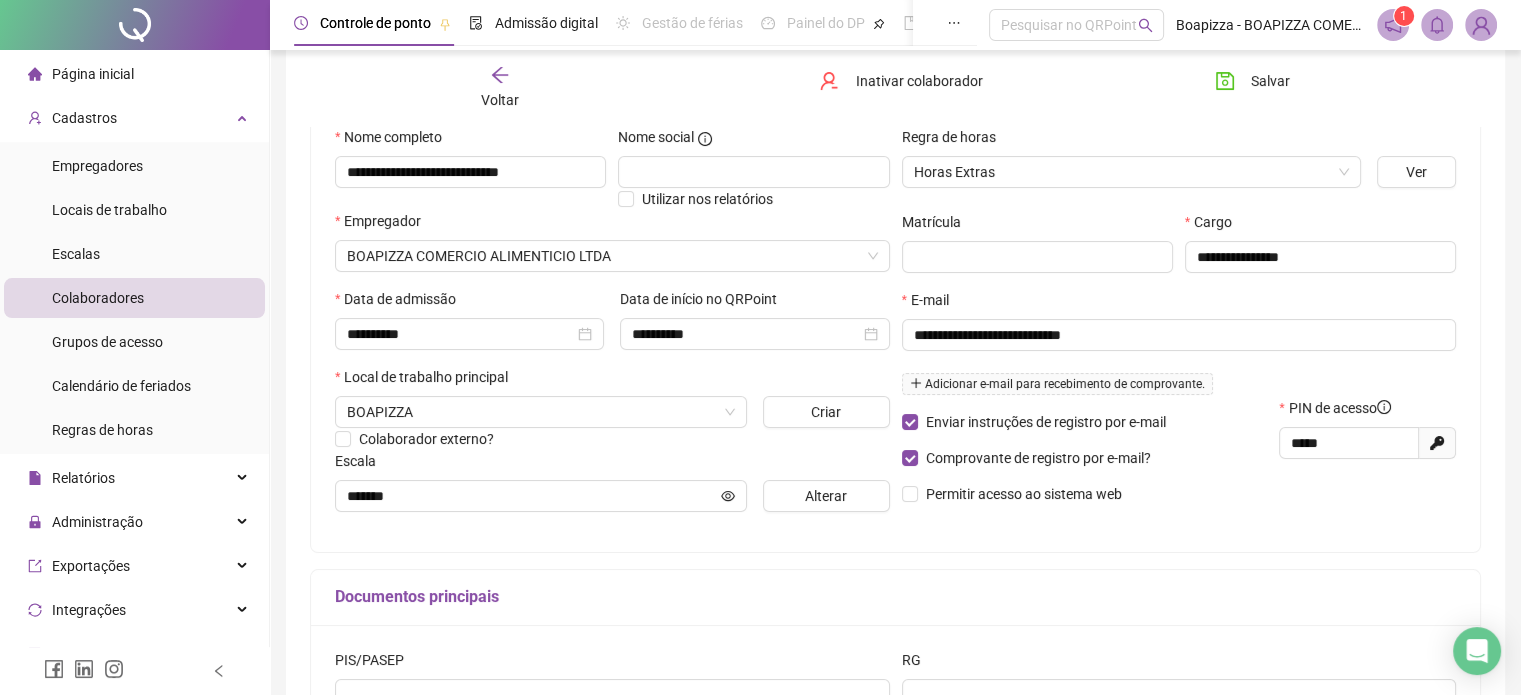 click on "Adicionar e-mail para recebimento de comprovante." at bounding box center [1057, 384] 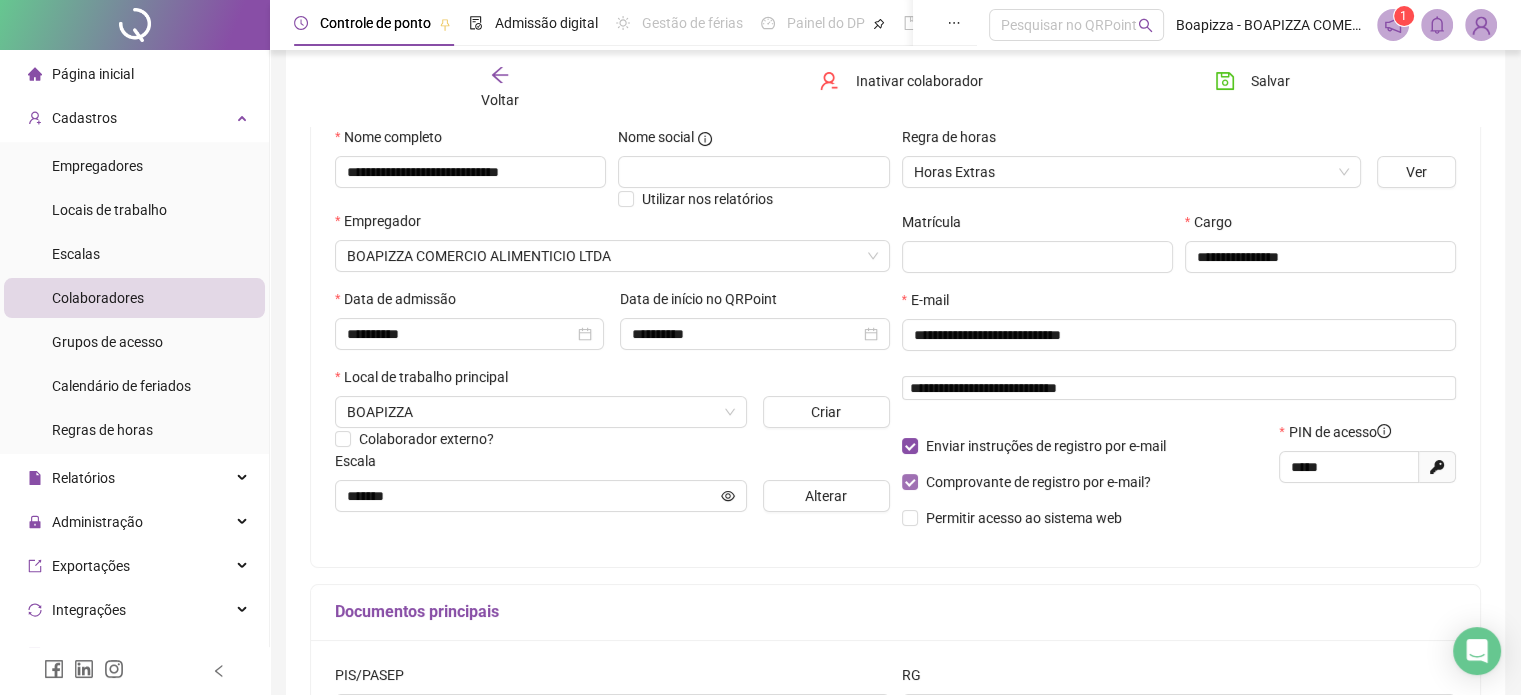 type on "**********" 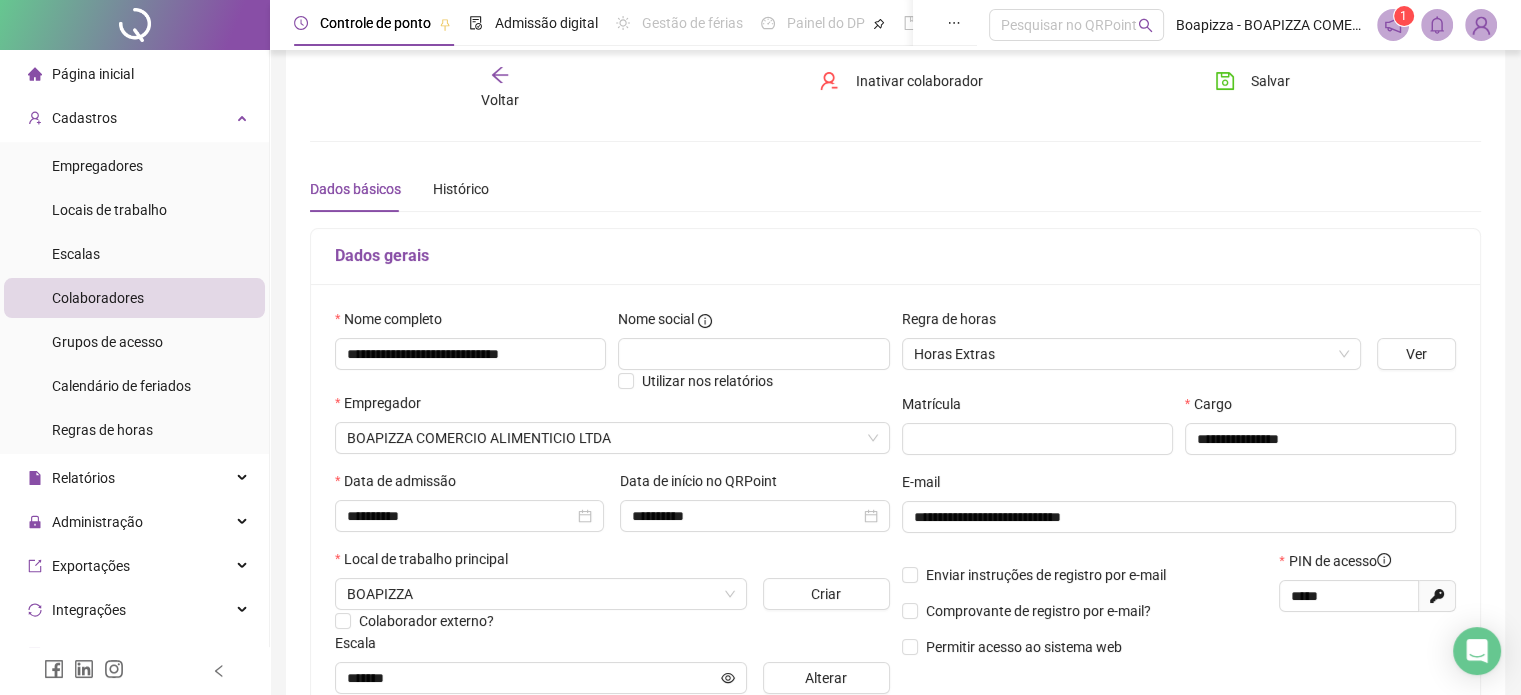 scroll, scrollTop: 0, scrollLeft: 0, axis: both 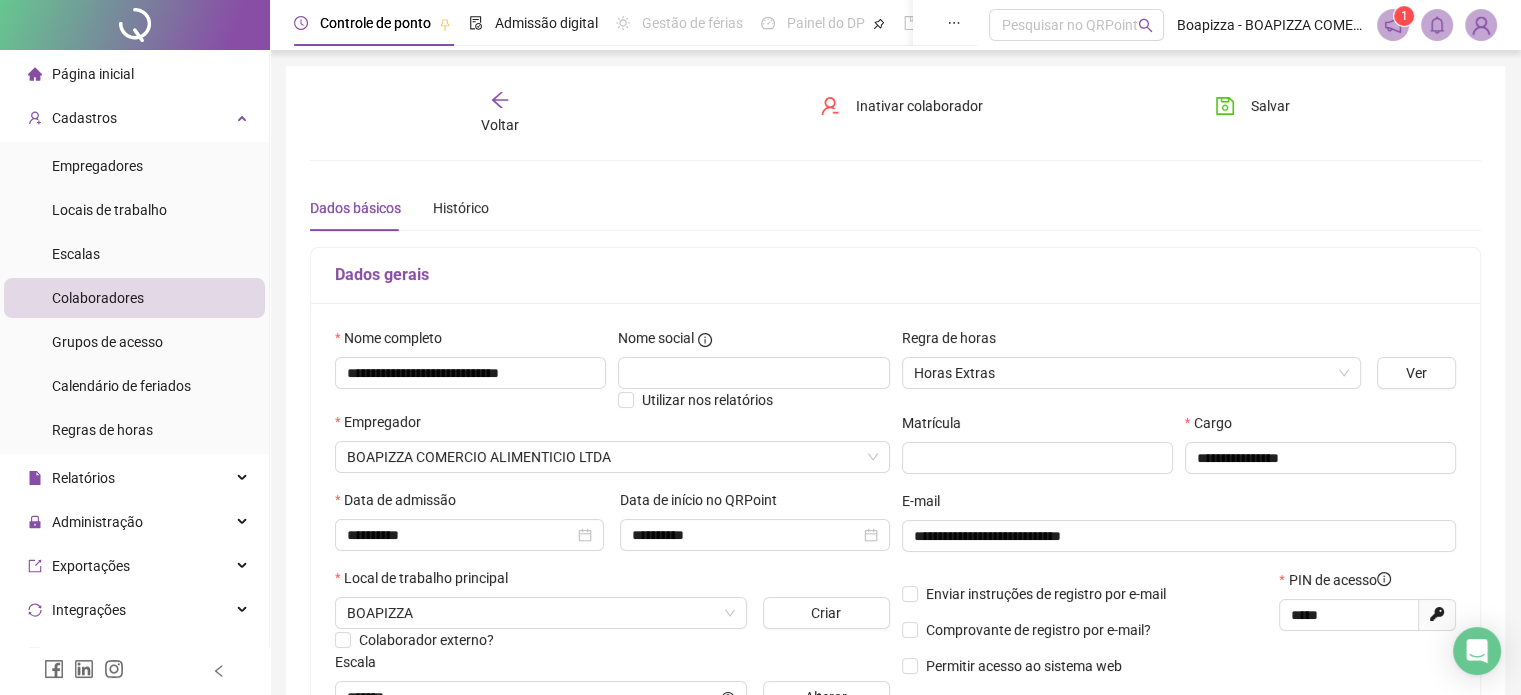 click on "Salvar" at bounding box center [1270, 106] 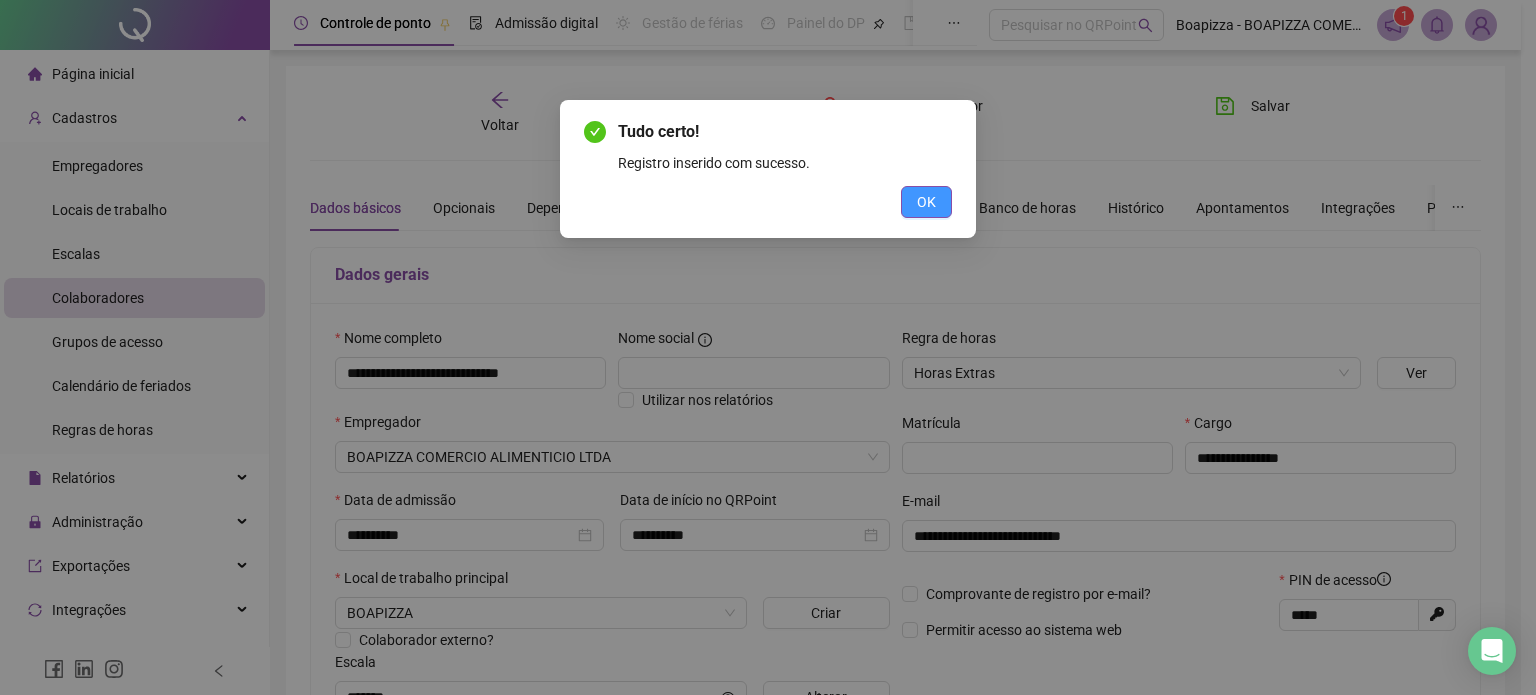 click on "OK" at bounding box center [926, 202] 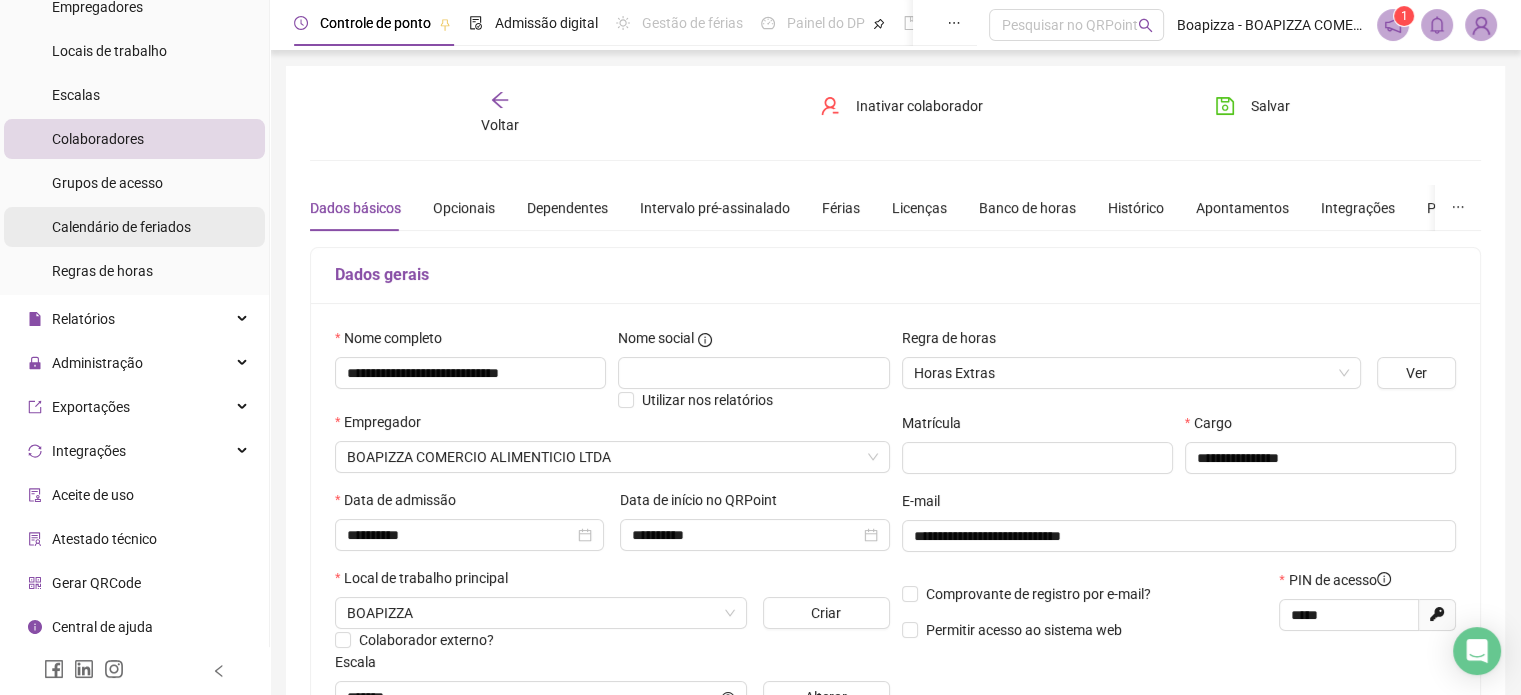 scroll, scrollTop: 0, scrollLeft: 0, axis: both 